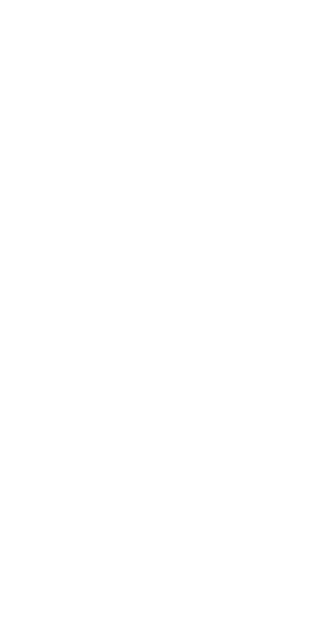 scroll, scrollTop: 0, scrollLeft: 0, axis: both 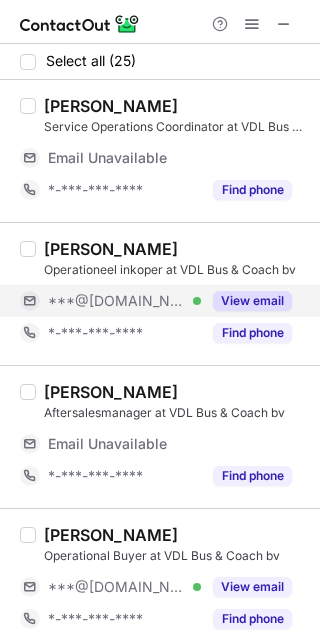 click on "View email" at bounding box center [252, 301] 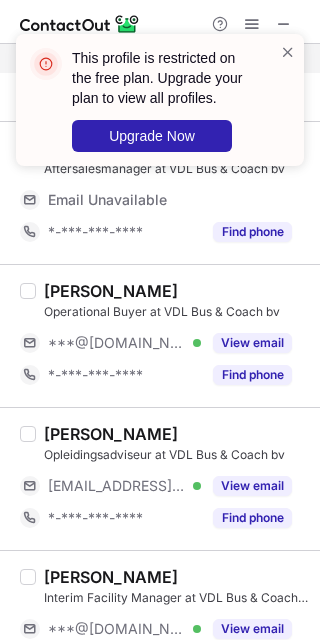 scroll, scrollTop: 245, scrollLeft: 0, axis: vertical 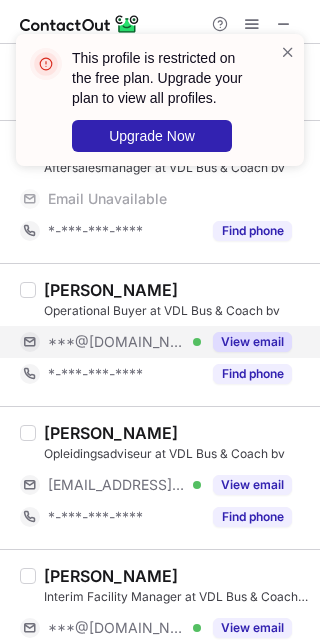 click on "View email" at bounding box center (252, 342) 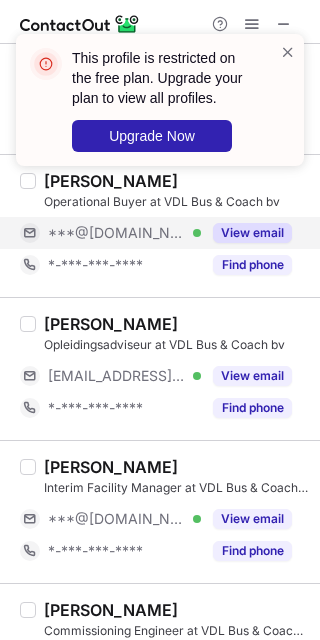 scroll, scrollTop: 300, scrollLeft: 0, axis: vertical 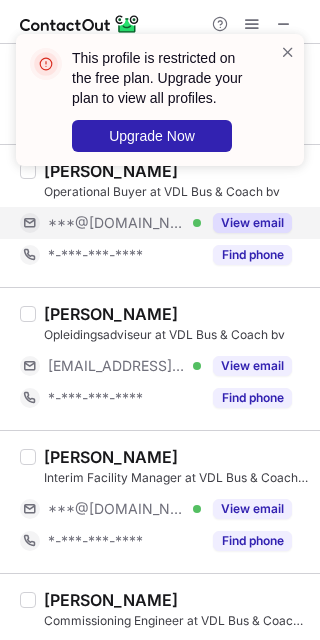 click on "View email" at bounding box center [246, 223] 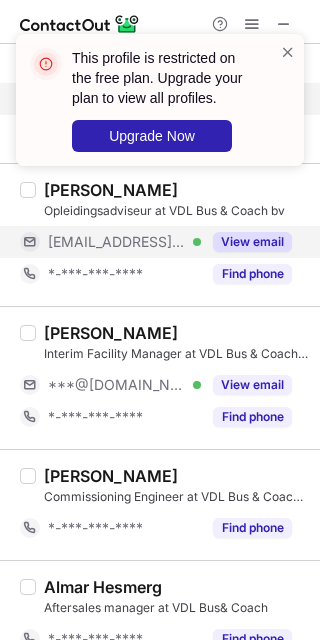 scroll, scrollTop: 465, scrollLeft: 0, axis: vertical 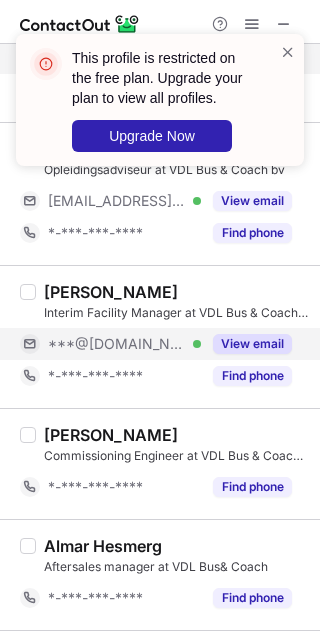 click on "View email" at bounding box center (252, 344) 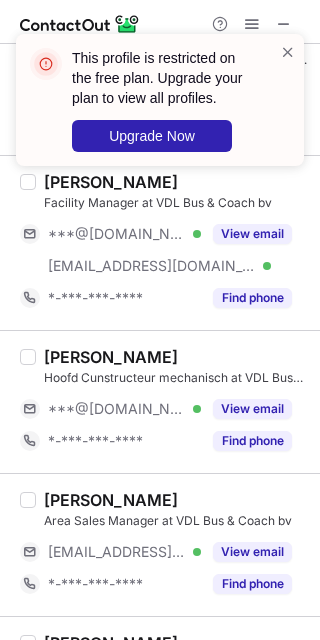 scroll, scrollTop: 1298, scrollLeft: 0, axis: vertical 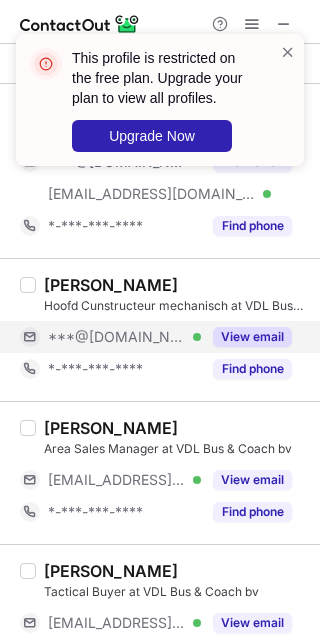 click on "View email" at bounding box center [252, 337] 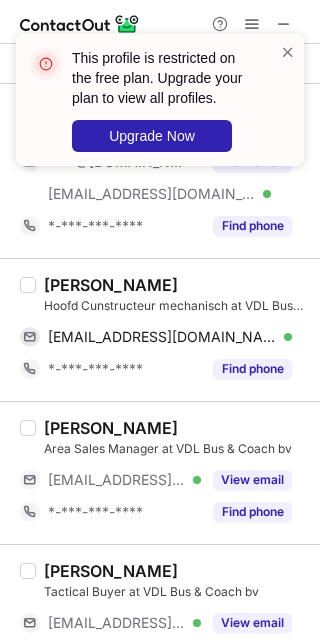 click on "Antoine van de Westerlo" at bounding box center (111, 285) 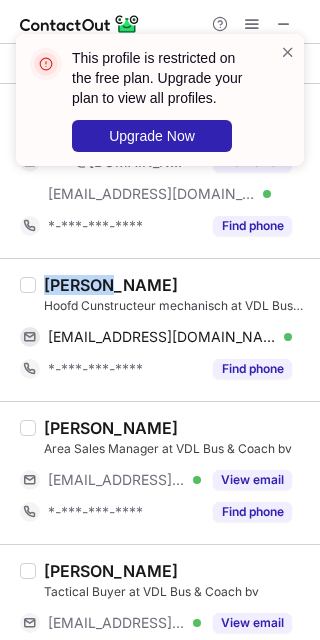 click on "Antoine van de Westerlo" at bounding box center [111, 285] 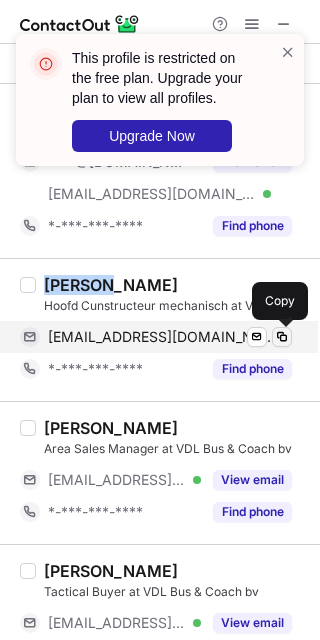 click at bounding box center (282, 337) 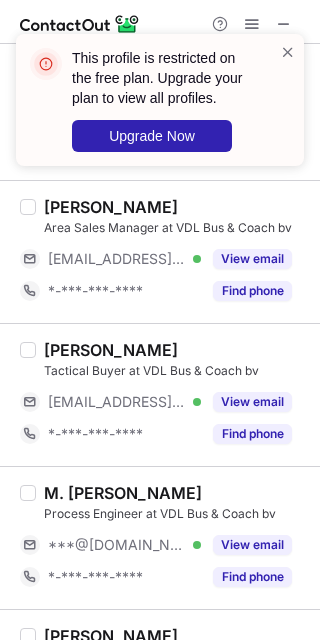 scroll, scrollTop: 1555, scrollLeft: 0, axis: vertical 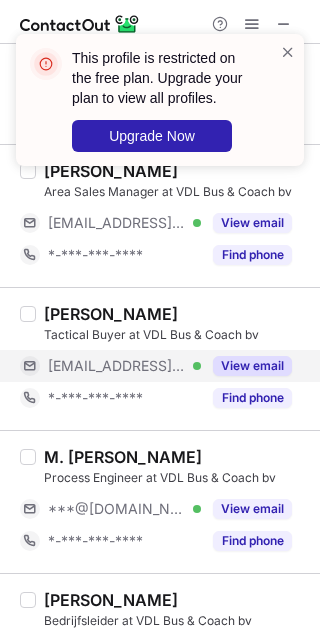 click on "View email" at bounding box center [252, 366] 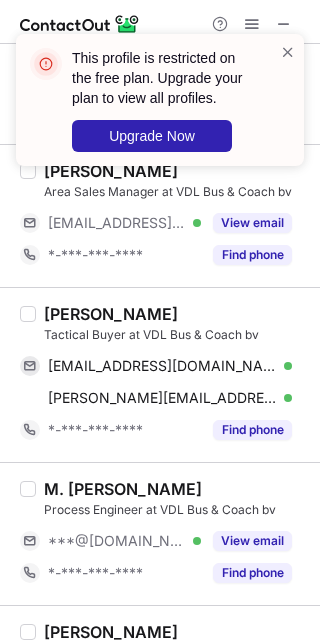 click on "Matthijs Luiken Tactical Buyer at VDL Bus & Coach bv matthijsluiken@hotmail.nl Verified Send email Copy m.luiken@vdlbuscoach.com Verified Send email Copy *-***-***-**** Find phone" at bounding box center (160, 374) 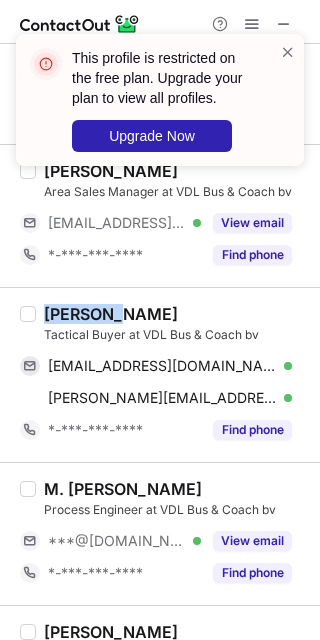 click on "Matthijs Luiken Tactical Buyer at VDL Bus & Coach bv matthijsluiken@hotmail.nl Verified Send email Copy m.luiken@vdlbuscoach.com Verified Send email Copy *-***-***-**** Find phone" at bounding box center [160, 374] 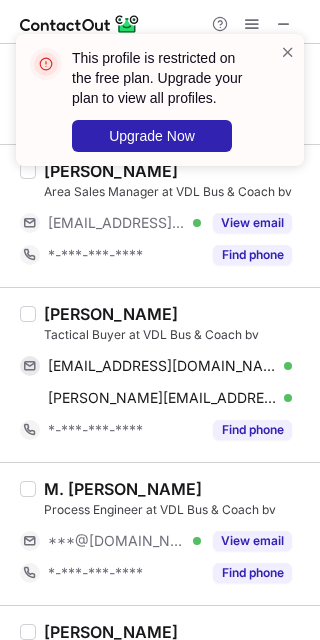click on "Matthijs Luiken" at bounding box center [111, 314] 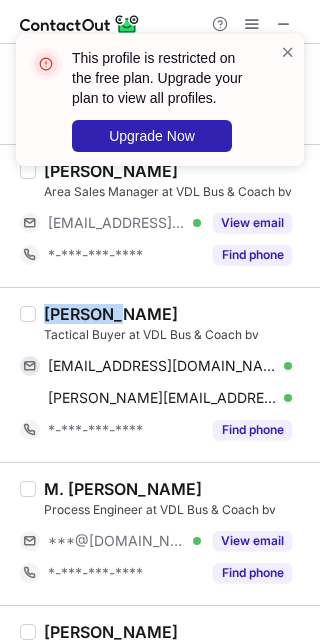 click on "Matthijs Luiken" at bounding box center (111, 314) 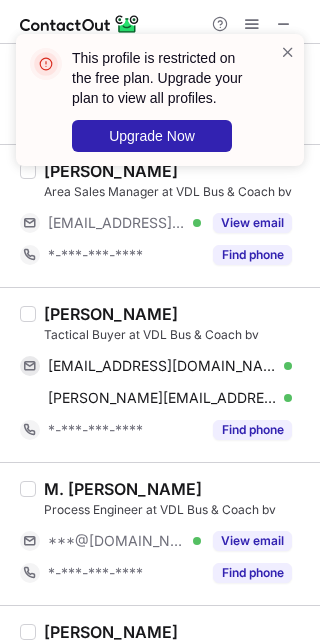click on "Matthijs Luiken" at bounding box center [111, 314] 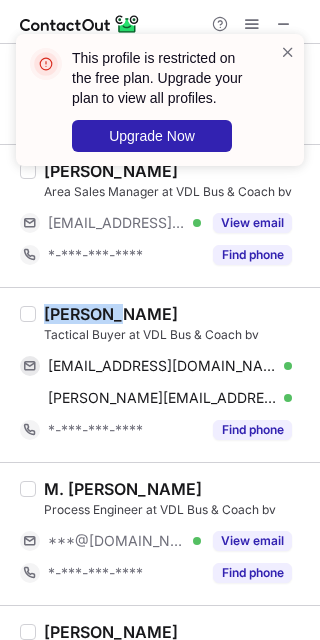 click on "Matthijs Luiken" at bounding box center (111, 314) 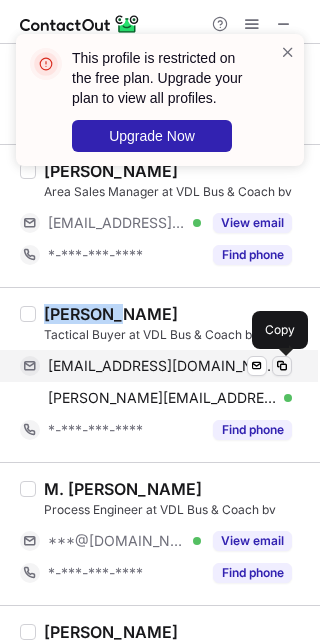 click at bounding box center [282, 366] 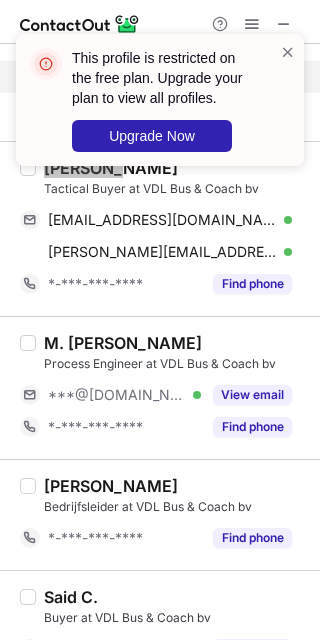 scroll, scrollTop: 1702, scrollLeft: 0, axis: vertical 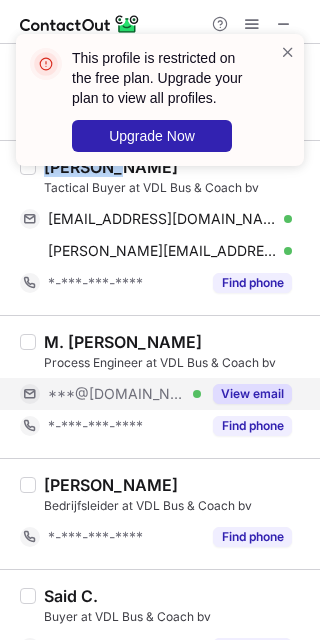 click on "View email" at bounding box center (252, 394) 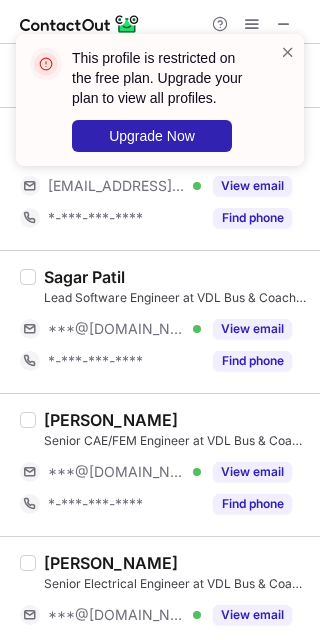 scroll, scrollTop: 2276, scrollLeft: 0, axis: vertical 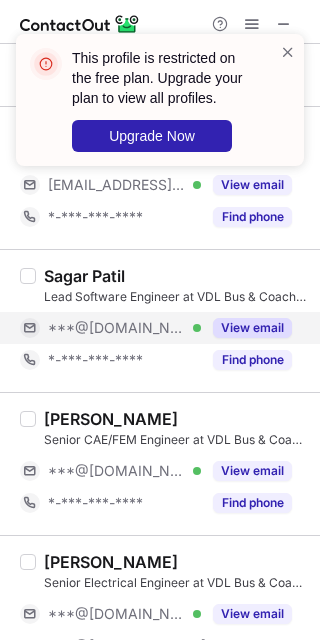 click on "View email" at bounding box center (246, 328) 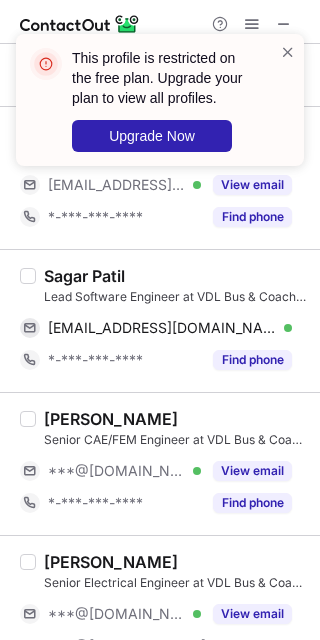 click on "Sagar Patil" at bounding box center (84, 276) 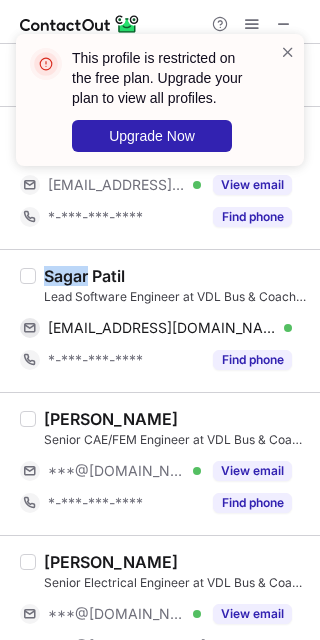 click on "Sagar Patil" at bounding box center (84, 276) 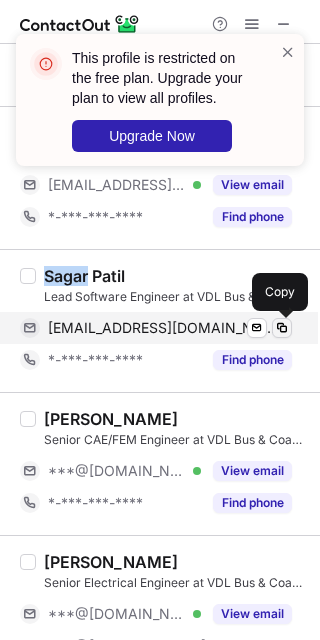 click at bounding box center [282, 328] 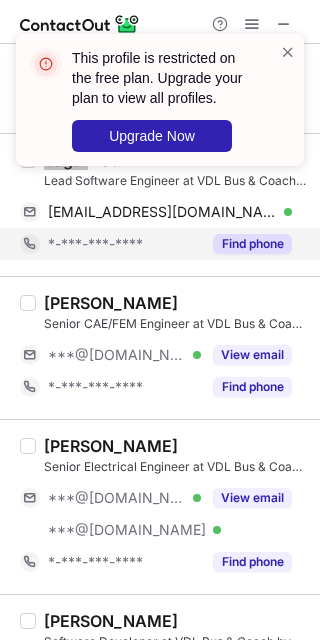 scroll, scrollTop: 2393, scrollLeft: 0, axis: vertical 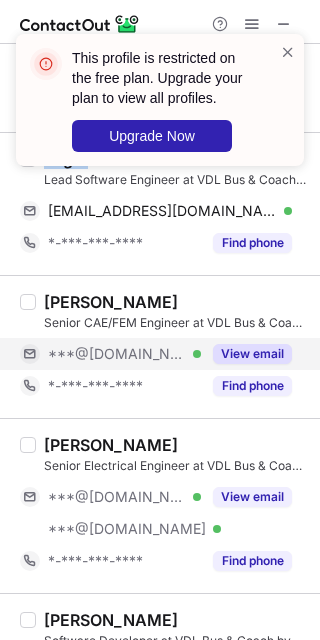 click on "View email" at bounding box center (252, 354) 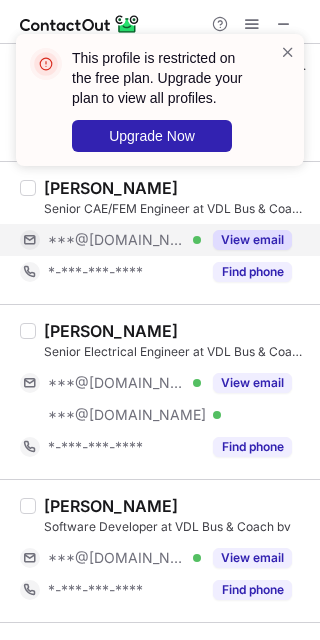 scroll, scrollTop: 2508, scrollLeft: 0, axis: vertical 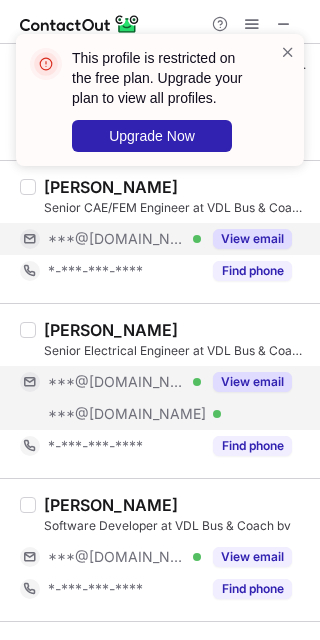 click on "View email" at bounding box center [252, 382] 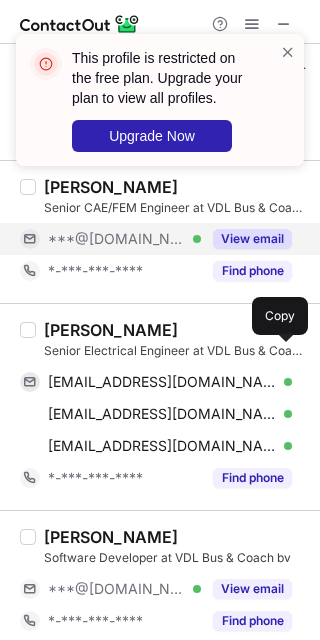 scroll, scrollTop: 2578, scrollLeft: 0, axis: vertical 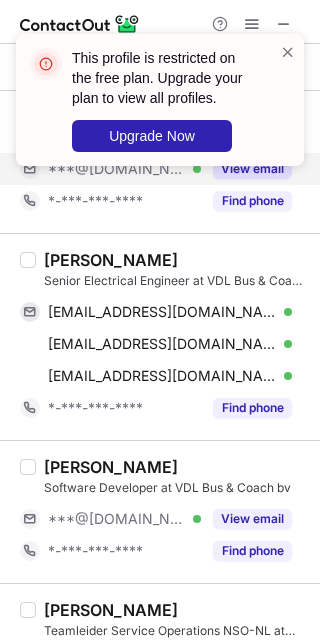 click on "Erik de Louw" at bounding box center [111, 260] 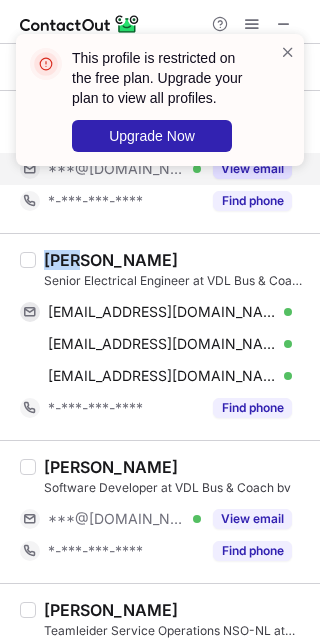 click on "Erik de Louw" at bounding box center [111, 260] 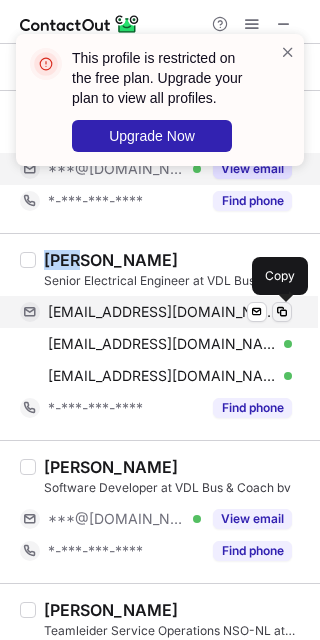 click at bounding box center (282, 312) 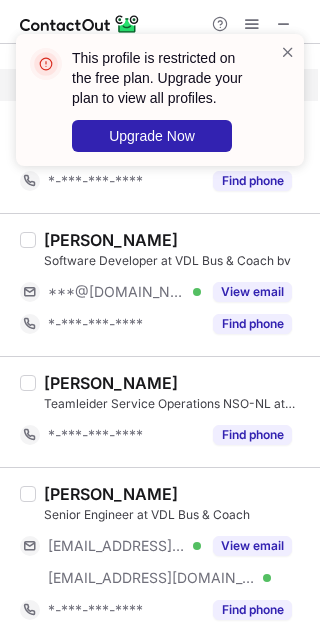 scroll, scrollTop: 2806, scrollLeft: 0, axis: vertical 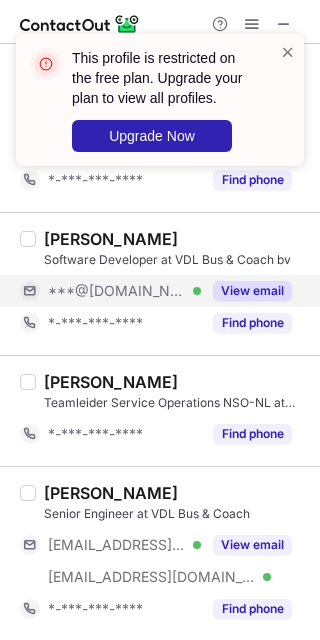 click on "View email" at bounding box center (252, 291) 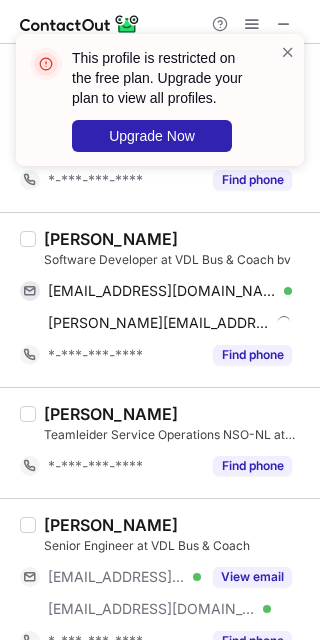 click on "Matthys Bezuidenhout" at bounding box center (111, 239) 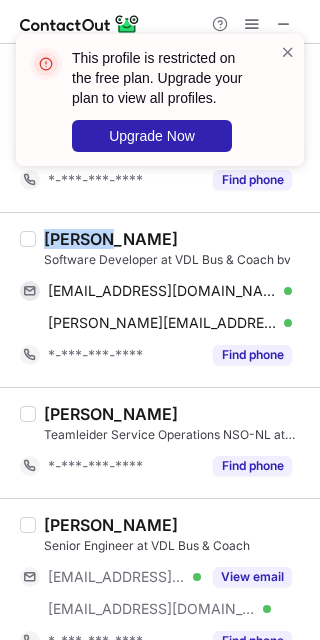 click on "Matthys Bezuidenhout" at bounding box center (111, 239) 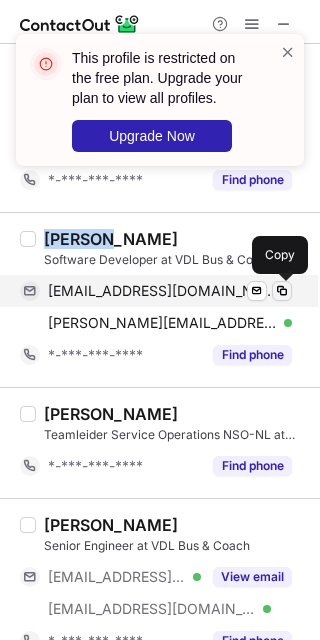 click at bounding box center [282, 291] 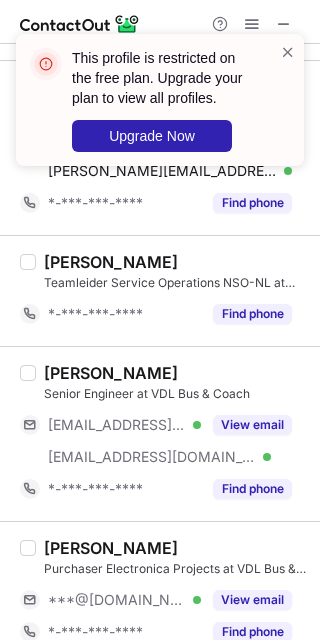 scroll, scrollTop: 2982, scrollLeft: 0, axis: vertical 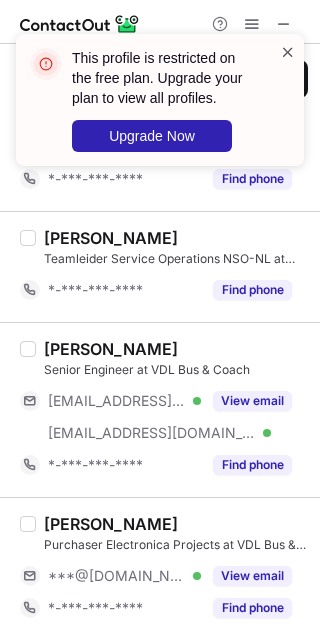 click at bounding box center (288, 52) 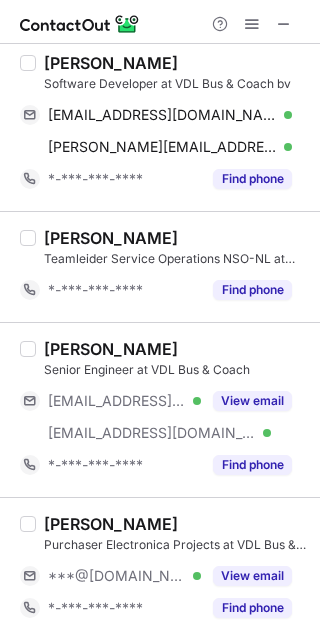 click at bounding box center (284, 24) 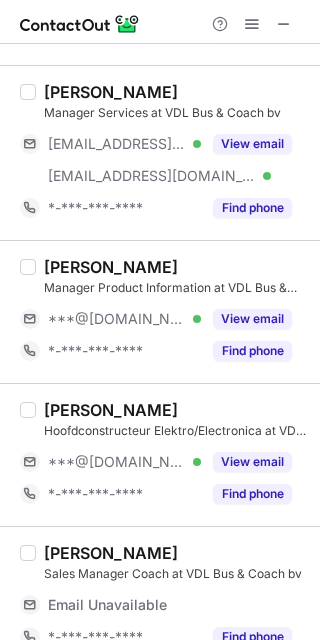 scroll, scrollTop: 444, scrollLeft: 0, axis: vertical 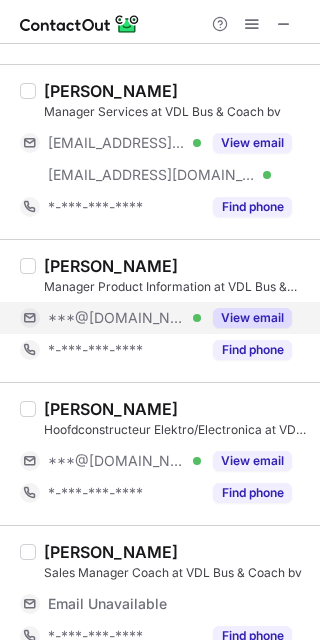 click on "View email" at bounding box center (252, 318) 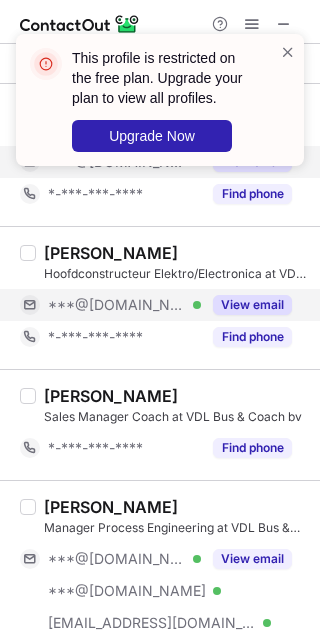 scroll, scrollTop: 536, scrollLeft: 0, axis: vertical 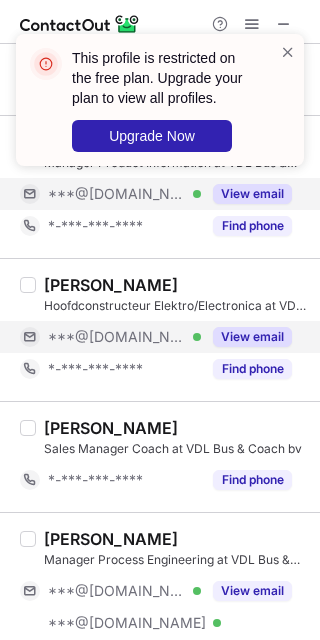 click on "View email" at bounding box center (252, 337) 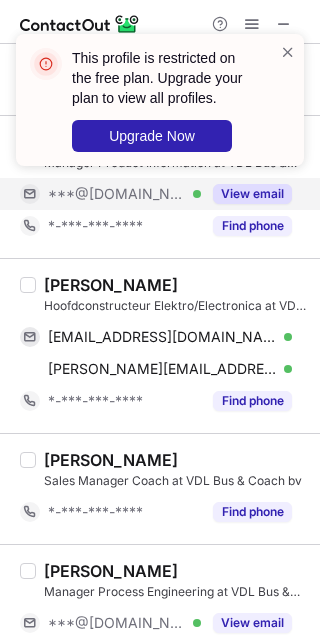 click on "Erik de Visser" at bounding box center [111, 285] 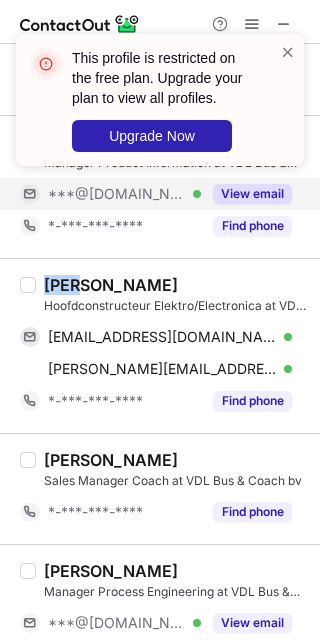 click on "Erik de Visser" at bounding box center [111, 285] 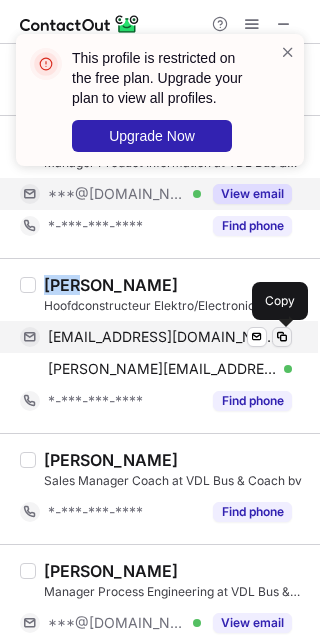 click at bounding box center (282, 337) 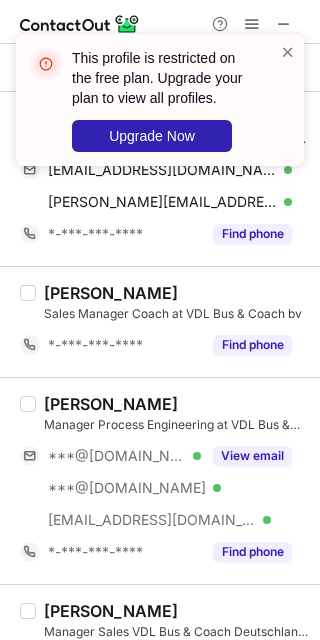 scroll, scrollTop: 845, scrollLeft: 0, axis: vertical 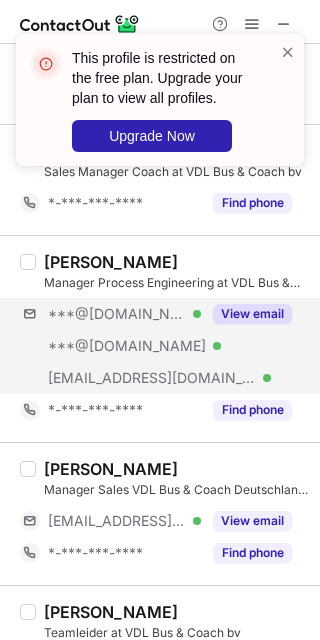 click on "***@gmail.com Verified ***@gmail.com Verified ***@vdlbuscoach.com Verified View email" at bounding box center [164, 346] 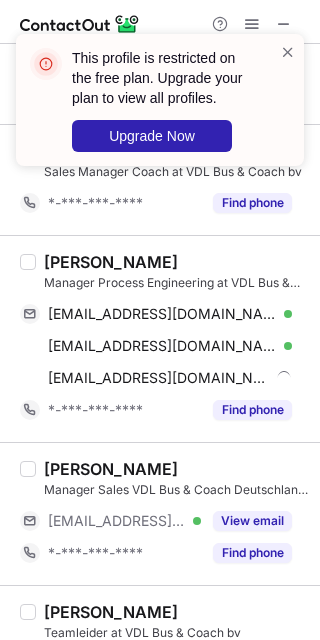 click on "Pascal van Haandel" at bounding box center (111, 262) 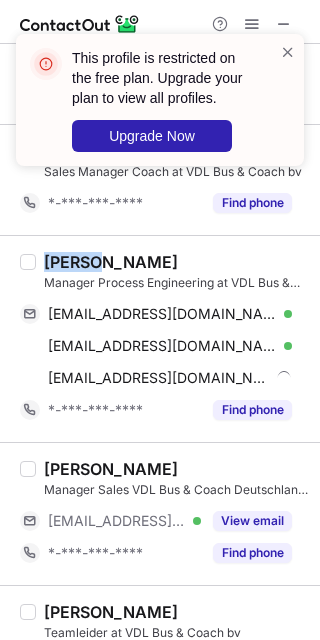 click on "Pascal van Haandel" at bounding box center (111, 262) 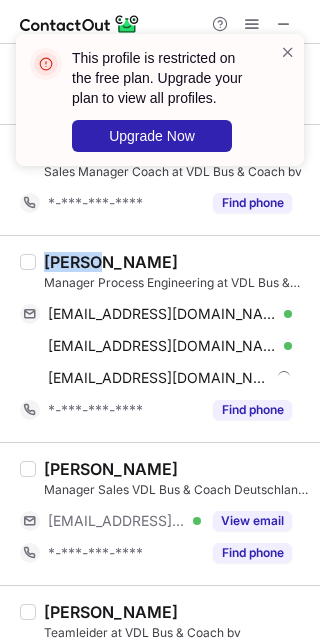 copy on "Pascal" 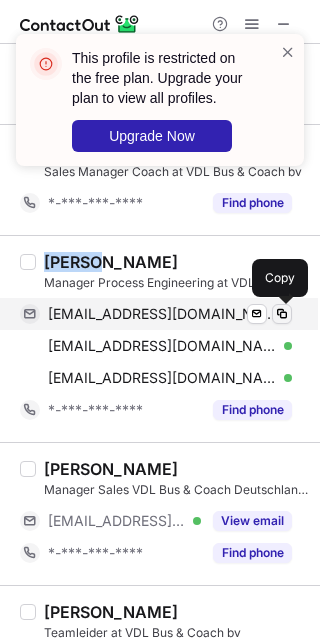 click at bounding box center [282, 314] 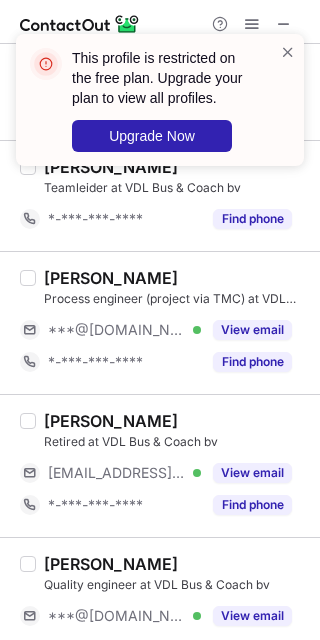 scroll, scrollTop: 1628, scrollLeft: 0, axis: vertical 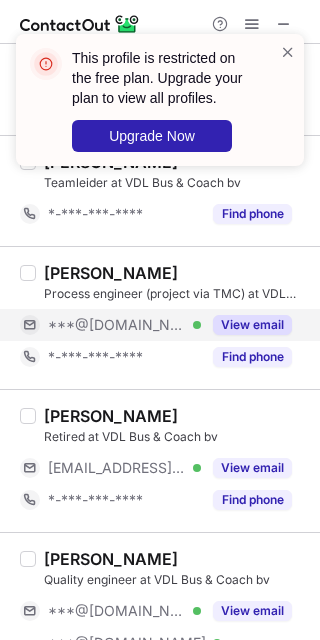 click on "View email" at bounding box center [252, 325] 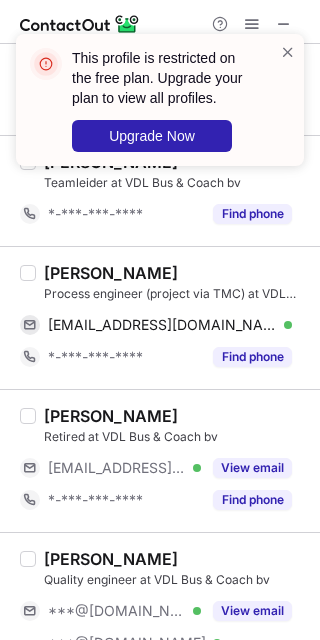 click on "Steffen Lacet" at bounding box center (111, 273) 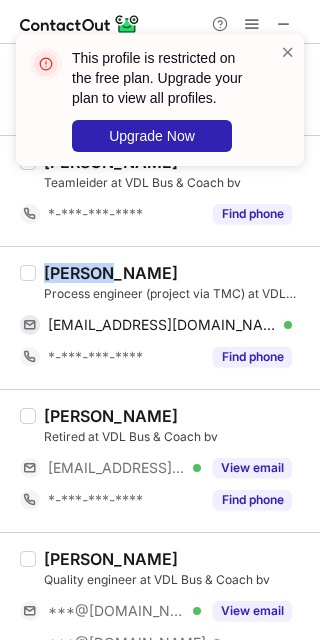 click on "Steffen Lacet" at bounding box center [111, 273] 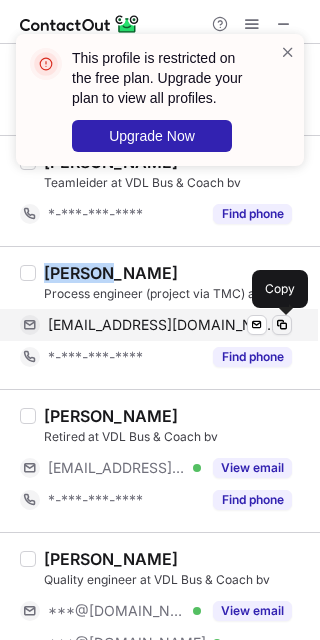click at bounding box center (282, 325) 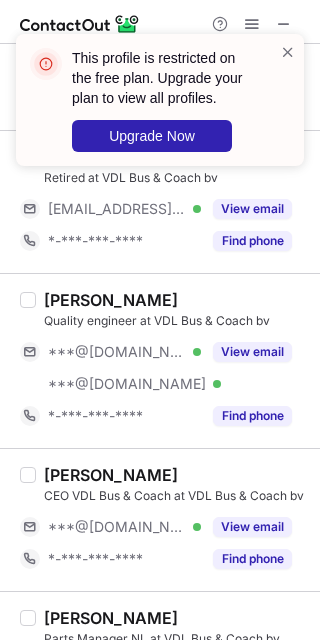 scroll, scrollTop: 1893, scrollLeft: 0, axis: vertical 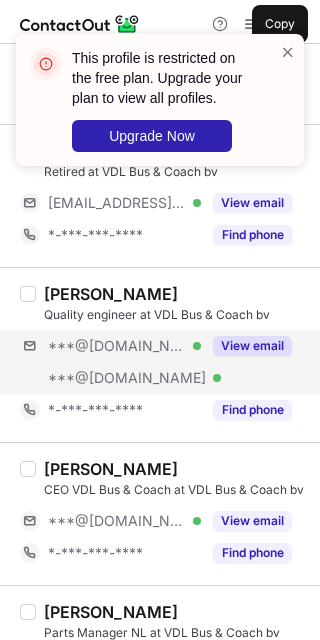 click on "***@yahoo.com Verified ***@hotmail.com Verified View email" at bounding box center [164, 362] 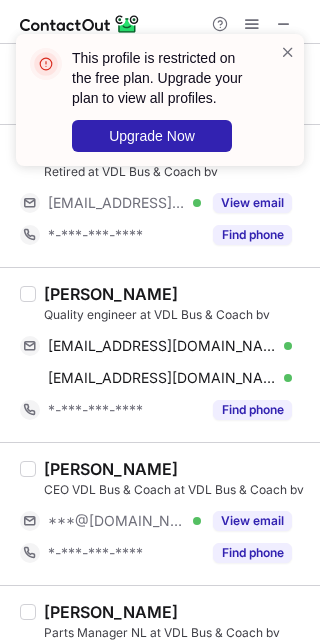 click on "Quality engineer at VDL Bus & Coach bv" at bounding box center [176, 315] 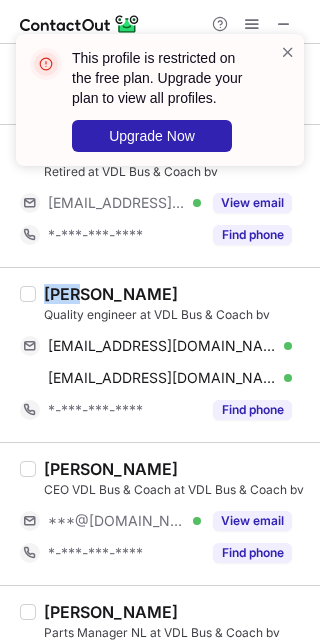 click on "Eric Beyer" at bounding box center (111, 294) 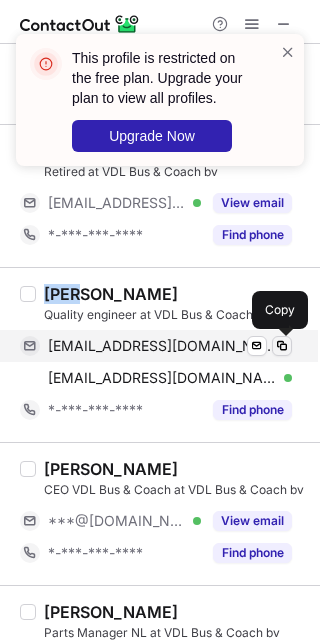 click at bounding box center (282, 346) 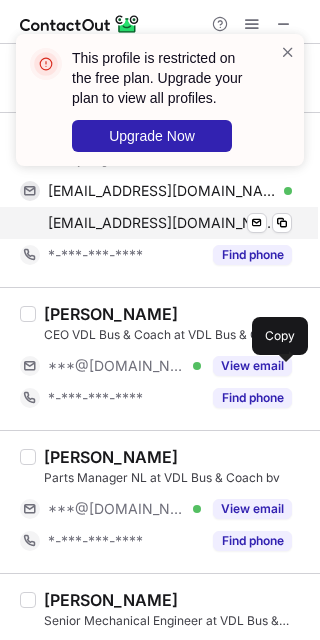scroll, scrollTop: 2049, scrollLeft: 0, axis: vertical 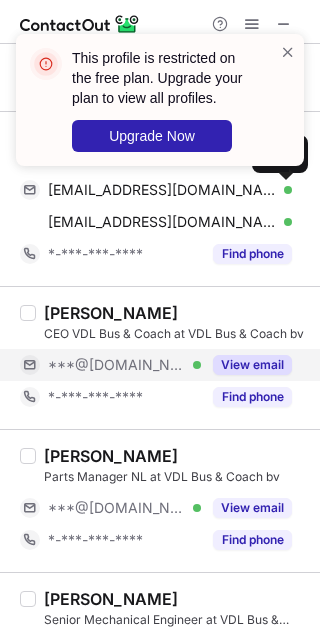 click on "View email" at bounding box center [252, 365] 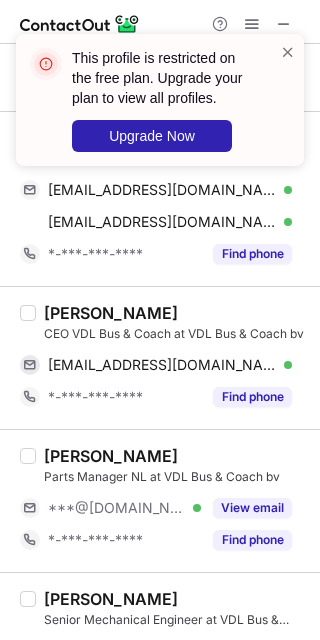 click on "Dennis van Opzeeland" at bounding box center [111, 313] 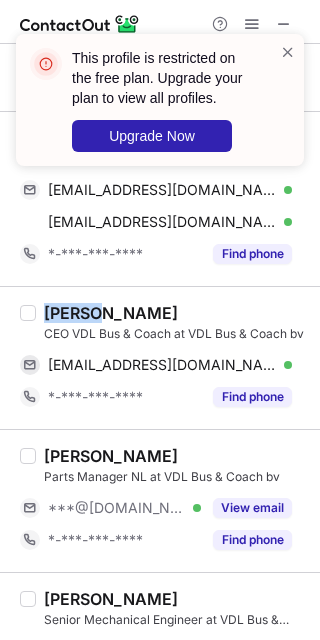 click on "Dennis van Opzeeland" at bounding box center [111, 313] 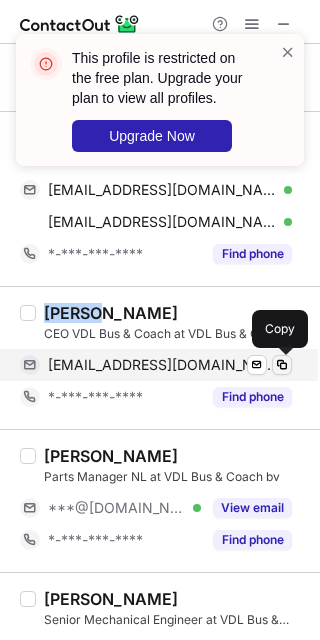 click at bounding box center (282, 365) 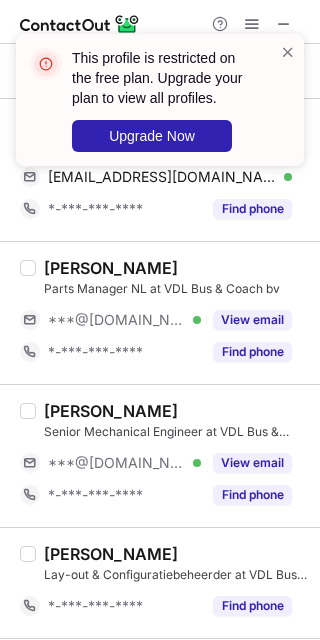 scroll, scrollTop: 2238, scrollLeft: 0, axis: vertical 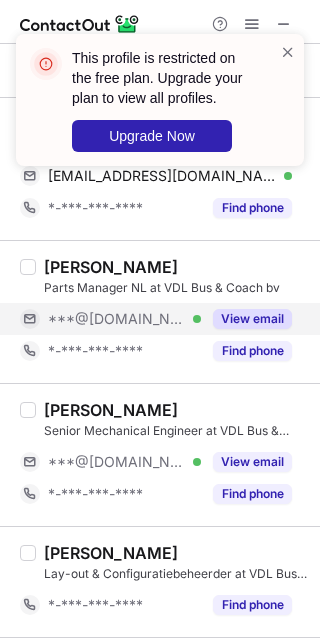 click on "View email" at bounding box center [252, 319] 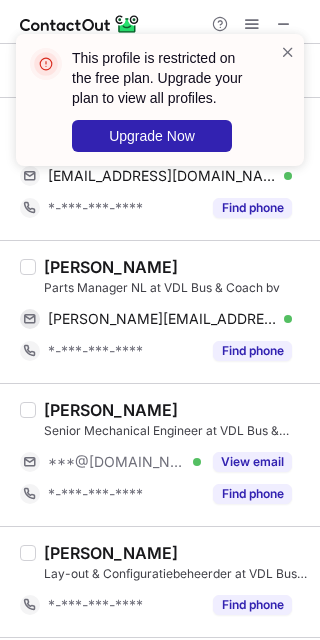 click on "Ted Senders" at bounding box center (111, 267) 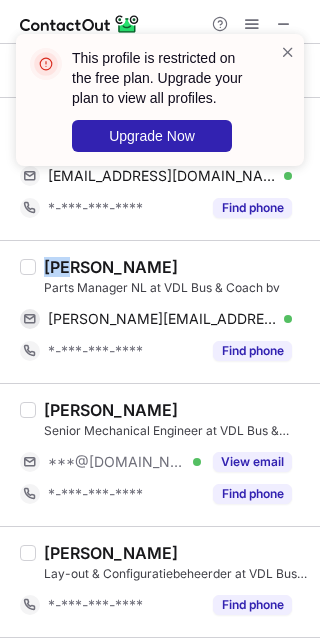 click on "Ted Senders" at bounding box center [111, 267] 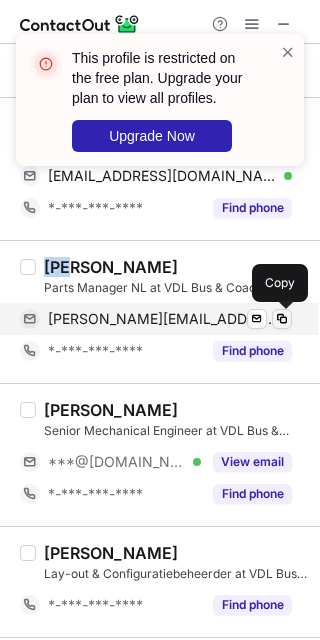 click at bounding box center [282, 319] 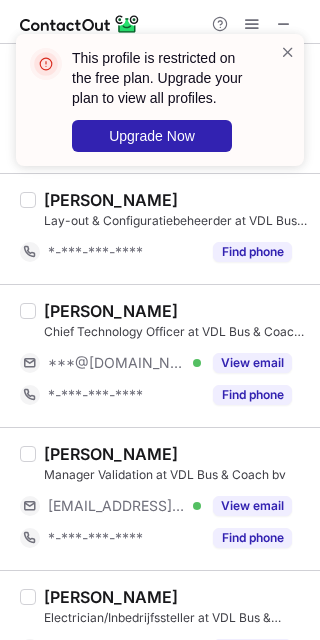 scroll, scrollTop: 2596, scrollLeft: 0, axis: vertical 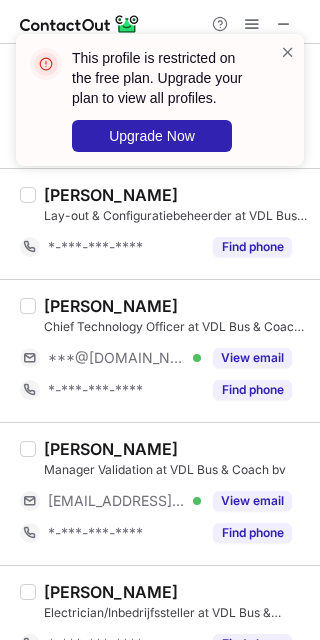 click on "Robert Van Oostrum Chief Technology Officer at VDL Bus & Coach bv ***@hotmail.com Verified View email *-***-***-**** Find phone" at bounding box center (172, 351) 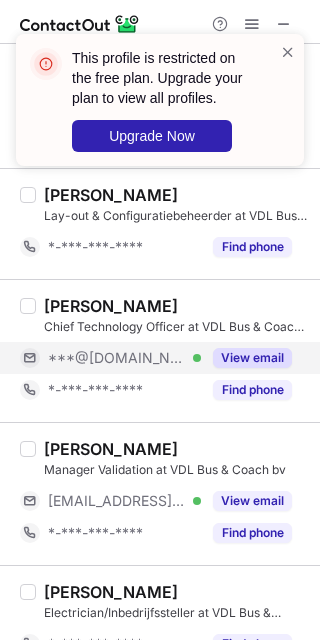 click on "View email" at bounding box center [246, 358] 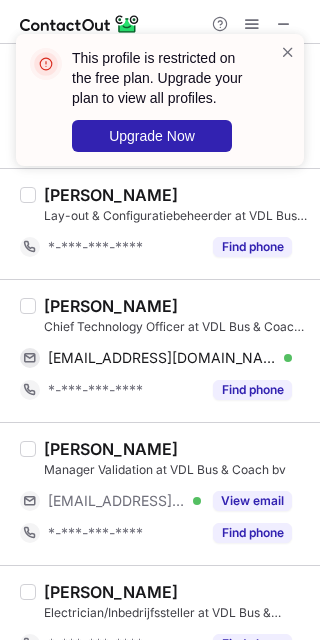 click on "Robert Van Oostrum" at bounding box center [111, 306] 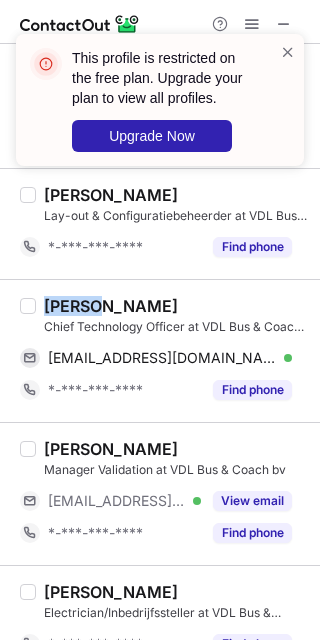 click on "Robert Van Oostrum" at bounding box center (111, 306) 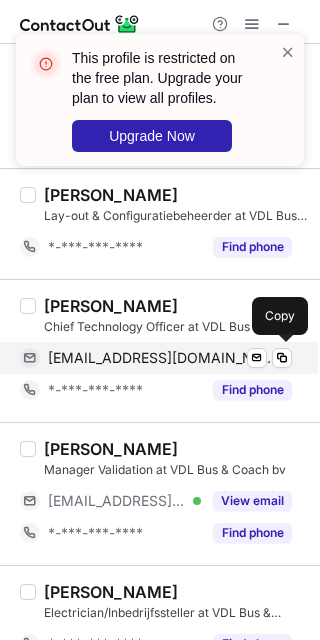 click on "roostrum@hotmail.com Verified Send email Copy" at bounding box center (156, 358) 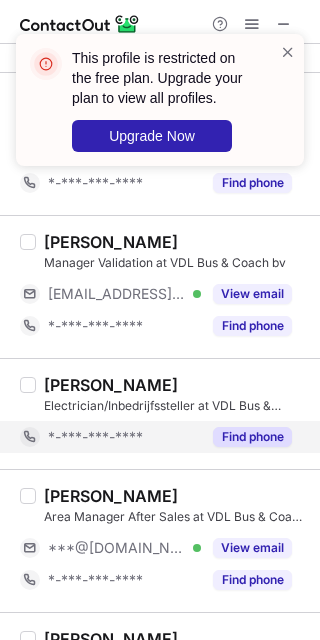 scroll, scrollTop: 2950, scrollLeft: 0, axis: vertical 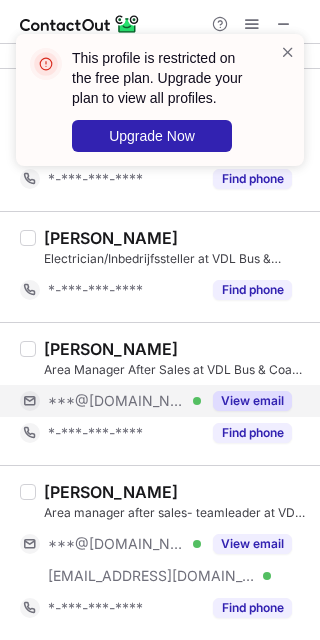 click on "View email" at bounding box center (246, 401) 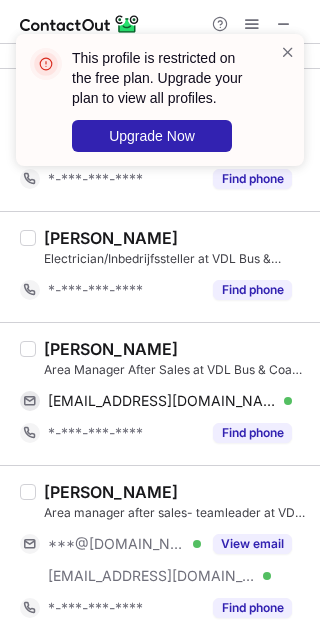 click on "Damir Softic" at bounding box center [111, 349] 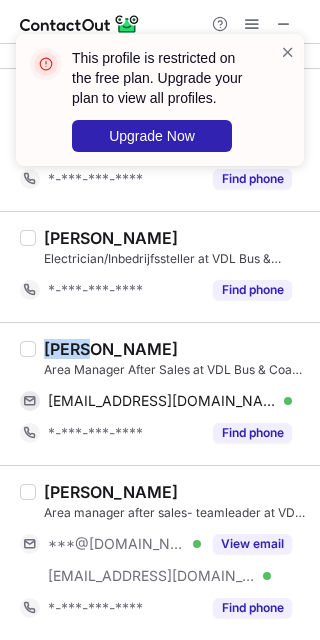 click on "Damir Softic" at bounding box center [111, 349] 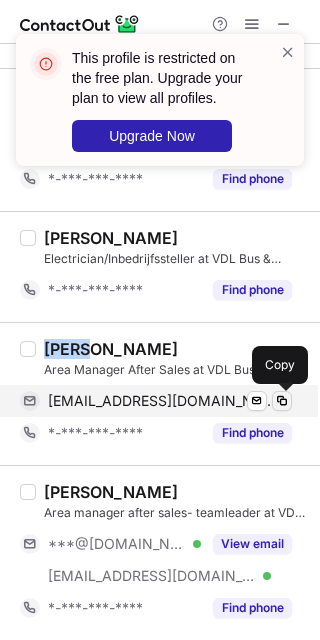 click at bounding box center [282, 401] 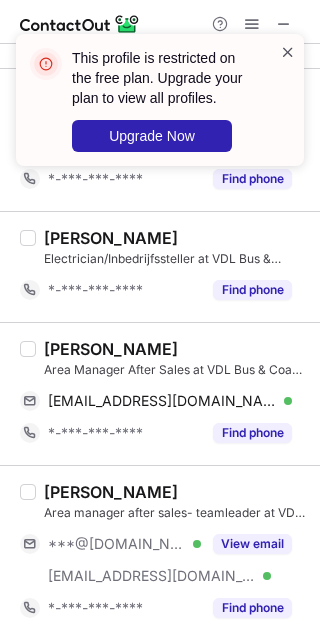 click at bounding box center (288, 52) 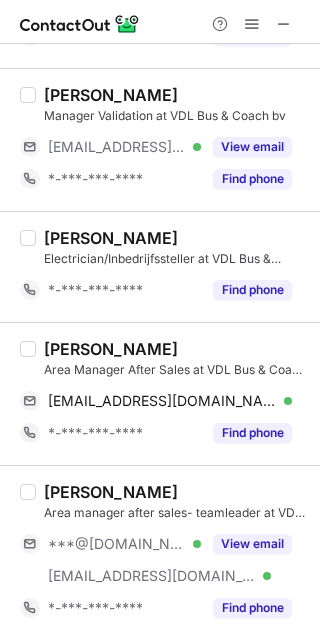 click at bounding box center (284, 24) 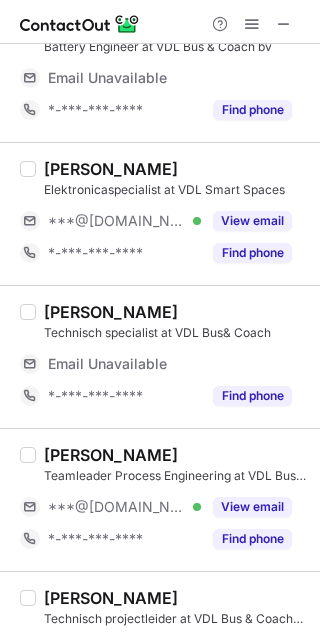scroll, scrollTop: 512, scrollLeft: 0, axis: vertical 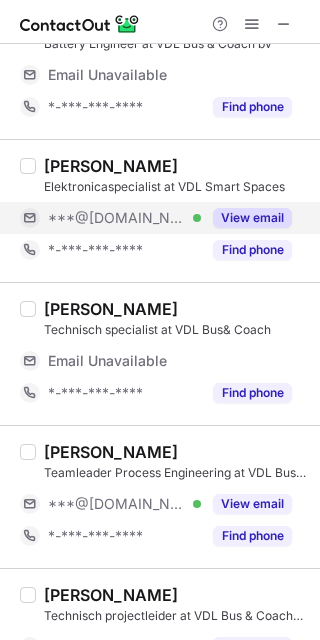 click on "View email" at bounding box center (252, 218) 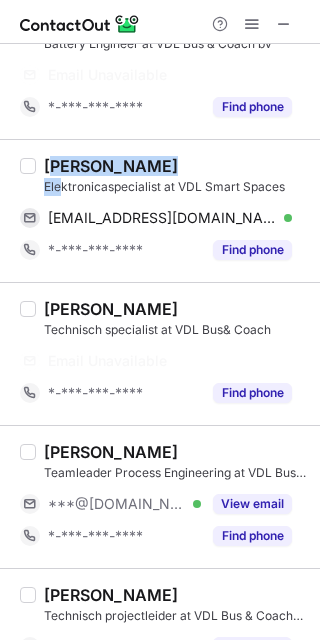drag, startPoint x: 64, startPoint y: 176, endPoint x: 50, endPoint y: 162, distance: 19.79899 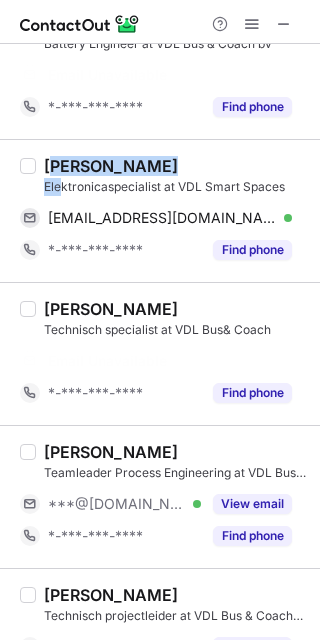 scroll, scrollTop: 448, scrollLeft: 0, axis: vertical 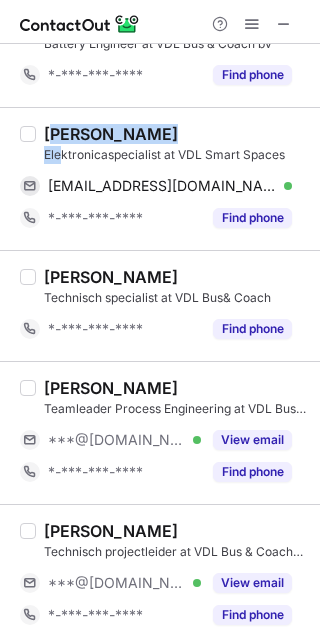 click on "Elektronicaspecialist at VDL Smart Spaces" at bounding box center (176, 155) 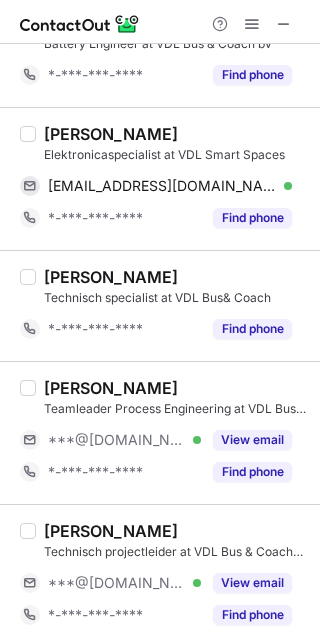 click on "Sake Westra" at bounding box center (111, 134) 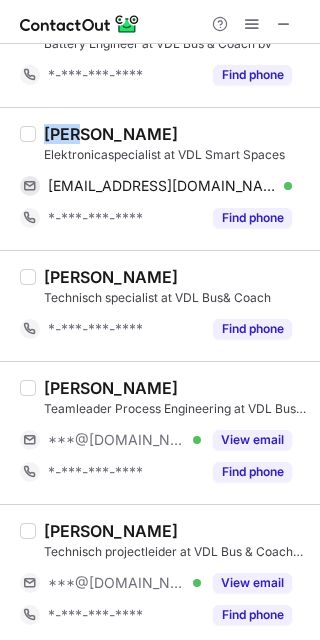 click on "Sake Westra" at bounding box center [111, 134] 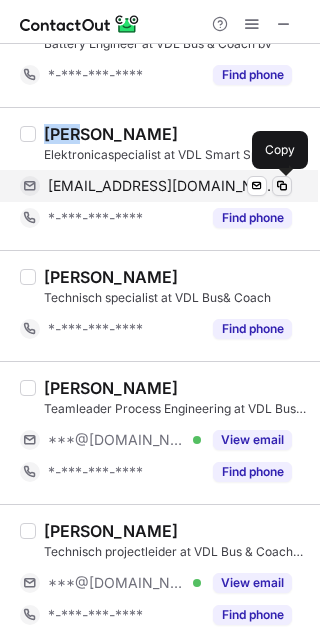 click at bounding box center (282, 186) 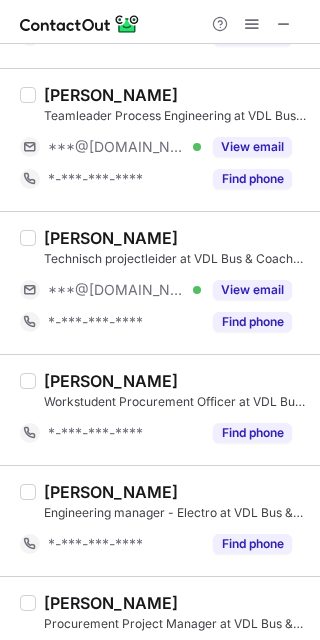scroll, scrollTop: 789, scrollLeft: 0, axis: vertical 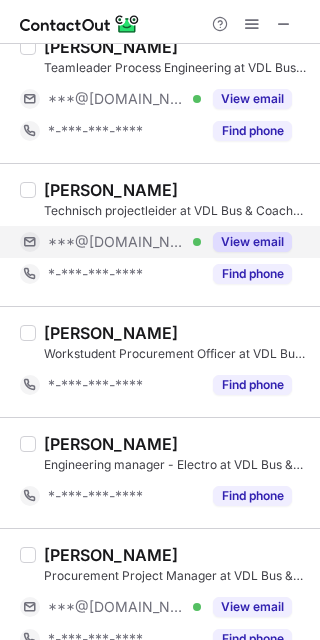 click on "View email" at bounding box center (246, 242) 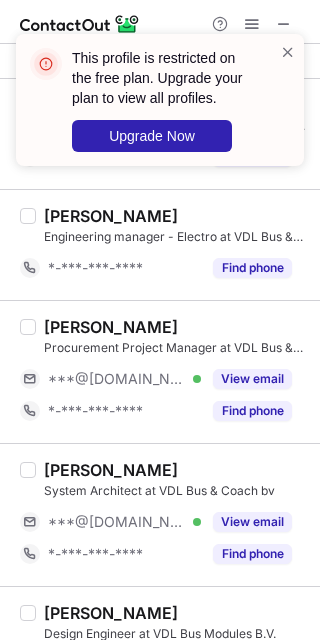 scroll, scrollTop: 1052, scrollLeft: 0, axis: vertical 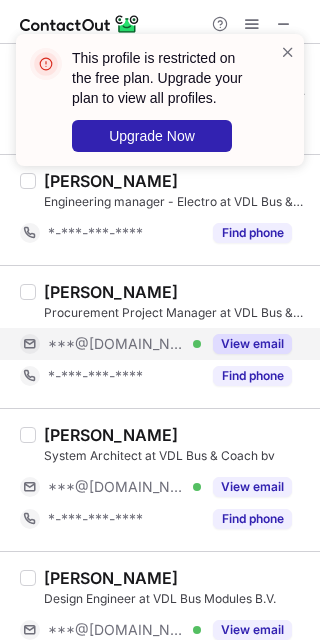 click on "View email" at bounding box center (246, 344) 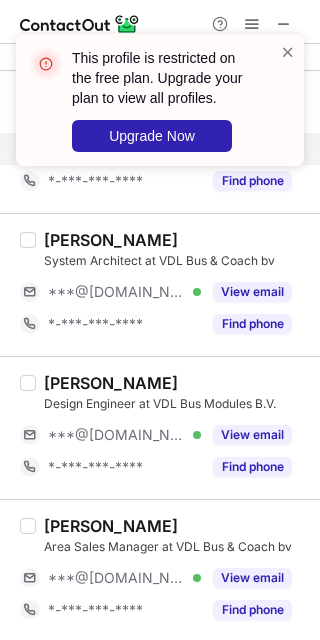 scroll, scrollTop: 1248, scrollLeft: 0, axis: vertical 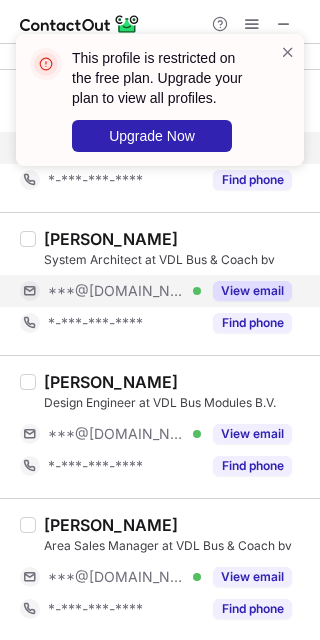 click on "View email" at bounding box center [252, 291] 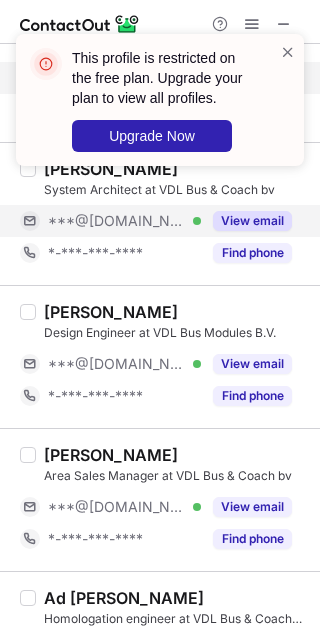 scroll, scrollTop: 1348, scrollLeft: 0, axis: vertical 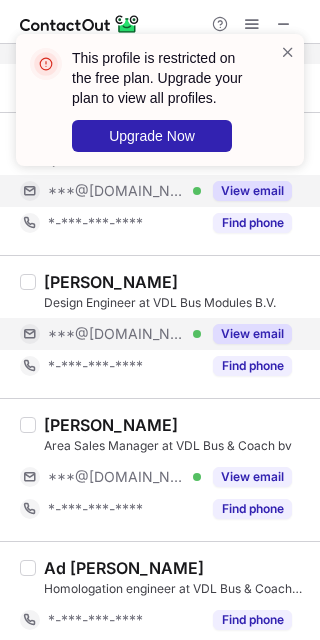 click on "View email" at bounding box center [252, 334] 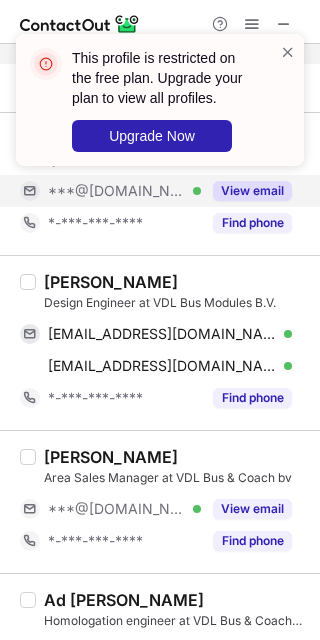 click on "Erik van Abeelen" at bounding box center [111, 282] 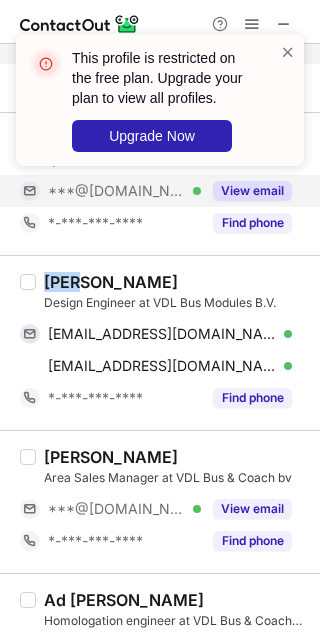 click on "Erik van Abeelen" at bounding box center [111, 282] 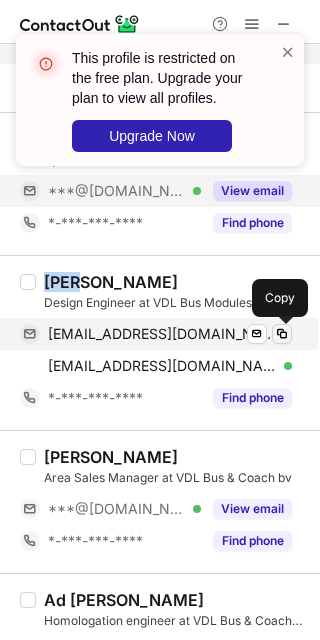 click at bounding box center (282, 334) 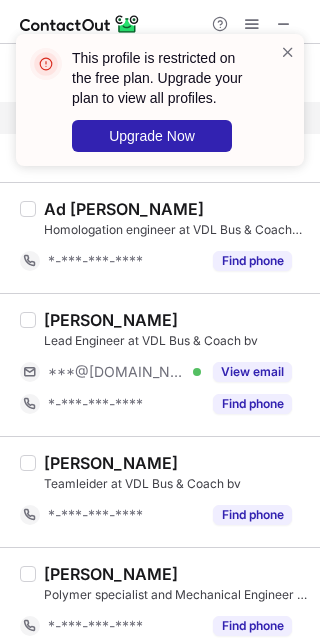 scroll, scrollTop: 1740, scrollLeft: 0, axis: vertical 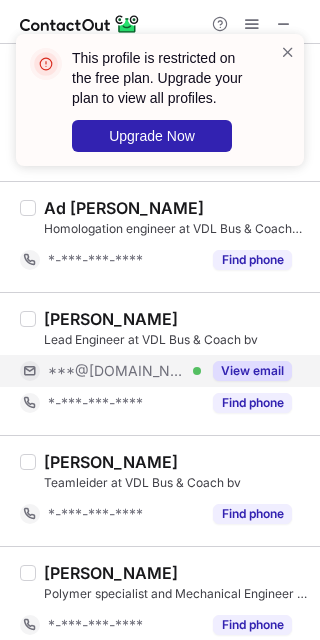 click on "View email" at bounding box center (252, 371) 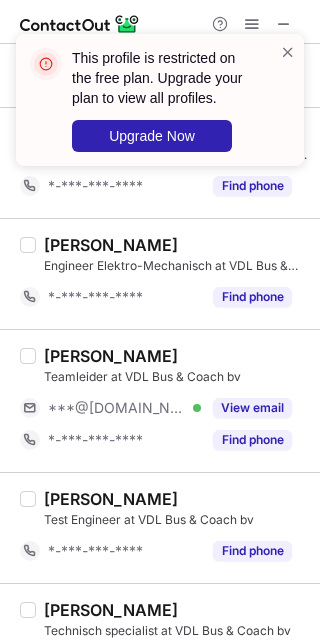 scroll, scrollTop: 2189, scrollLeft: 0, axis: vertical 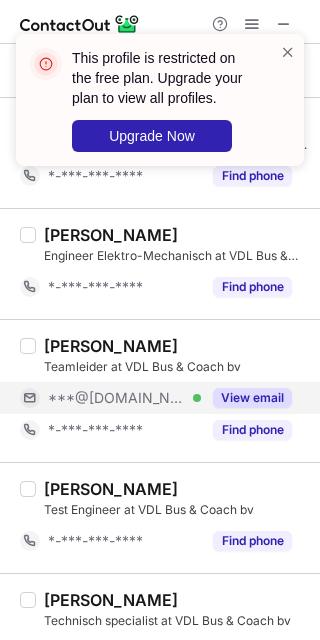 click on "View email" at bounding box center [252, 398] 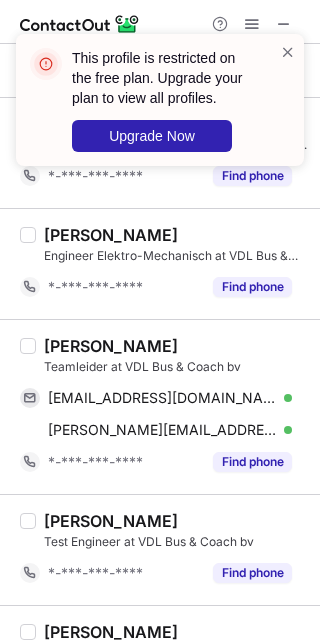 click on "Marco Verhees Teamleider at VDL Bus & Coach bv marcoverhees1971@gmail.com Verified Send email Copy m.verhees@vdlbuscoach.com Verified Send email Copy *-***-***-**** Find phone" at bounding box center (160, 406) 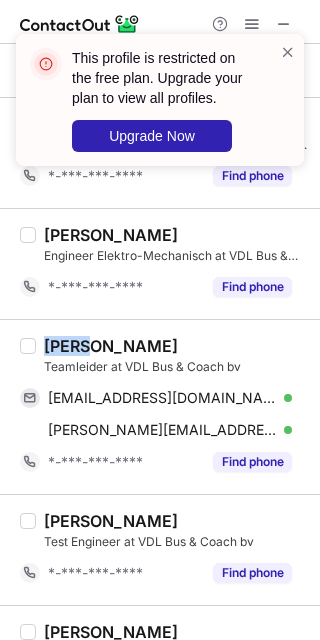 click on "Marco Verhees Teamleider at VDL Bus & Coach bv marcoverhees1971@gmail.com Verified Send email Copy m.verhees@vdlbuscoach.com Verified Send email Copy *-***-***-**** Find phone" at bounding box center (160, 406) 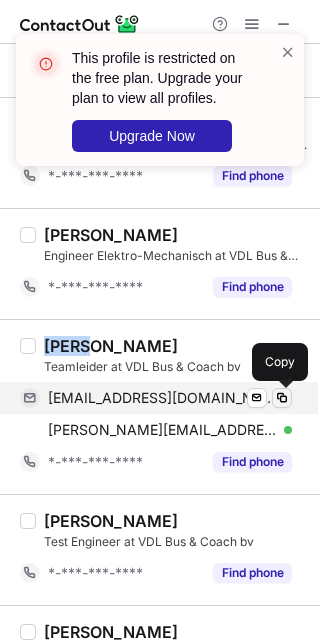 click at bounding box center [282, 398] 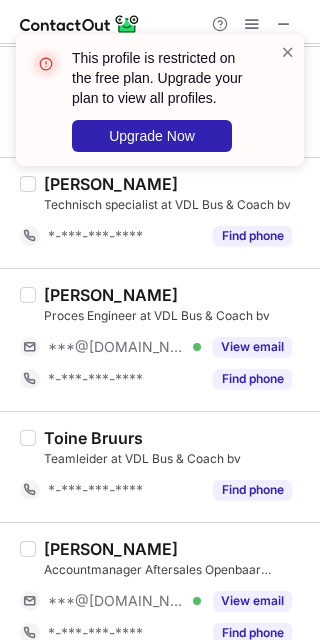scroll, scrollTop: 2644, scrollLeft: 0, axis: vertical 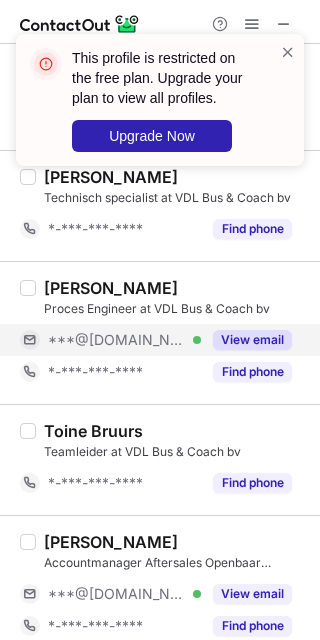 click on "View email" at bounding box center (246, 340) 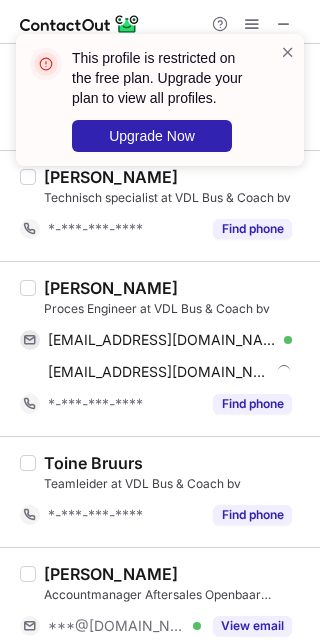 click on "Mark Wenting" at bounding box center (111, 288) 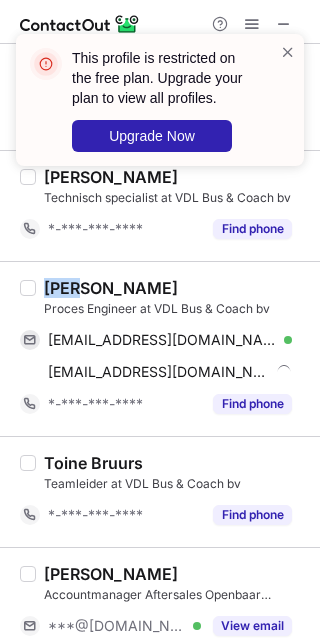 click on "Mark Wenting" at bounding box center (111, 288) 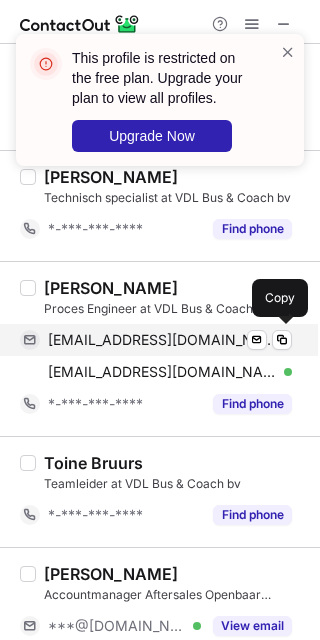 click on "mark_wenting@outlook.com Verified Send email Copy" at bounding box center [156, 340] 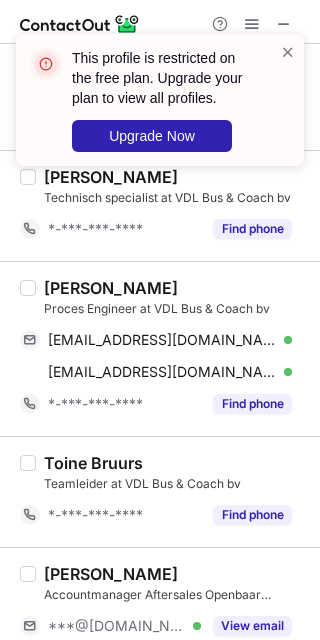 scroll, scrollTop: 2694, scrollLeft: 0, axis: vertical 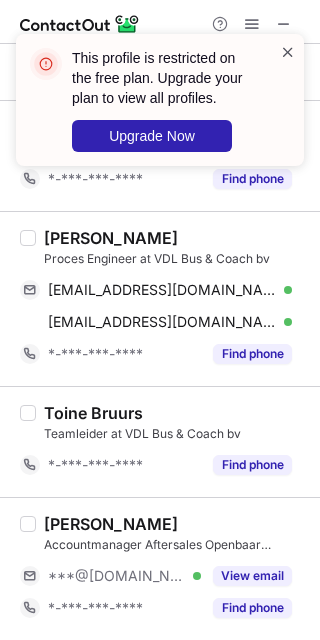 click at bounding box center [288, 52] 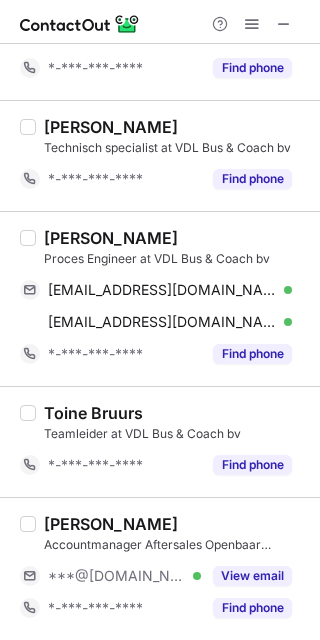 click at bounding box center (284, 24) 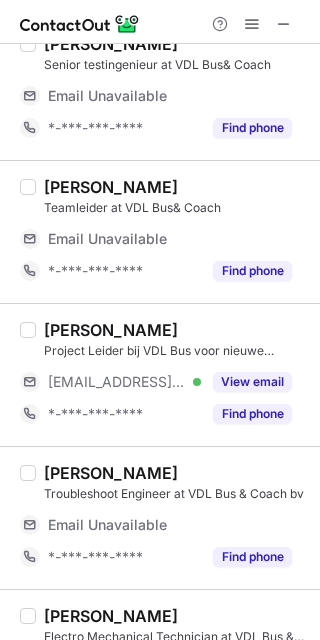 scroll, scrollTop: 0, scrollLeft: 0, axis: both 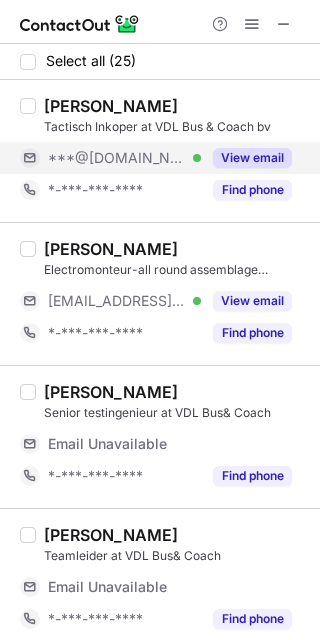 click on "View email" at bounding box center (252, 158) 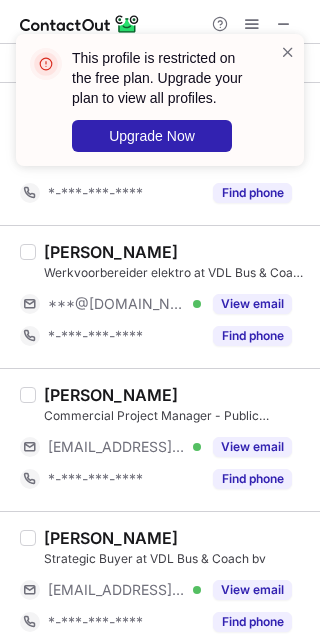 scroll, scrollTop: 791, scrollLeft: 0, axis: vertical 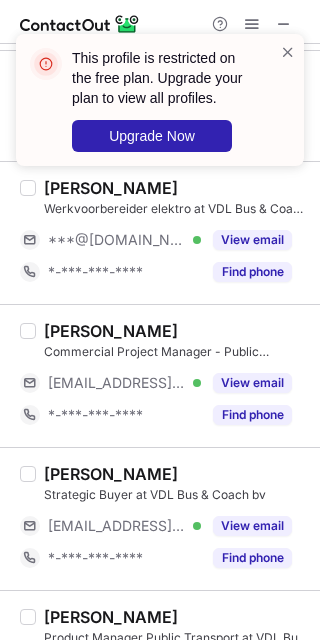 click on "Robert Alvarez Commercial Project Manager - Public Transport at VDL Bus & Coach bv ***@gmx.ch Verified View email *-***-***-**** Find phone" at bounding box center [160, 375] 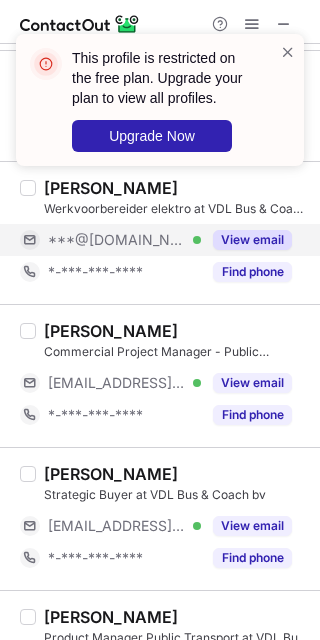 click on "View email" at bounding box center (246, 240) 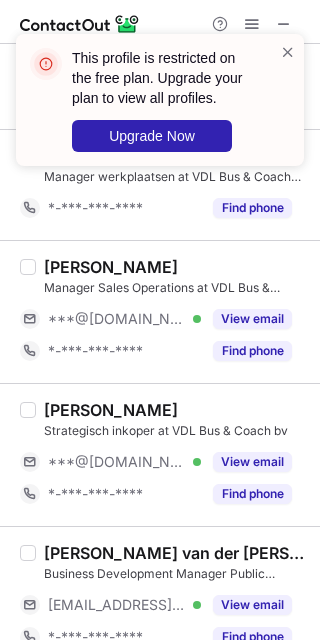 scroll, scrollTop: 1599, scrollLeft: 0, axis: vertical 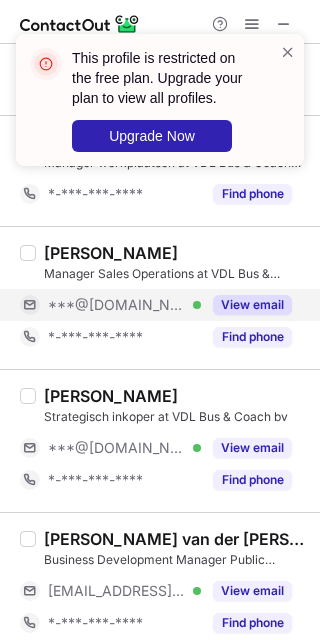 click on "View email" at bounding box center [252, 305] 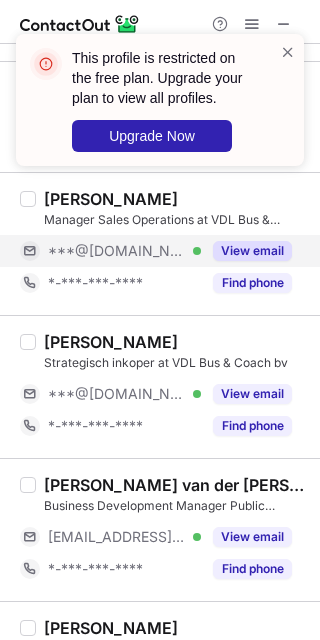 scroll, scrollTop: 1691, scrollLeft: 0, axis: vertical 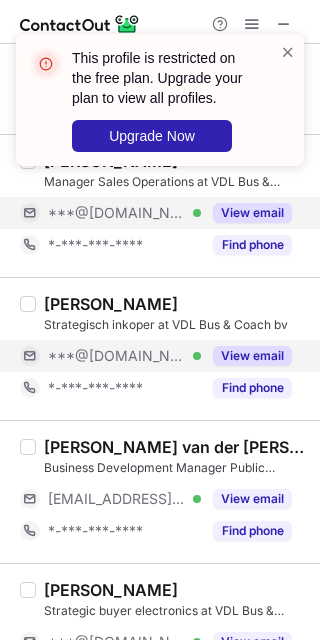 click on "View email" at bounding box center (246, 356) 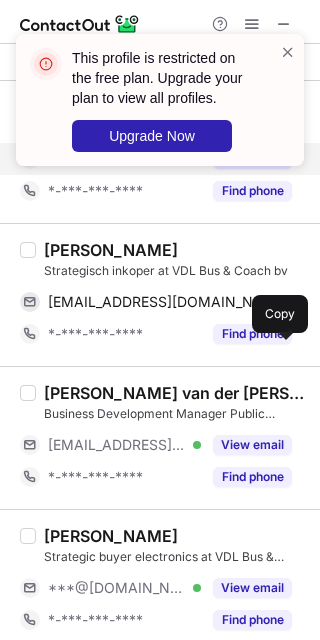scroll, scrollTop: 1746, scrollLeft: 0, axis: vertical 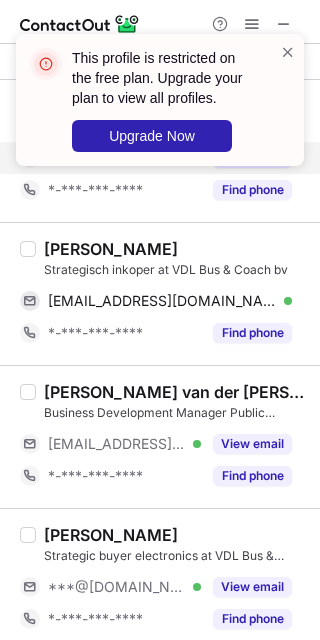 click on "Jos van de Ven" at bounding box center (111, 249) 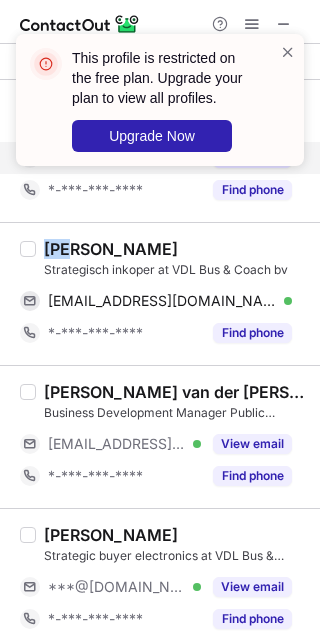 click on "Jos van de Ven" at bounding box center (111, 249) 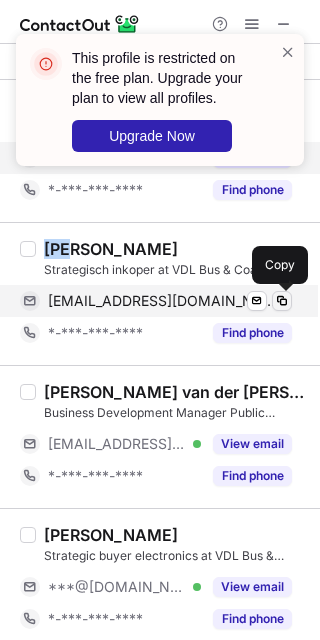 click at bounding box center (282, 301) 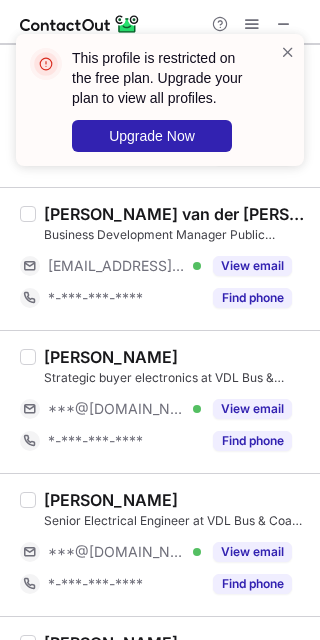 scroll, scrollTop: 1993, scrollLeft: 0, axis: vertical 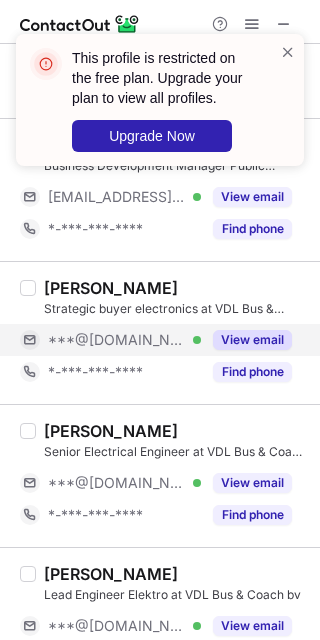 click on "View email" at bounding box center [246, 340] 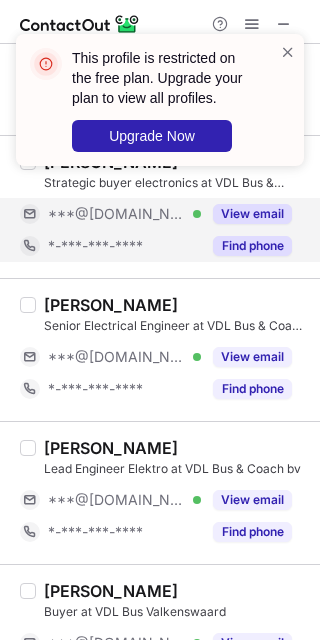 scroll, scrollTop: 2155, scrollLeft: 0, axis: vertical 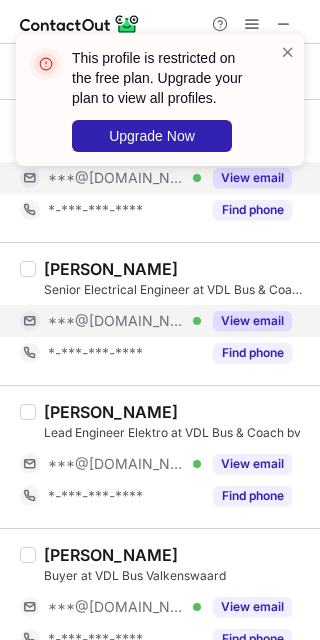 click on "View email" at bounding box center [252, 321] 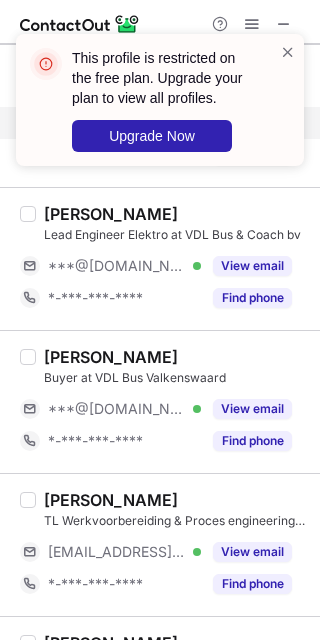 scroll, scrollTop: 2368, scrollLeft: 0, axis: vertical 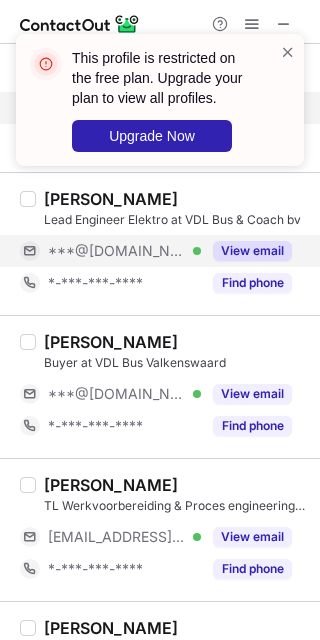 click on "View email" at bounding box center (246, 251) 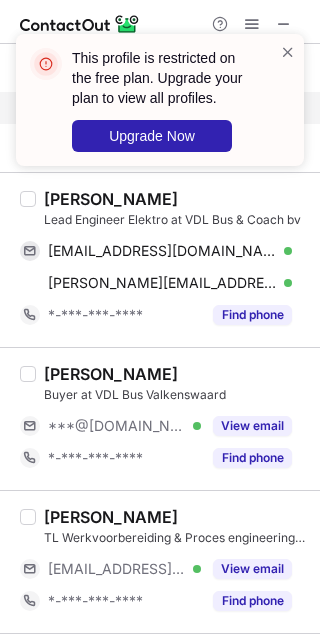 click on "This profile is restricted on the free plan. Upgrade your plan to view all profiles. Upgrade Now" at bounding box center [160, 108] 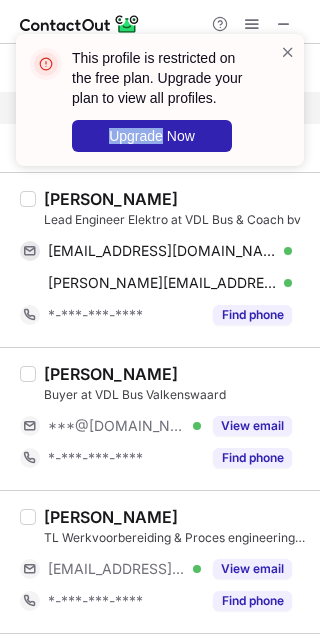 click on "This profile is restricted on the free plan. Upgrade your plan to view all profiles. Upgrade Now" at bounding box center [160, 108] 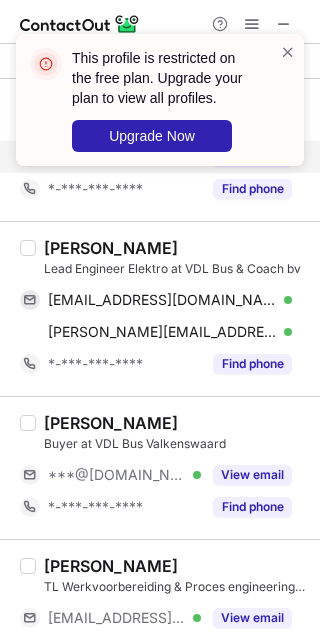 click on "Wouter de Bruijn" at bounding box center [111, 248] 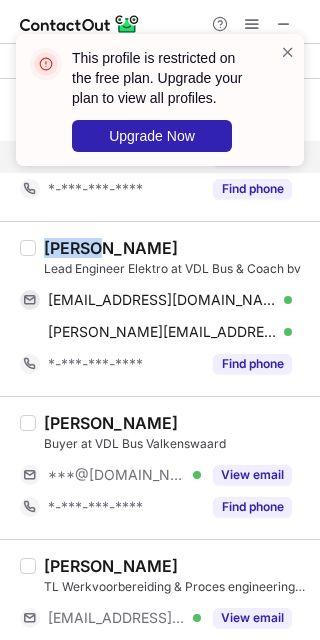 click on "Wouter de Bruijn" at bounding box center (111, 248) 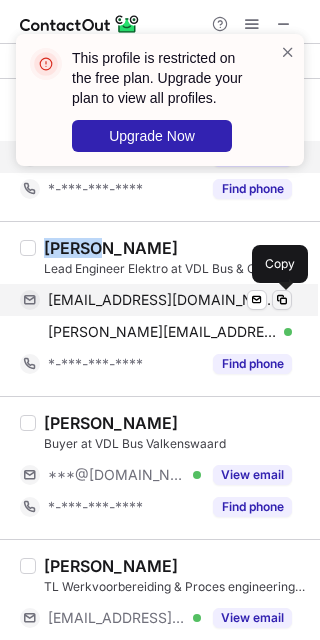 click at bounding box center [282, 300] 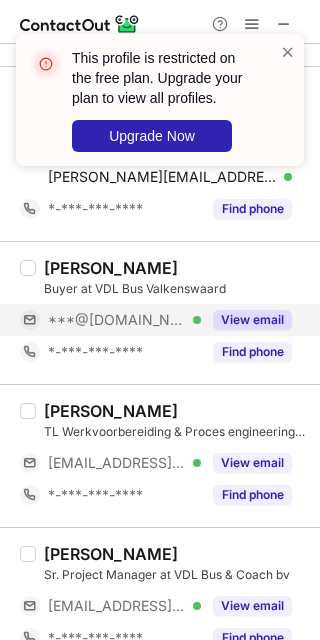 scroll, scrollTop: 2475, scrollLeft: 0, axis: vertical 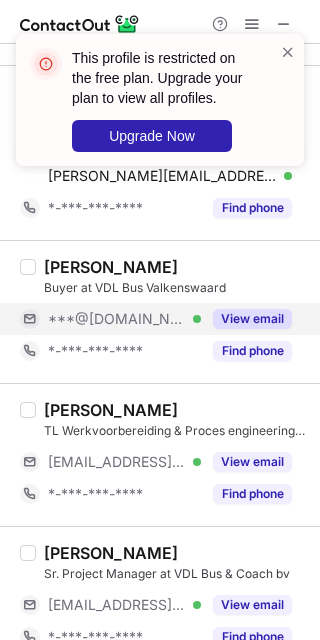 click on "View email" at bounding box center (252, 319) 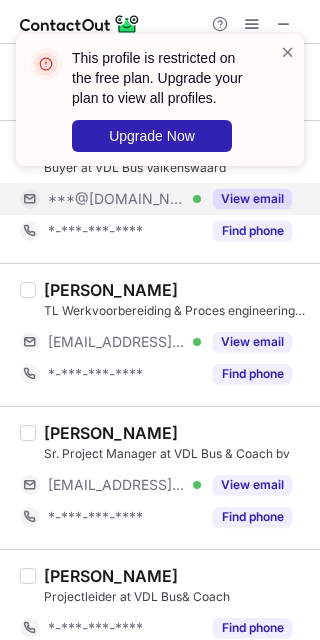 scroll, scrollTop: 2596, scrollLeft: 0, axis: vertical 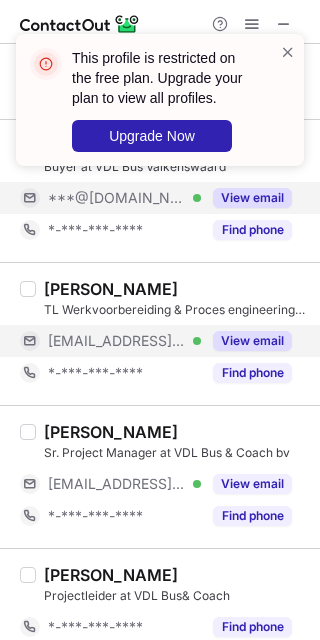 click on "View email" at bounding box center (252, 341) 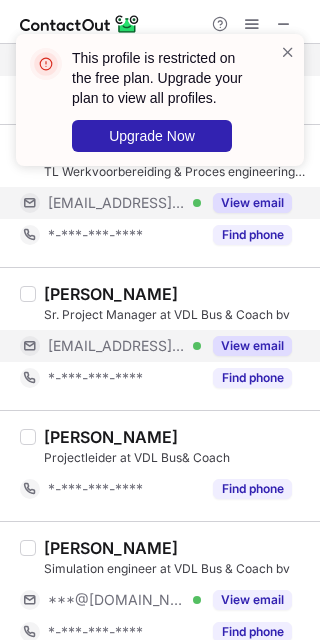 scroll, scrollTop: 2758, scrollLeft: 0, axis: vertical 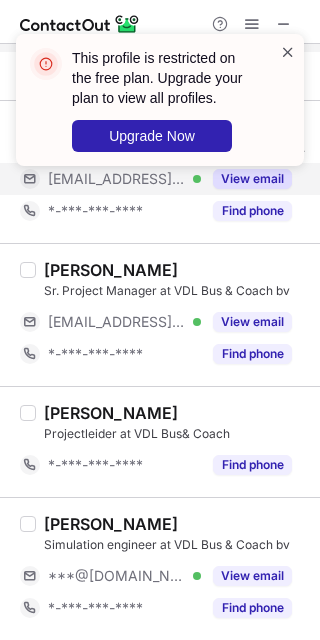 click at bounding box center (288, 52) 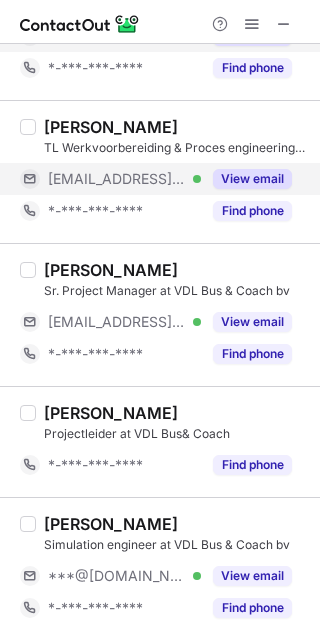 click at bounding box center [284, 24] 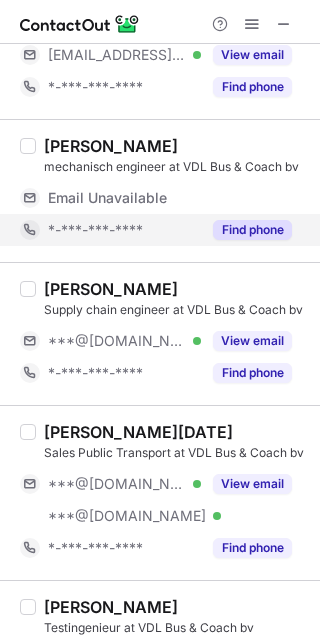 scroll, scrollTop: 104, scrollLeft: 0, axis: vertical 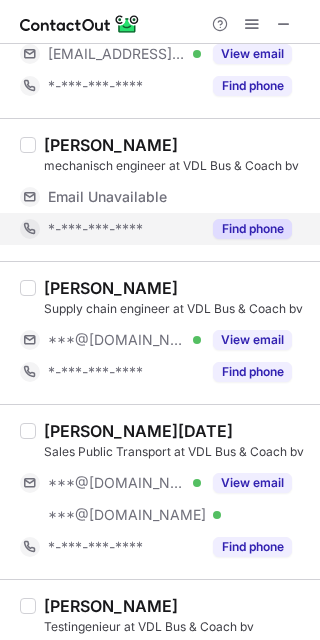 click on "View email" at bounding box center (252, 340) 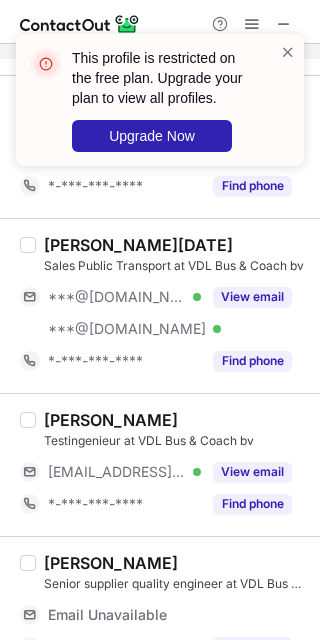 scroll, scrollTop: 291, scrollLeft: 0, axis: vertical 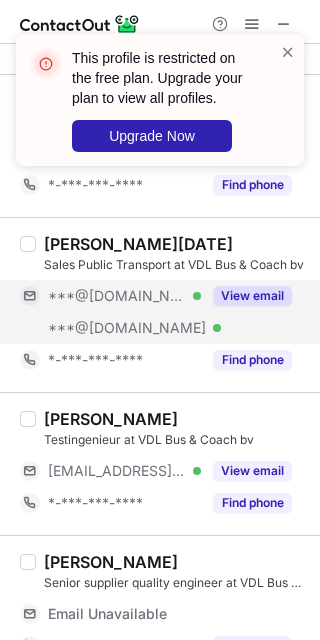 click on "View email" at bounding box center [246, 296] 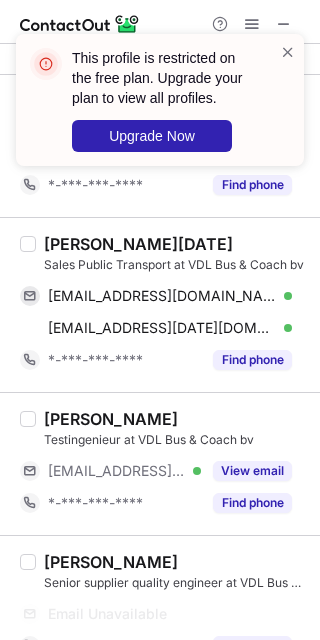 click on "Niek Toussaint" at bounding box center [138, 244] 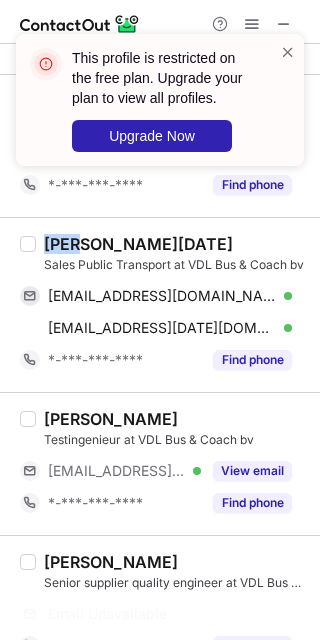 click on "Niek Toussaint" at bounding box center [138, 244] 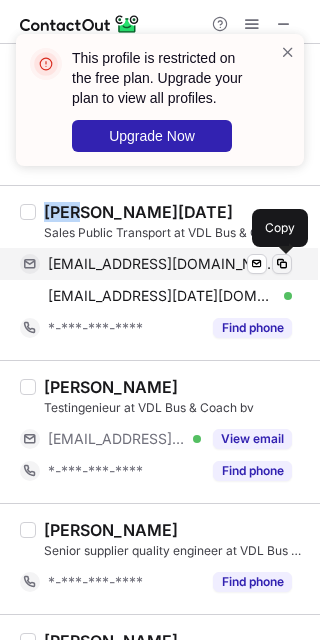 click at bounding box center [282, 264] 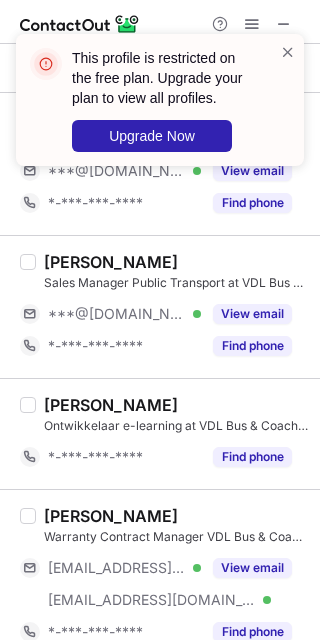scroll, scrollTop: 1512, scrollLeft: 0, axis: vertical 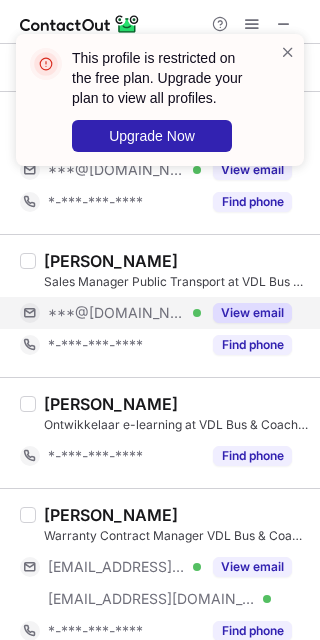 click on "View email" at bounding box center [252, 313] 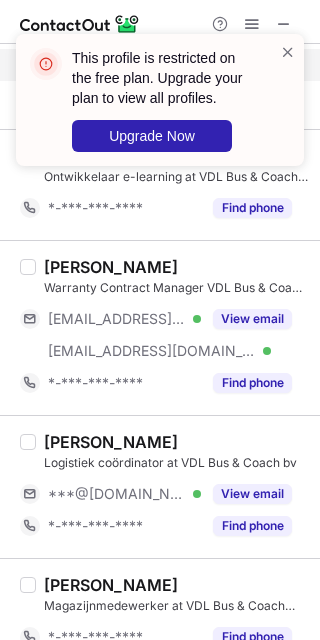 scroll, scrollTop: 1761, scrollLeft: 0, axis: vertical 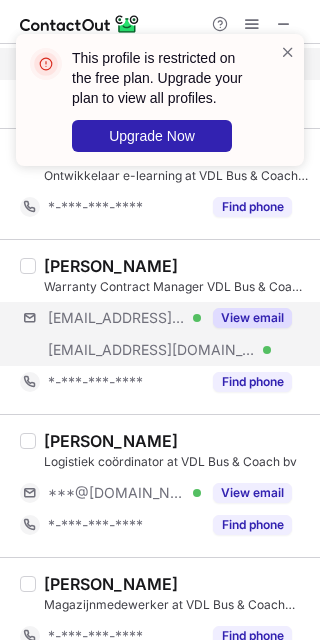 click on "***@upcmail.nl Verified ***@vdlbuscoach.com Verified View email" at bounding box center (164, 334) 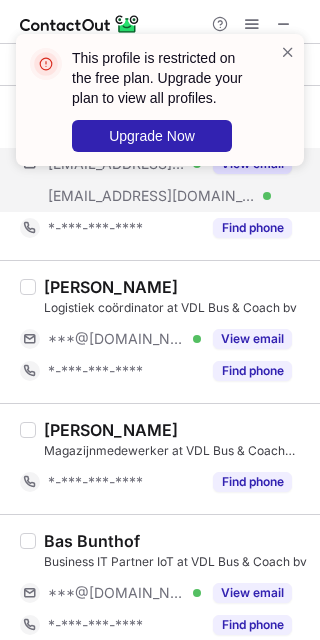 scroll, scrollTop: 1932, scrollLeft: 0, axis: vertical 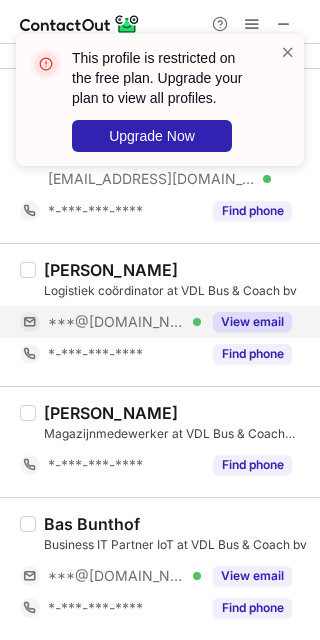 click on "View email" at bounding box center [252, 322] 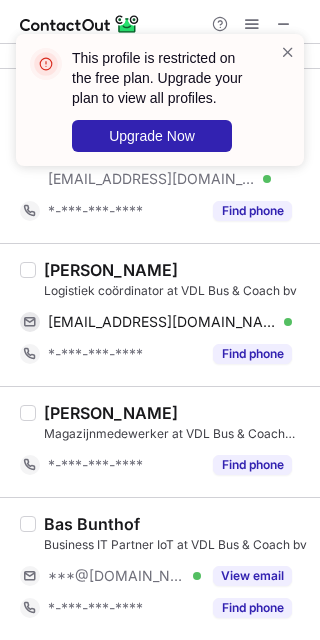 click on "Nedley Moll" at bounding box center [111, 270] 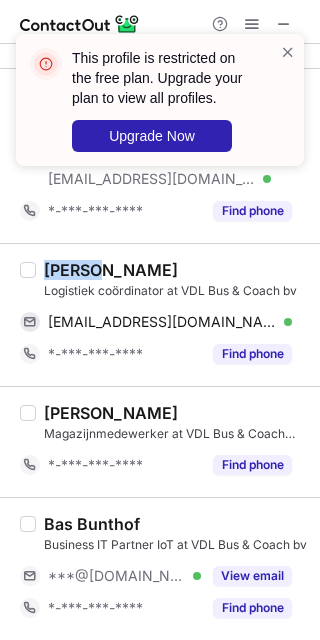 click on "Nedley Moll" at bounding box center [111, 270] 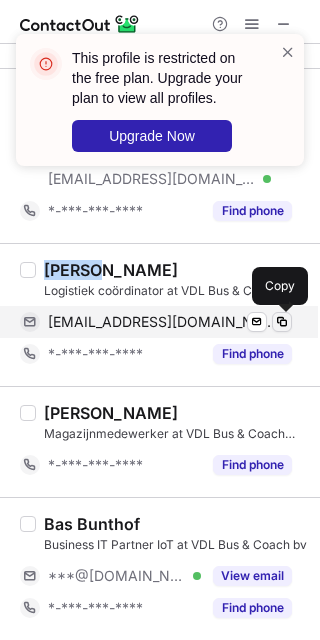 click at bounding box center (282, 322) 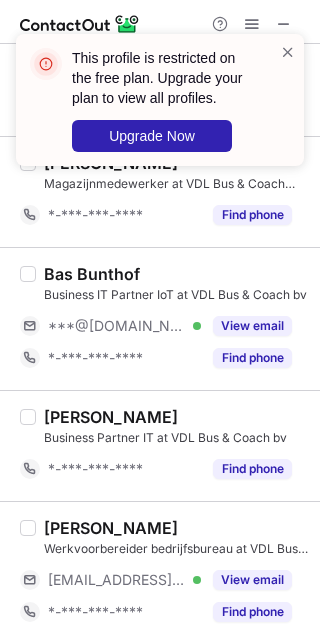 scroll, scrollTop: 2183, scrollLeft: 0, axis: vertical 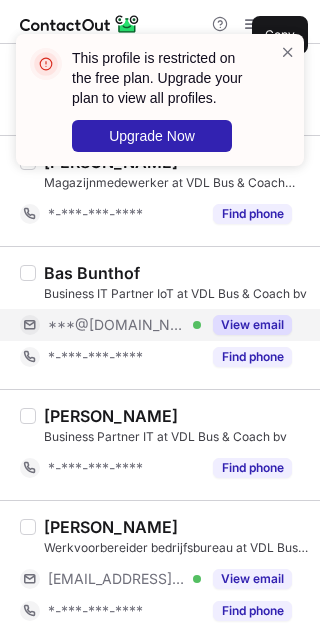 click on "View email" at bounding box center (252, 325) 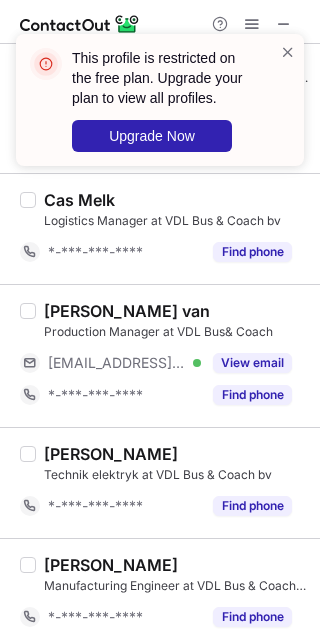 scroll, scrollTop: 2662, scrollLeft: 0, axis: vertical 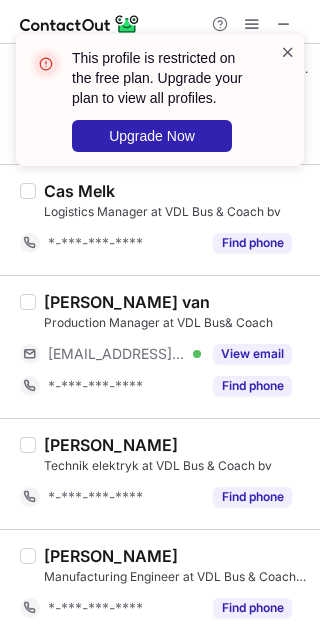 click at bounding box center [288, 52] 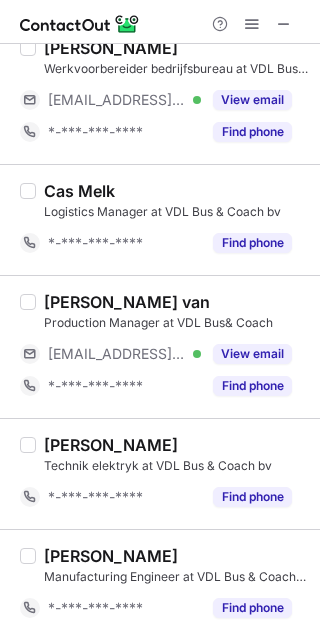 click at bounding box center [284, 24] 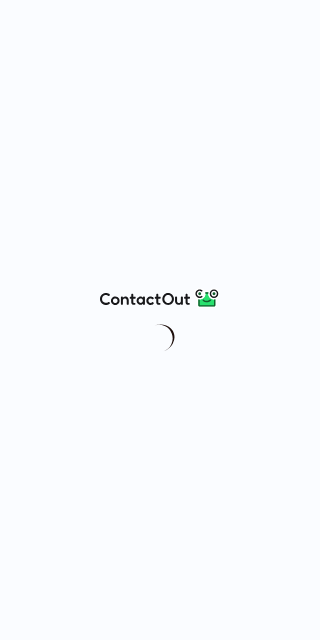scroll, scrollTop: 0, scrollLeft: 0, axis: both 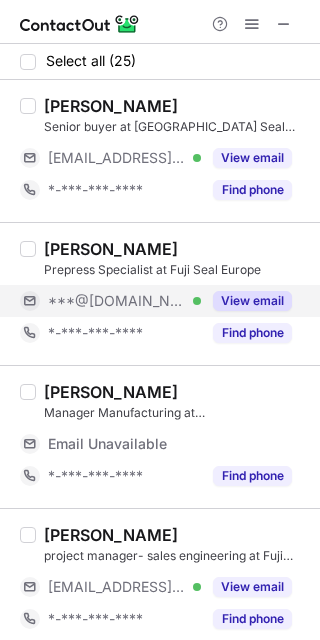 click on "View email" at bounding box center [252, 301] 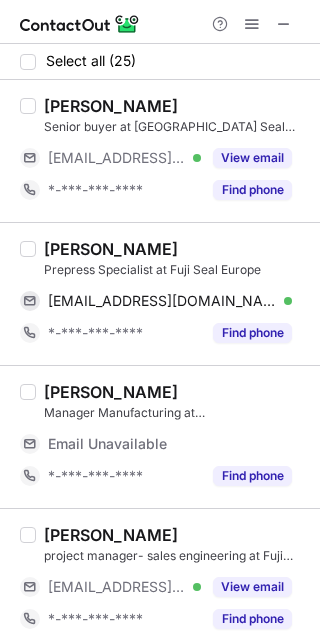 click on "Luuk Wanders Prepress Specialist at Fuji Seal Europe luuk_wanders@hotmail.com Verified Send email Copy *-***-***-**** Find phone" at bounding box center [172, 294] 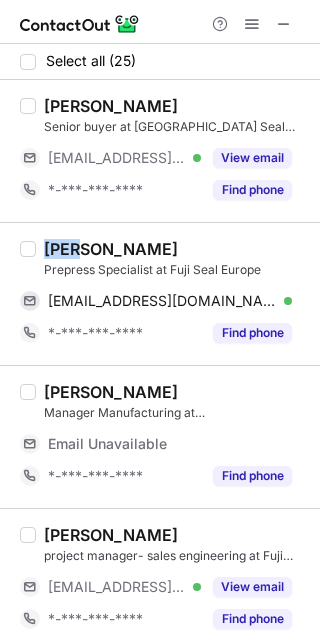 click on "Luuk Wanders Prepress Specialist at Fuji Seal Europe luuk_wanders@hotmail.com Verified Send email Copy *-***-***-**** Find phone" at bounding box center (172, 294) 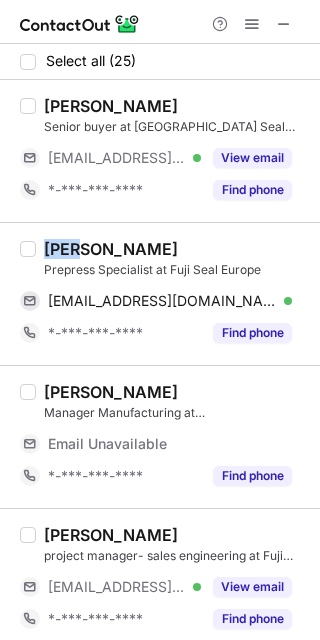 copy on "Luuk" 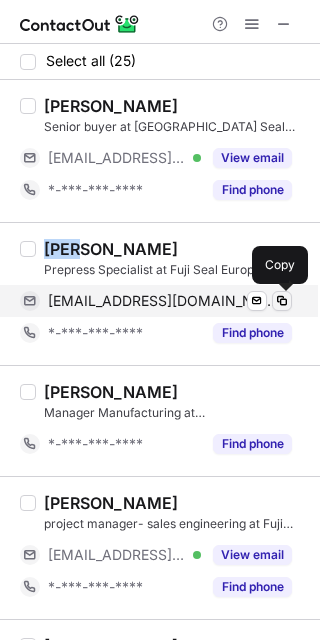 click at bounding box center (282, 301) 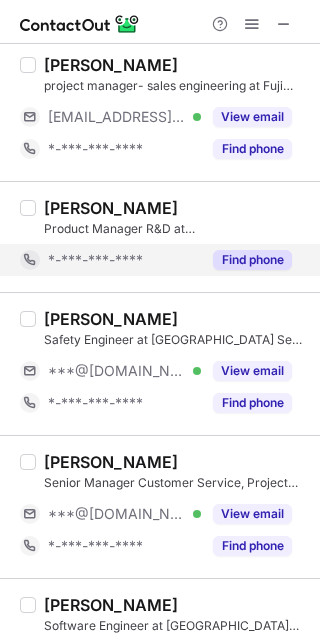 scroll, scrollTop: 478, scrollLeft: 0, axis: vertical 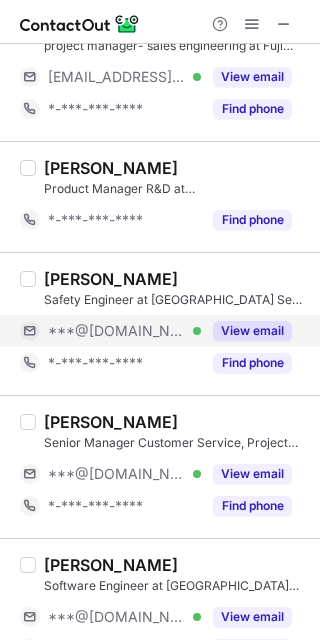 click on "View email" at bounding box center [246, 331] 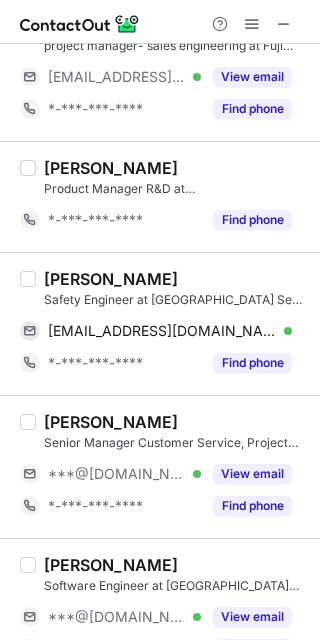 click on "Bert van Mierlo Safety Engineer at Fuji Seal Europe bertvmierlo@hotmail.com Verified Send email Copy *-***-***-**** Find phone" at bounding box center (160, 323) 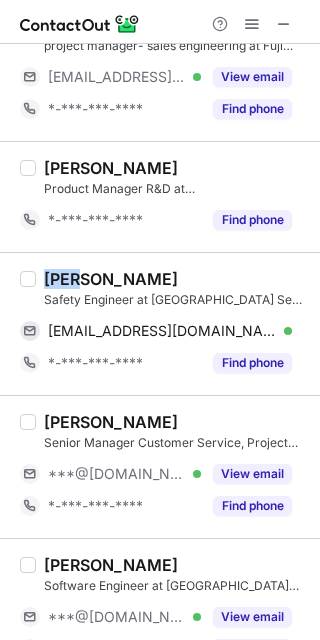 click on "Bert van Mierlo Safety Engineer at Fuji Seal Europe bertvmierlo@hotmail.com Verified Send email Copy *-***-***-**** Find phone" at bounding box center [160, 323] 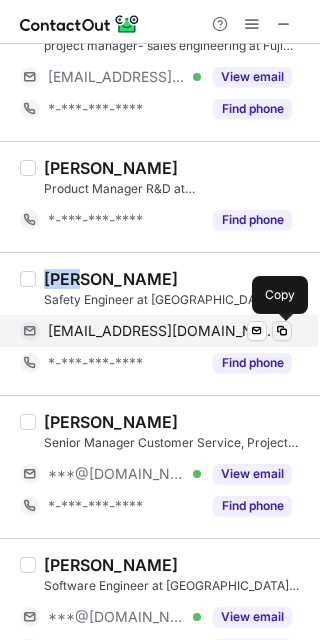 click at bounding box center (282, 331) 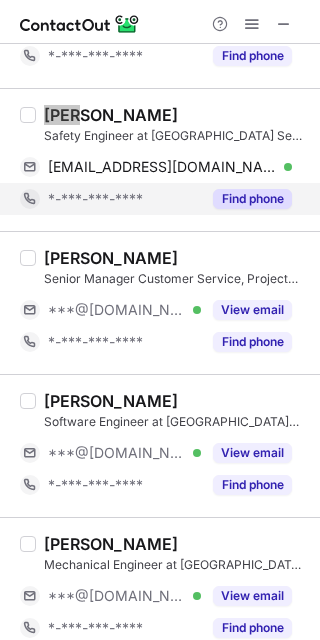 scroll, scrollTop: 643, scrollLeft: 0, axis: vertical 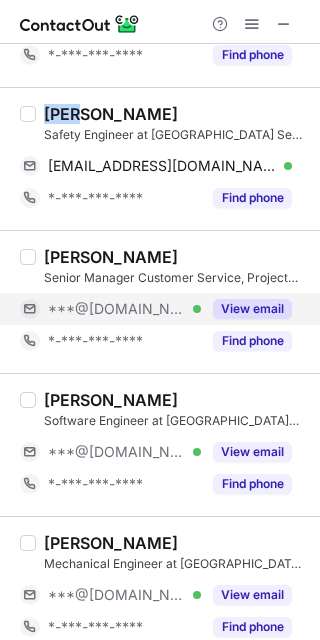 click on "View email" at bounding box center (252, 309) 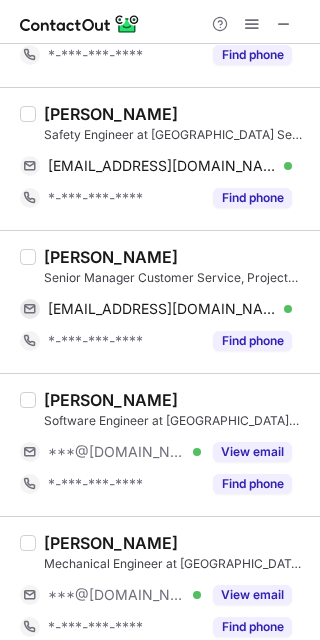 click on "Frank van der Velden" at bounding box center [111, 257] 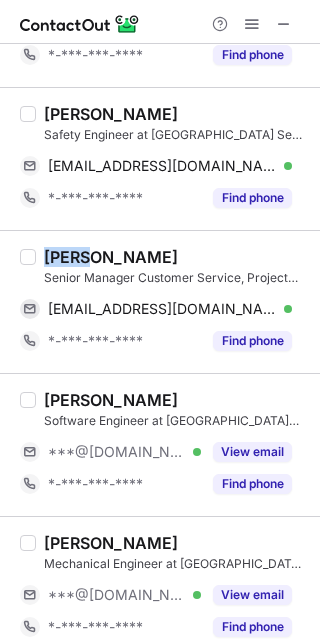 click on "Frank van der Velden" at bounding box center (111, 257) 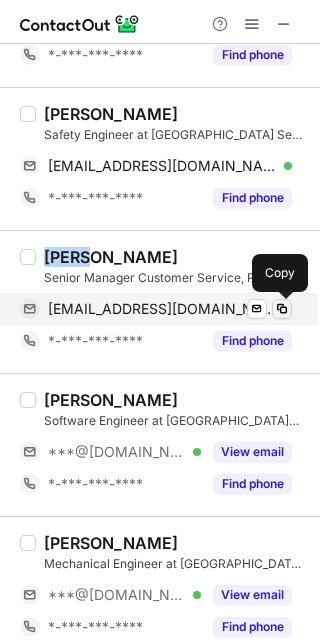 click at bounding box center (282, 309) 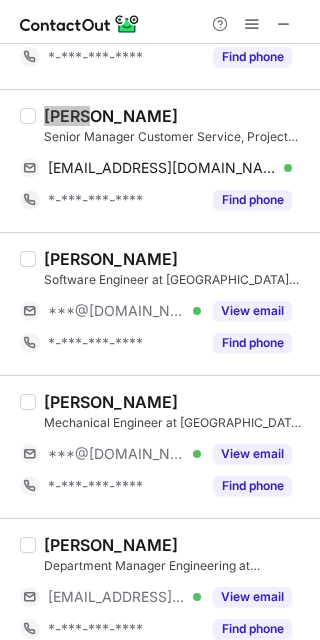 scroll, scrollTop: 786, scrollLeft: 0, axis: vertical 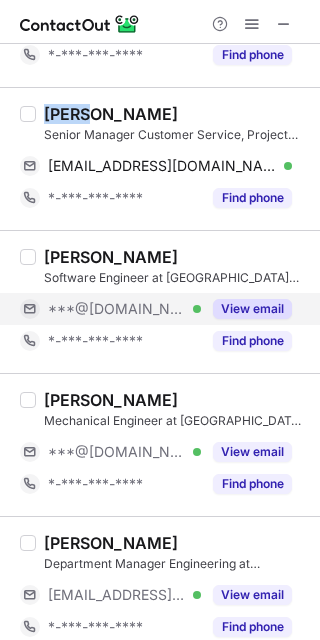 click on "View email" at bounding box center (252, 309) 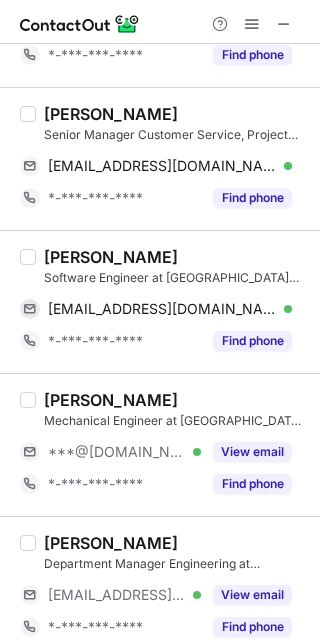 click on "Ricardo Ourives" at bounding box center [111, 257] 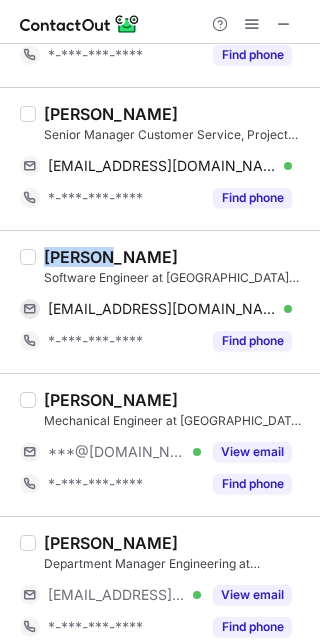 click on "Ricardo Ourives" at bounding box center [111, 257] 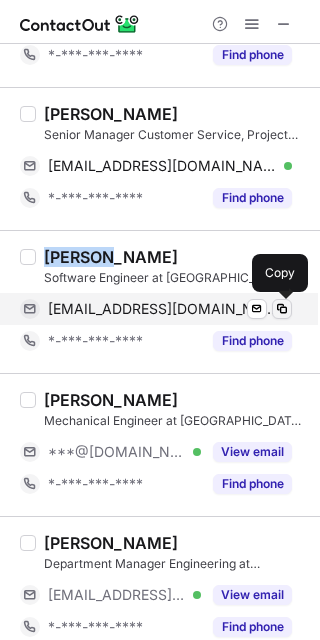 click at bounding box center (282, 309) 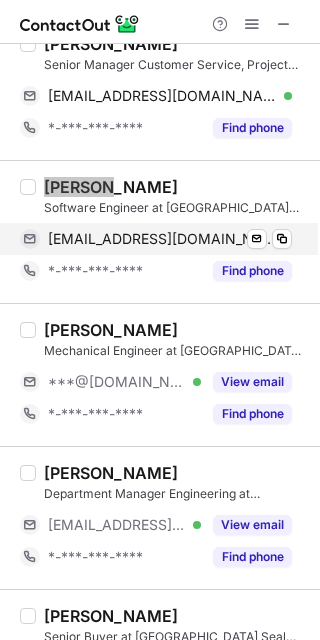 scroll, scrollTop: 911, scrollLeft: 0, axis: vertical 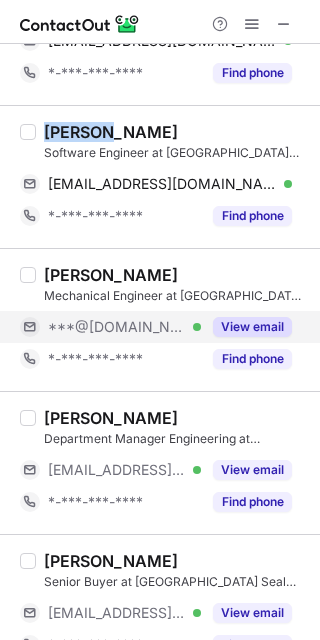 click on "View email" at bounding box center [252, 327] 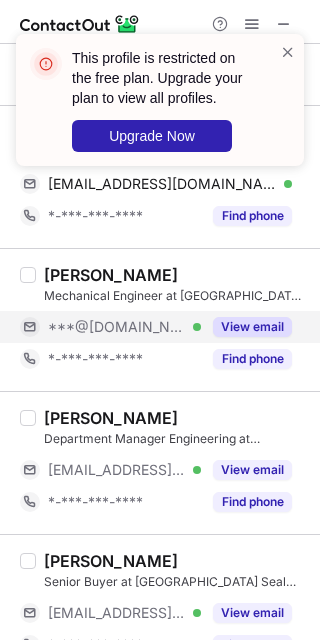 click on "View email" at bounding box center (252, 327) 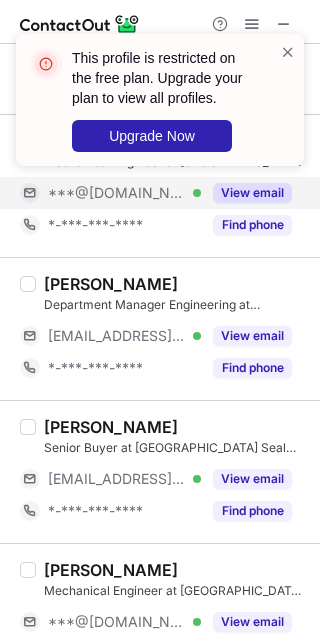 scroll, scrollTop: 1052, scrollLeft: 0, axis: vertical 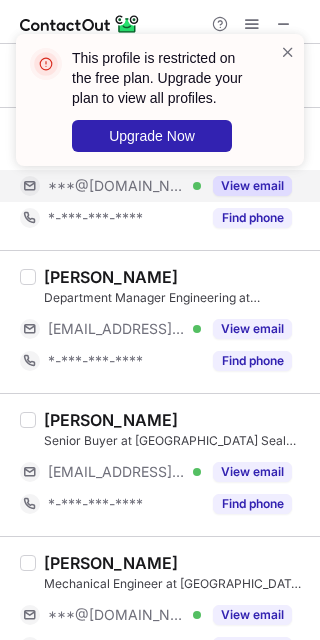 click on "View email" at bounding box center (252, 329) 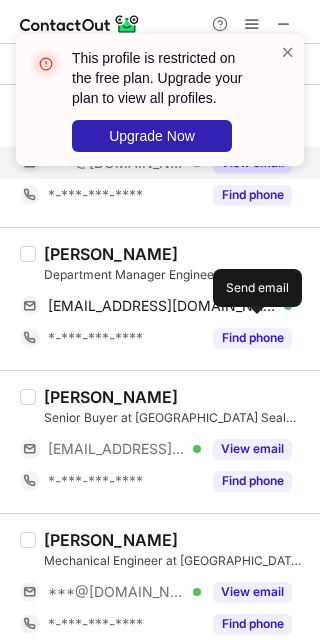 scroll, scrollTop: 1076, scrollLeft: 0, axis: vertical 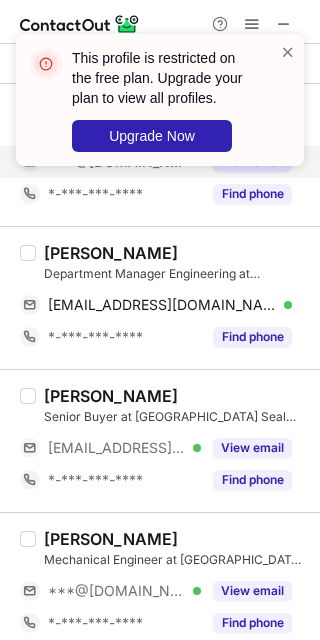 click on "Rens Van Der Linden" at bounding box center [111, 253] 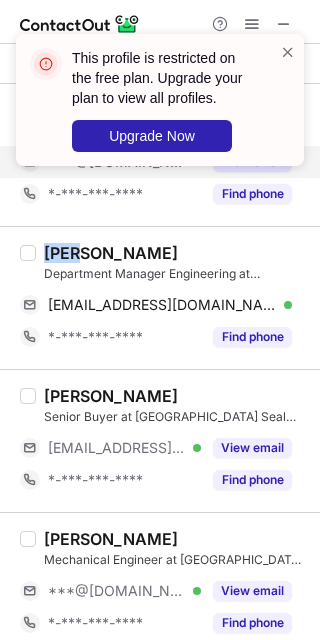 click on "Rens Van Der Linden" at bounding box center (111, 253) 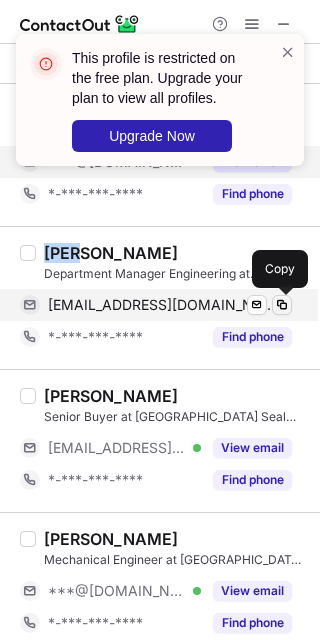 click at bounding box center (282, 305) 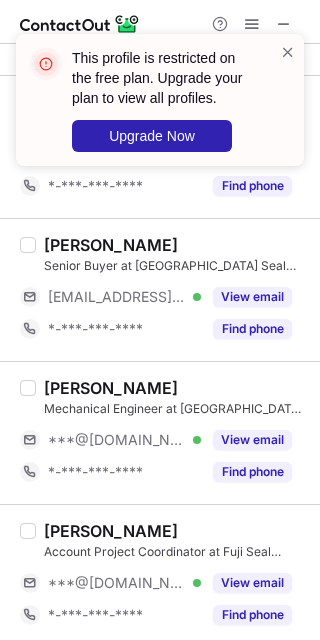 scroll, scrollTop: 1243, scrollLeft: 0, axis: vertical 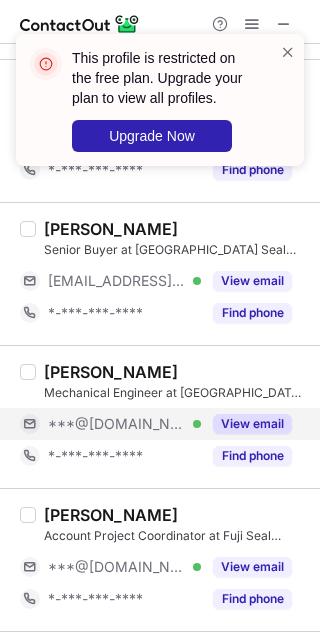click on "View email" at bounding box center [246, 424] 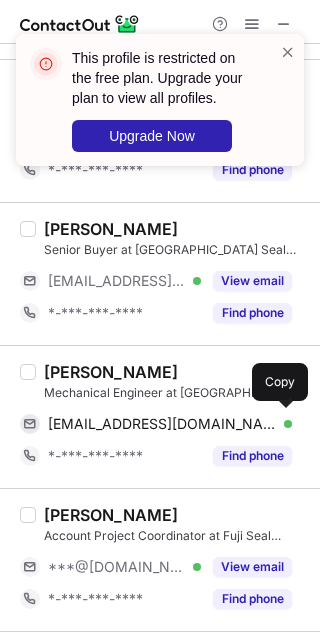 scroll, scrollTop: 1345, scrollLeft: 0, axis: vertical 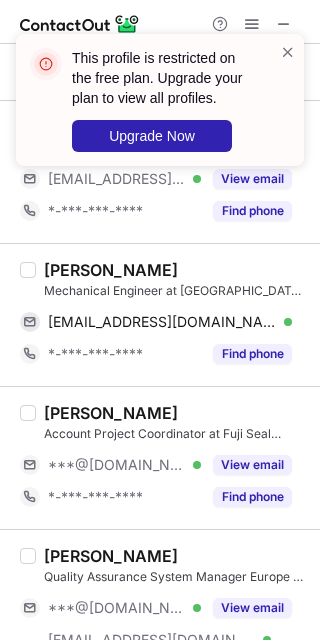 click on "Liam Crear" at bounding box center (111, 270) 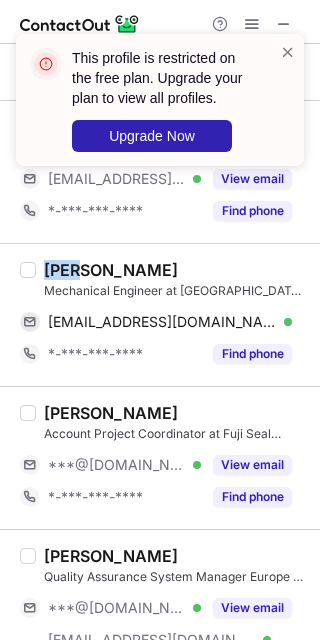 click on "Liam Crear" at bounding box center (111, 270) 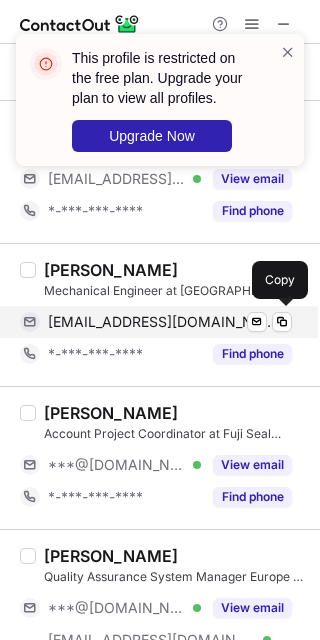 click on "liamcrear@gmail.com Verified Send email Copy" at bounding box center (156, 322) 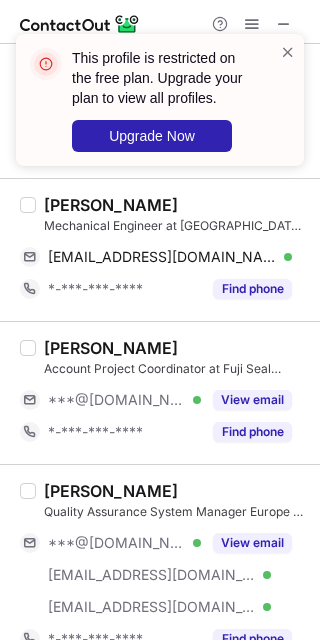 scroll, scrollTop: 1437, scrollLeft: 0, axis: vertical 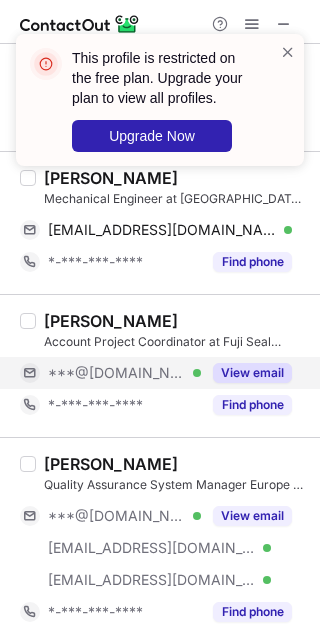 click on "View email" at bounding box center [252, 373] 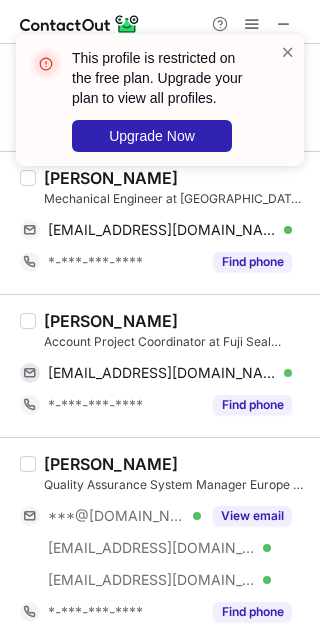 click on "Marina Akerman" at bounding box center [111, 321] 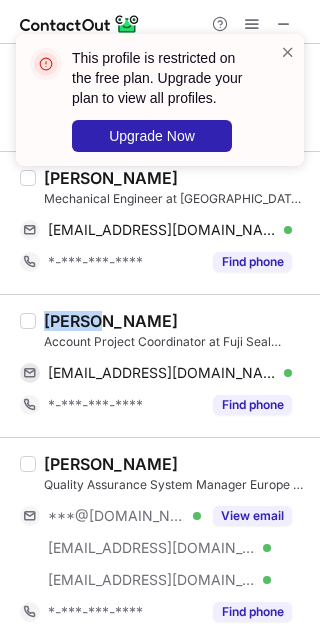 click on "Marina Akerman" at bounding box center [111, 321] 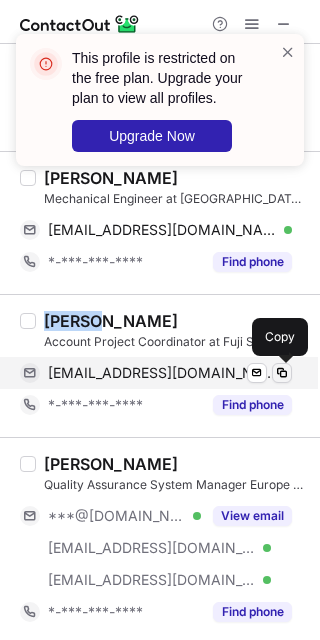 click at bounding box center (282, 373) 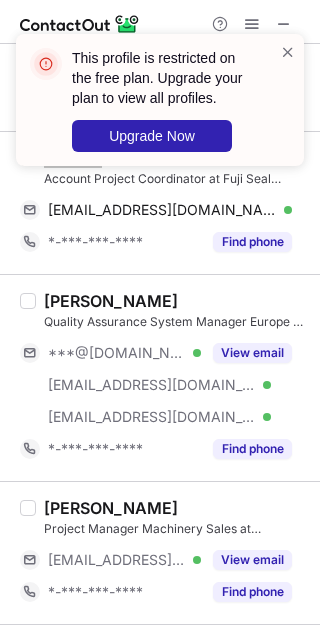 scroll, scrollTop: 1611, scrollLeft: 0, axis: vertical 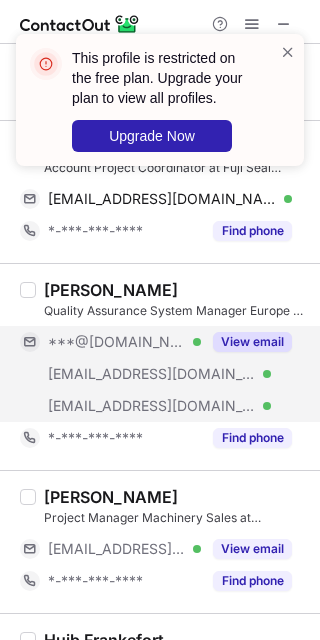 click on "View email" at bounding box center [252, 342] 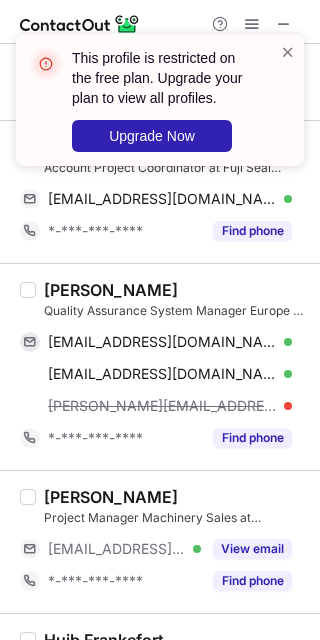 click on "Maud Rousseau" at bounding box center [111, 290] 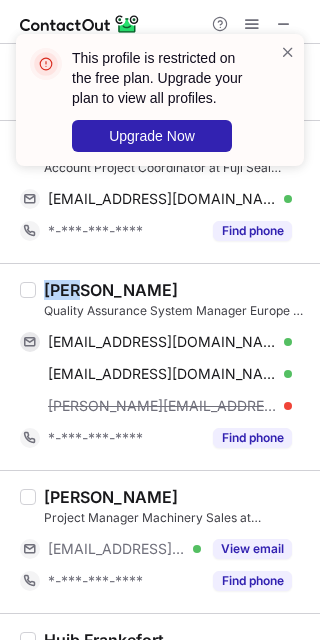 click on "Maud Rousseau" at bounding box center [111, 290] 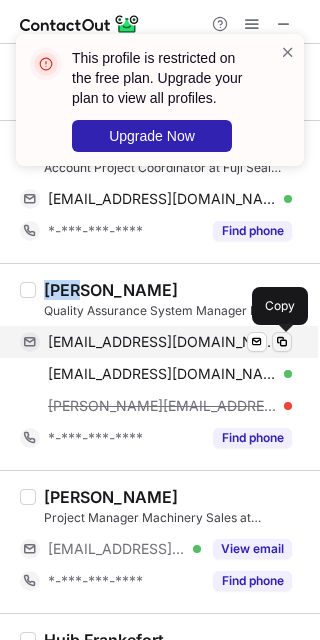 click at bounding box center (282, 342) 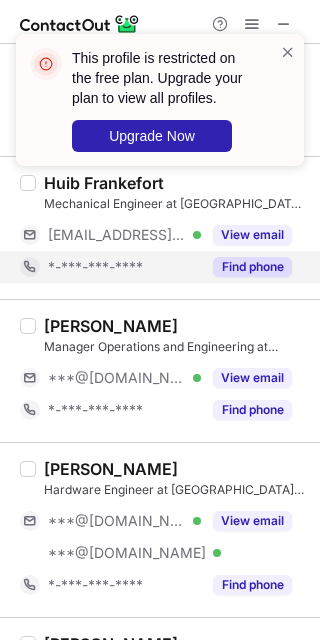 scroll, scrollTop: 2039, scrollLeft: 0, axis: vertical 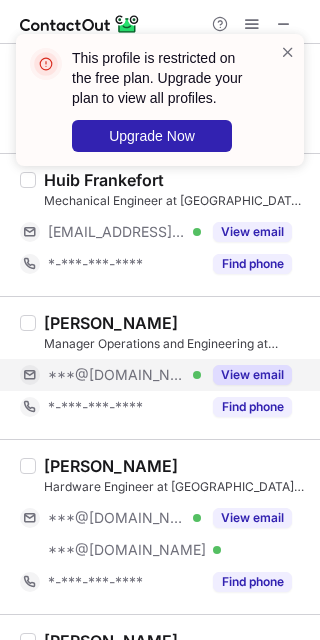 click on "View email" at bounding box center (246, 375) 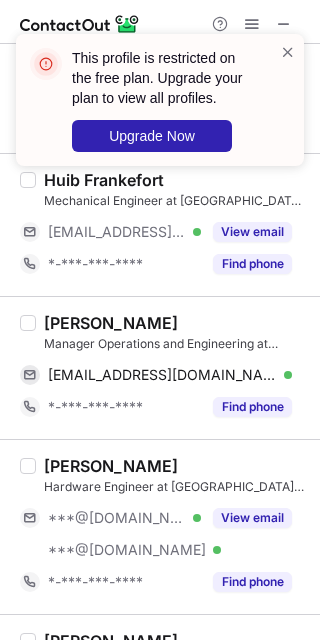 click on "Niels Achterberg" at bounding box center (111, 323) 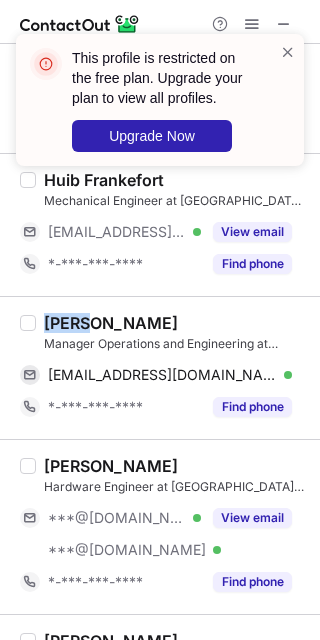 click on "Niels Achterberg" at bounding box center (111, 323) 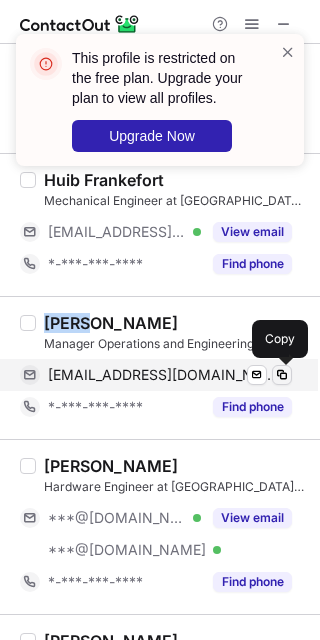click at bounding box center [282, 375] 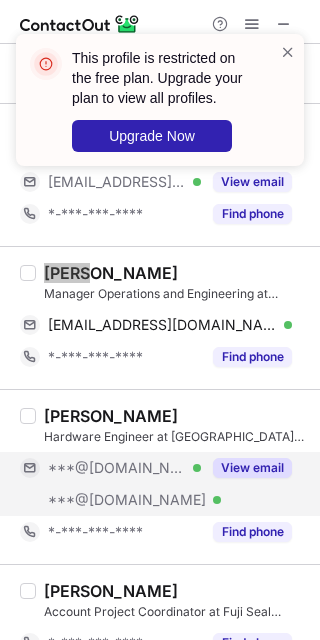 scroll, scrollTop: 2169, scrollLeft: 0, axis: vertical 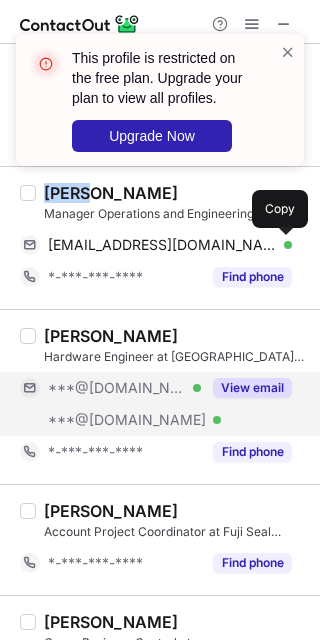 click on "View email" at bounding box center (252, 388) 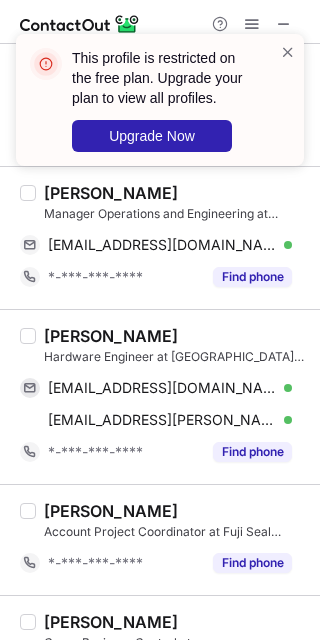 click on "Stef Albers" at bounding box center [111, 336] 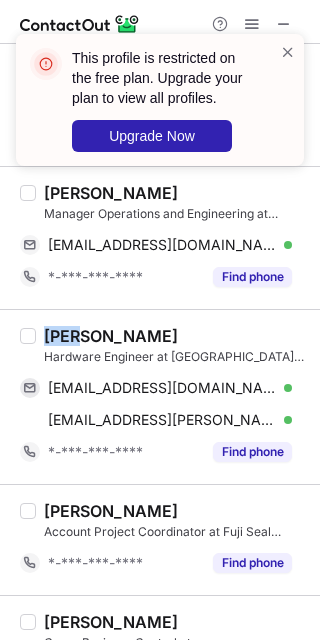 click on "Stef Albers" at bounding box center [111, 336] 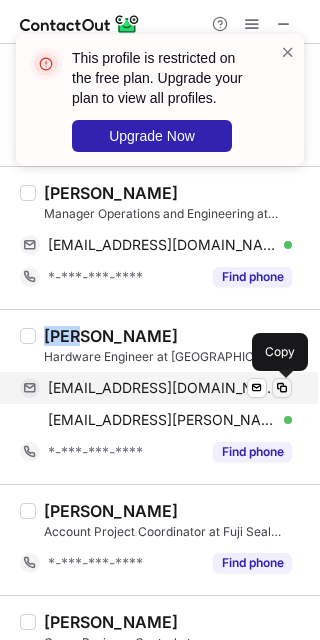 click at bounding box center [282, 388] 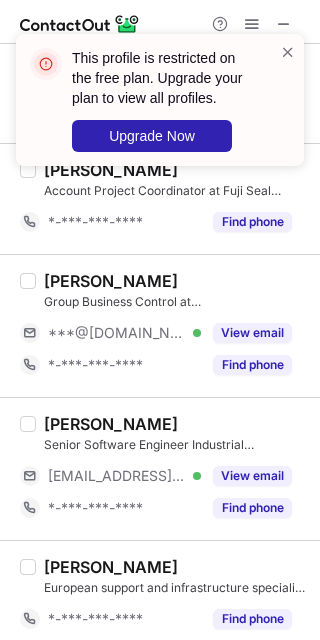 scroll, scrollTop: 2511, scrollLeft: 0, axis: vertical 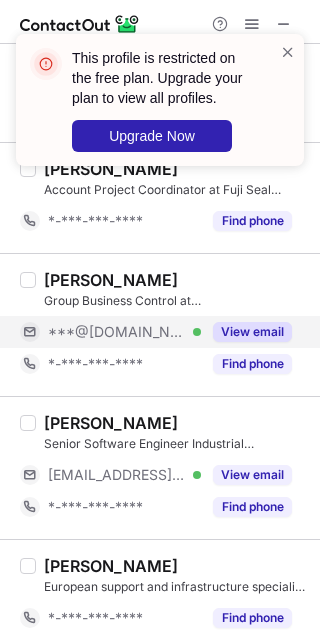 click on "View email" at bounding box center [252, 332] 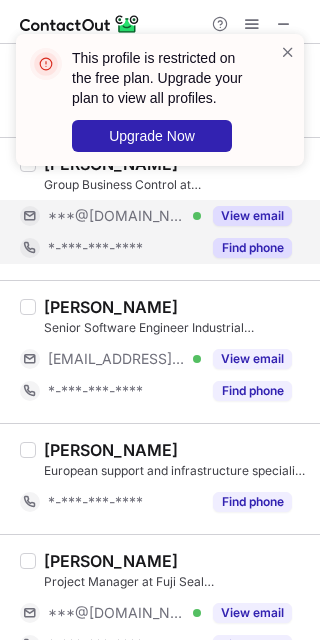scroll, scrollTop: 2628, scrollLeft: 0, axis: vertical 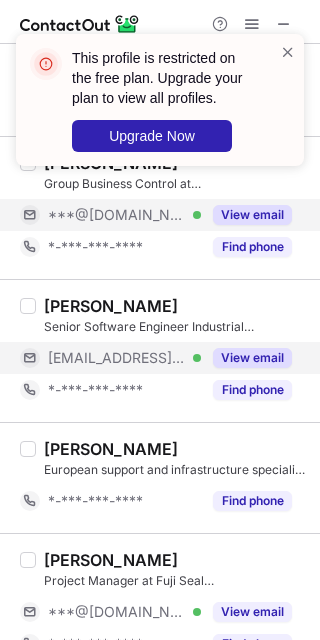 click on "***@online.nl Verified" at bounding box center (124, 358) 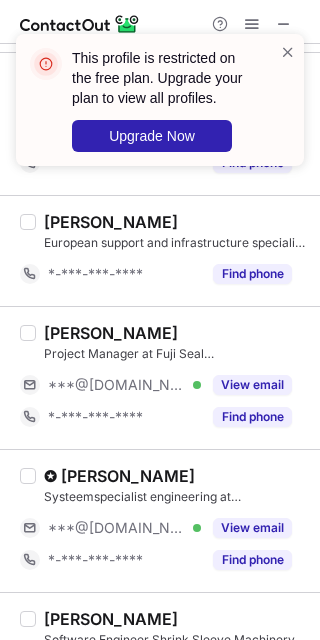 scroll, scrollTop: 2857, scrollLeft: 0, axis: vertical 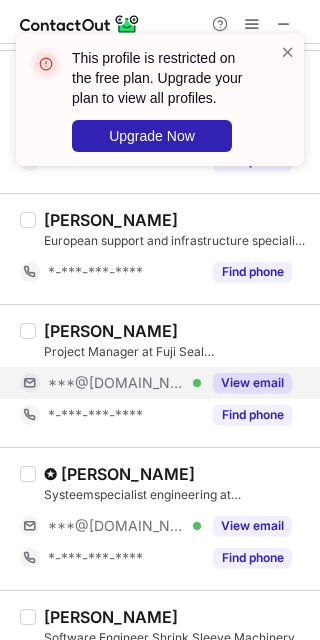 click on "View email" at bounding box center [252, 383] 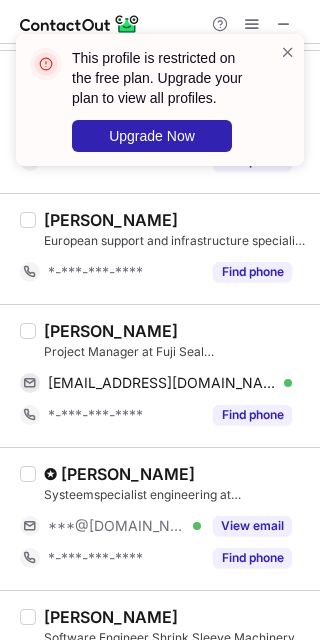 click on "Willem van Hulsel" at bounding box center (111, 331) 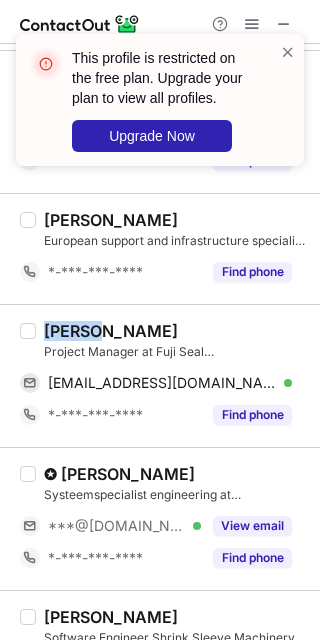 click on "Willem van Hulsel" at bounding box center [111, 331] 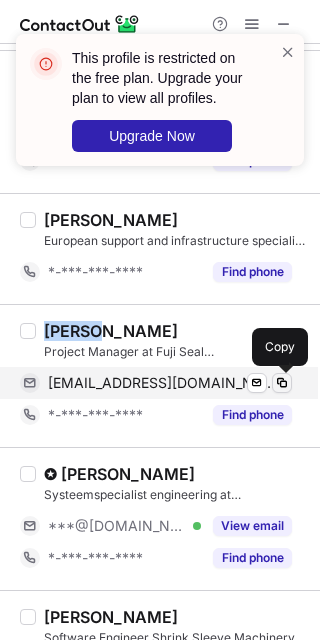 click at bounding box center (282, 383) 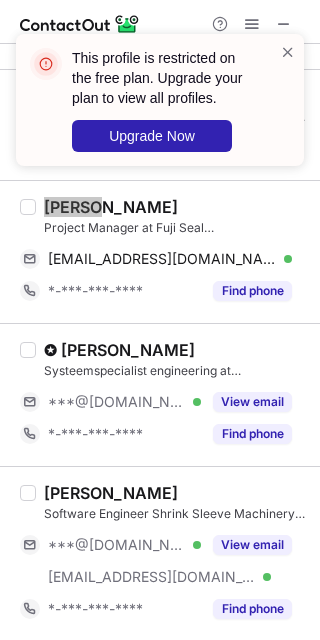 scroll, scrollTop: 2982, scrollLeft: 0, axis: vertical 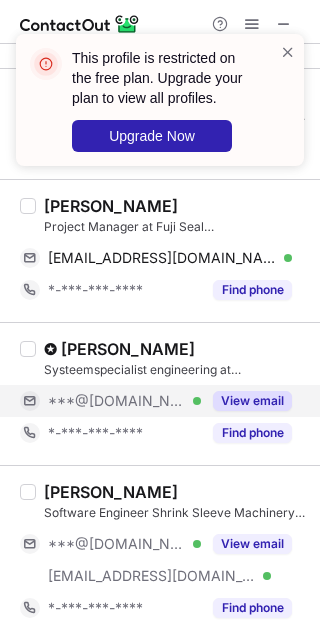 click on "View email" at bounding box center (246, 401) 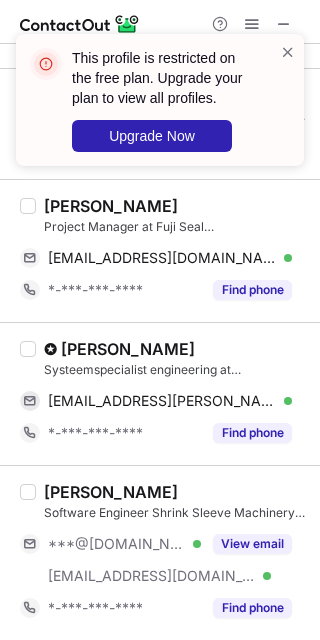 click on "✪  Maximiliaan Smits" at bounding box center (119, 349) 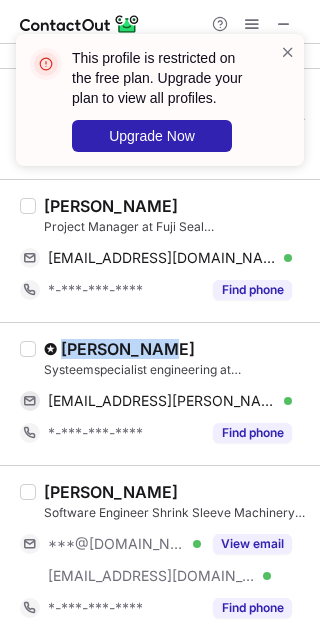 click on "✪  Maximiliaan Smits" at bounding box center [119, 349] 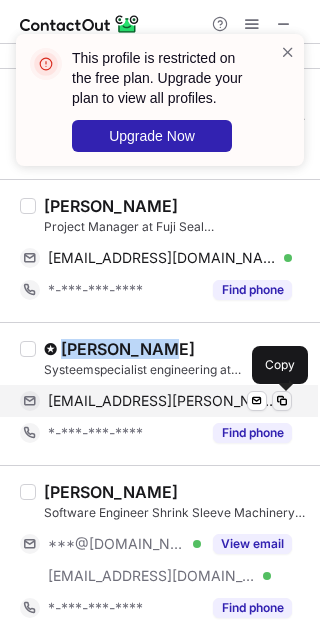 click at bounding box center [282, 401] 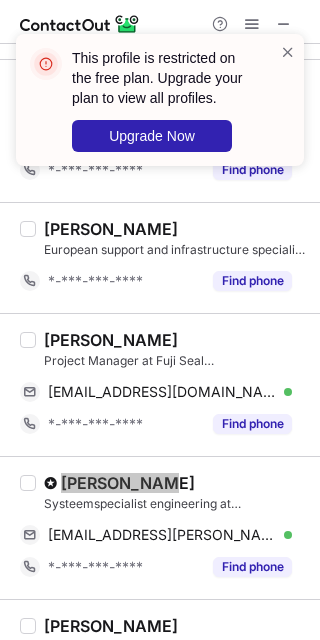 scroll, scrollTop: 2982, scrollLeft: 0, axis: vertical 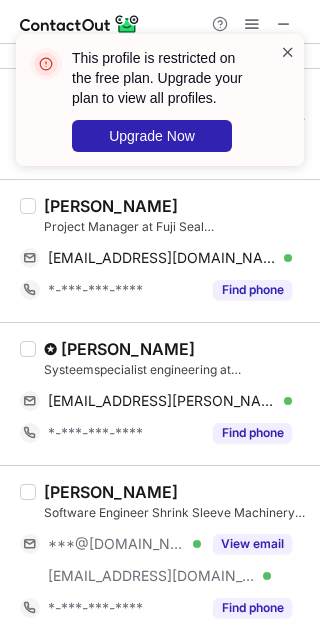 click at bounding box center (288, 52) 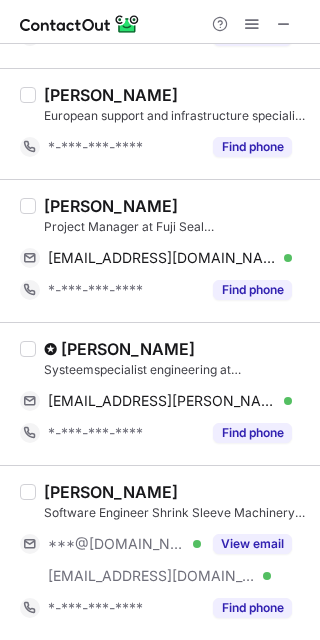 click at bounding box center [284, 24] 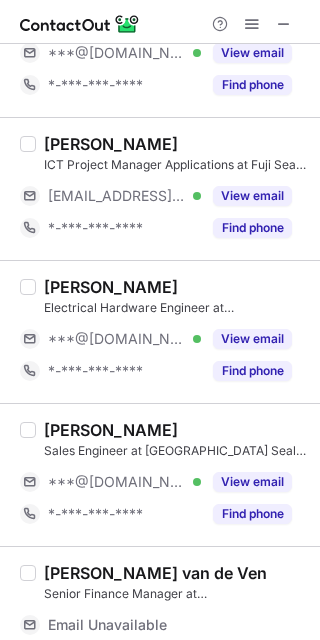 scroll, scrollTop: 408, scrollLeft: 0, axis: vertical 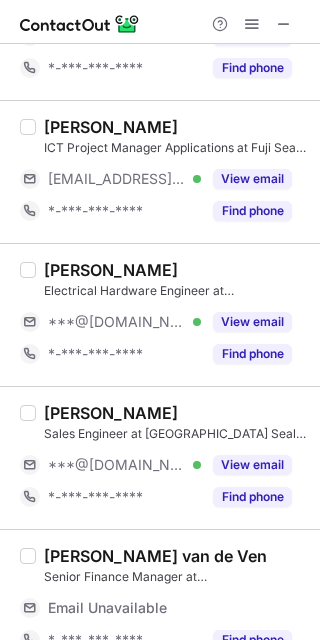 click on "View email" at bounding box center [246, 322] 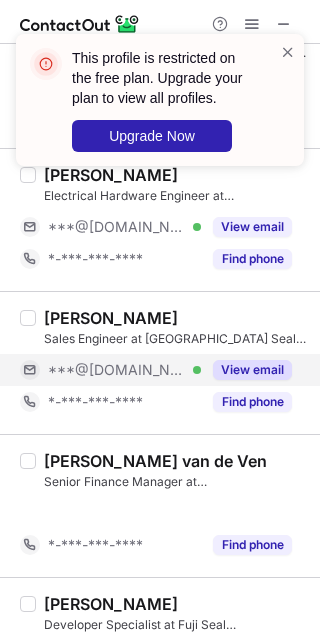 scroll, scrollTop: 439, scrollLeft: 0, axis: vertical 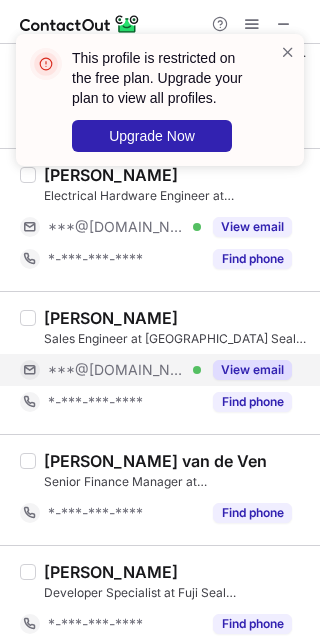 click on "View email" at bounding box center [252, 370] 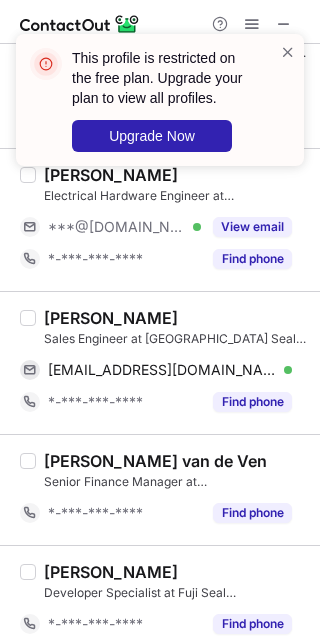 click on "Dennis van Dijk" at bounding box center [111, 318] 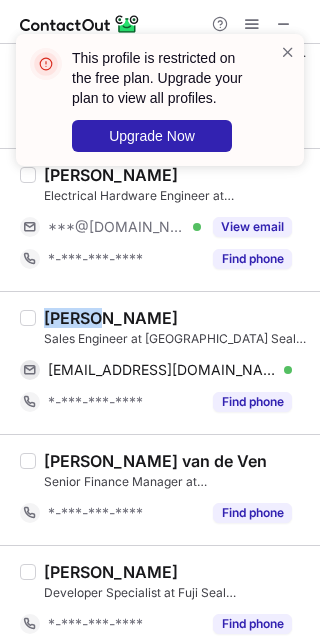 click on "Dennis van Dijk" at bounding box center [111, 318] 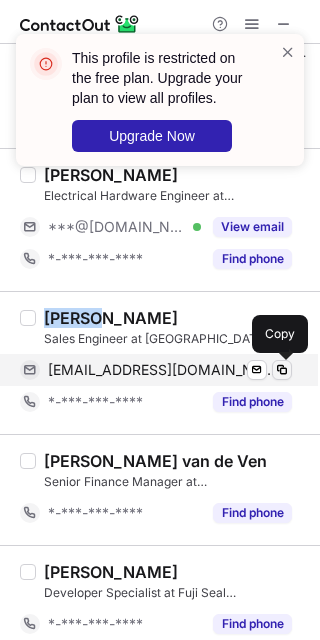 click at bounding box center [282, 370] 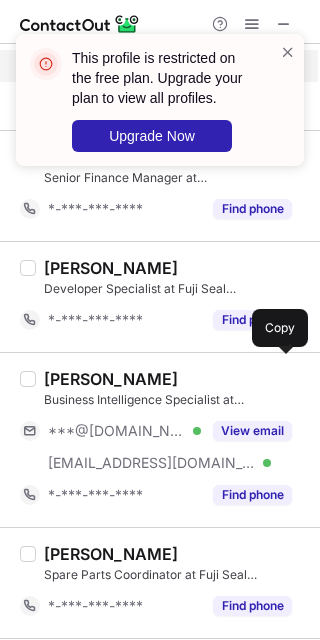 scroll, scrollTop: 772, scrollLeft: 0, axis: vertical 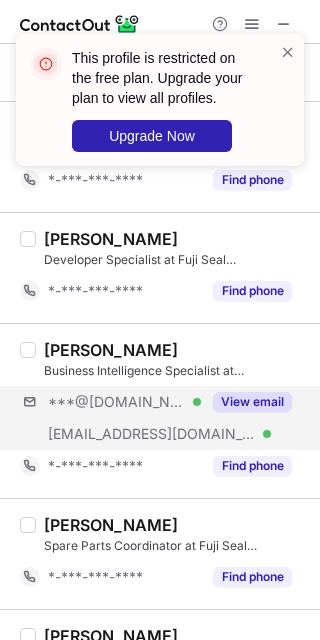 click on "***@gmail.com Verified ***@upcmail.nl Verified View email" at bounding box center [164, 418] 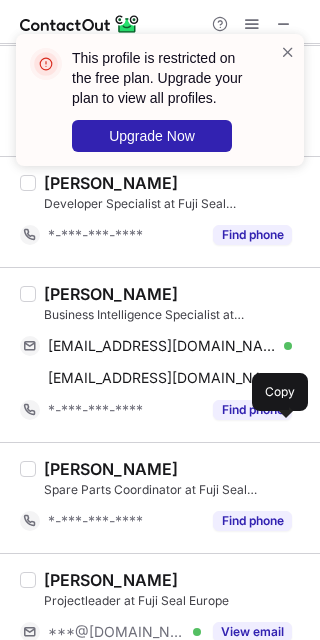 scroll, scrollTop: 833, scrollLeft: 0, axis: vertical 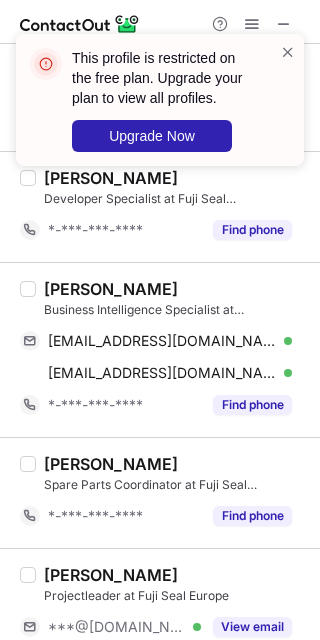 click on "Rene van den Reek" at bounding box center (111, 289) 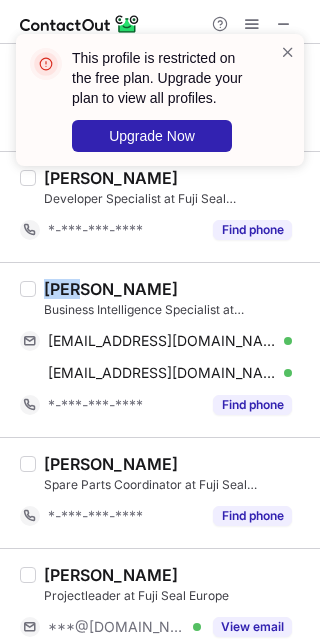 click on "Rene van den Reek" at bounding box center (111, 289) 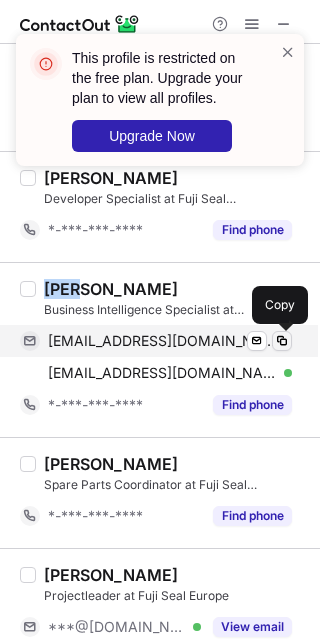 click at bounding box center [282, 341] 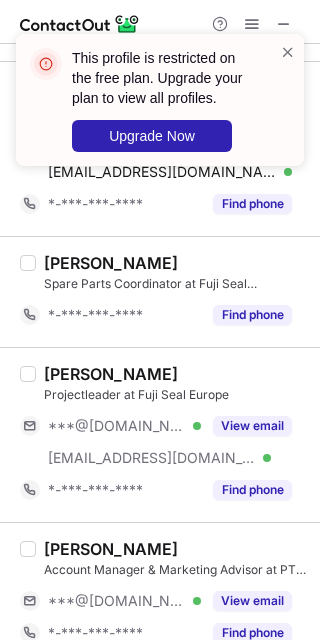scroll, scrollTop: 1035, scrollLeft: 0, axis: vertical 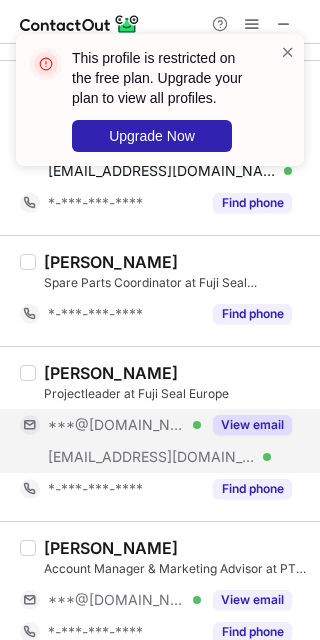 click on "View email" at bounding box center [252, 425] 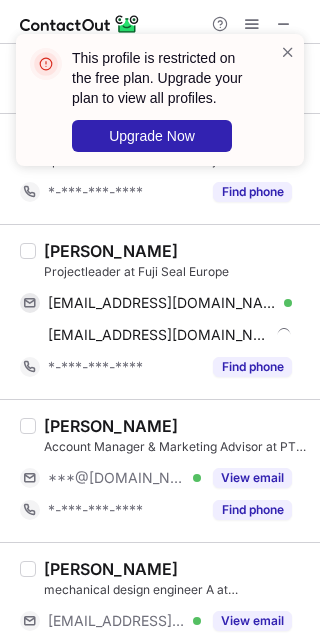 scroll, scrollTop: 1160, scrollLeft: 0, axis: vertical 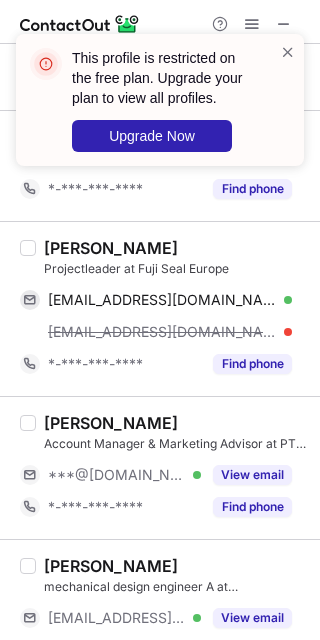 click on "Stijn Verhoeven" at bounding box center (111, 248) 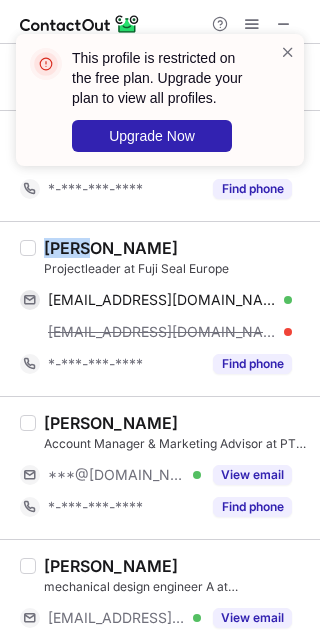 click on "Stijn Verhoeven" at bounding box center (111, 248) 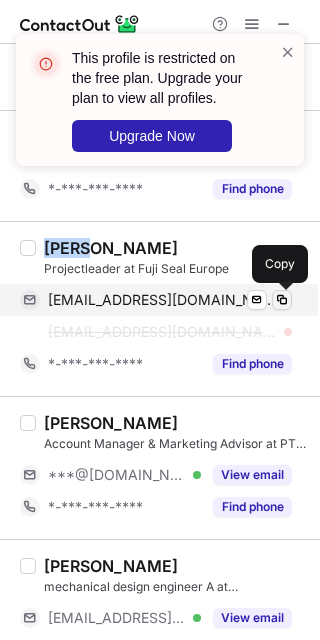 click at bounding box center [282, 300] 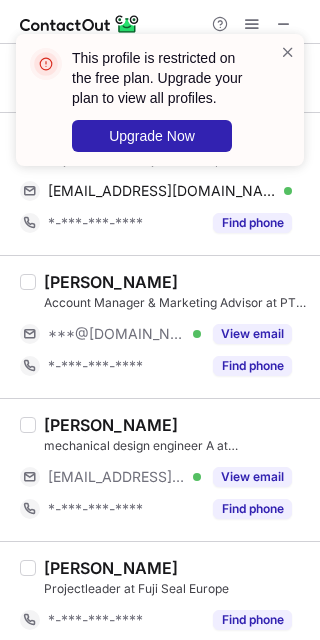 scroll, scrollTop: 1285, scrollLeft: 0, axis: vertical 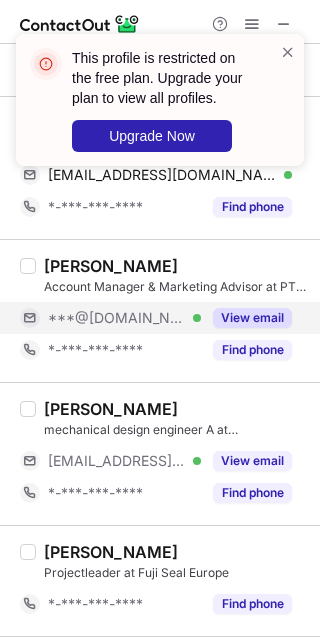 click on "View email" at bounding box center [246, 318] 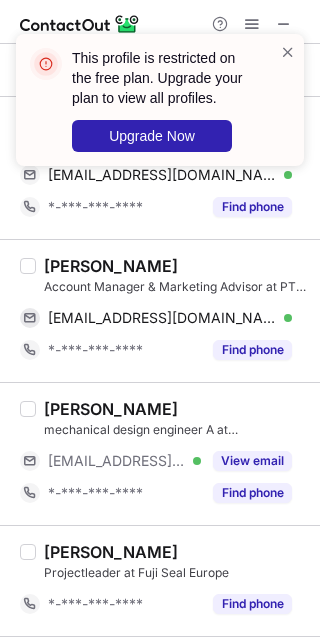 click on "David Valero" at bounding box center (111, 266) 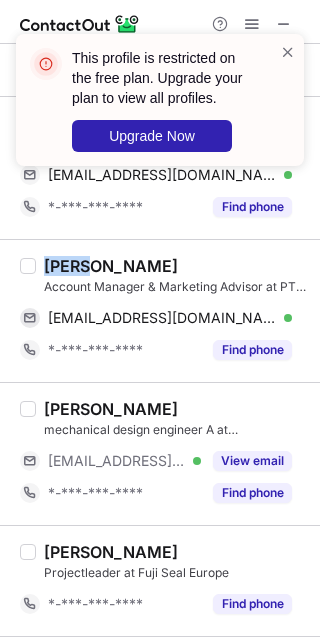 click on "David Valero" at bounding box center (111, 266) 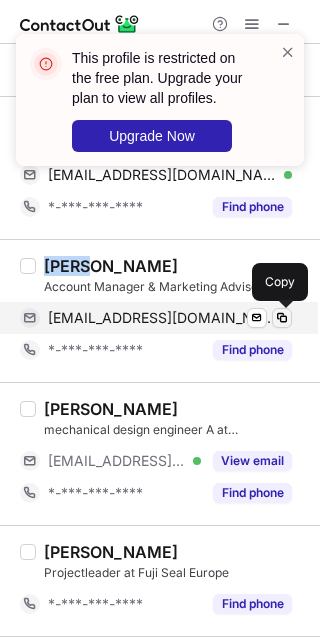 click at bounding box center (282, 318) 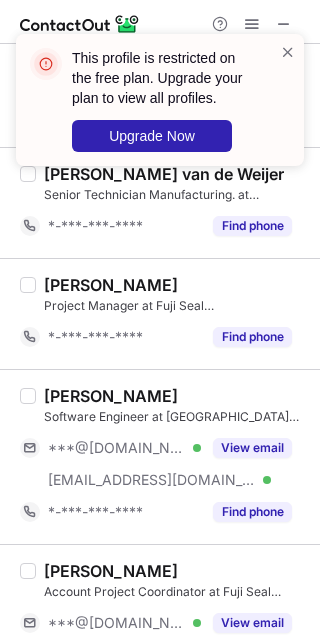 scroll, scrollTop: 2465, scrollLeft: 0, axis: vertical 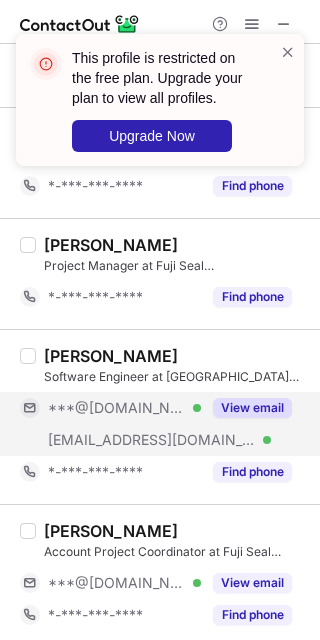 click on "View email" at bounding box center [246, 408] 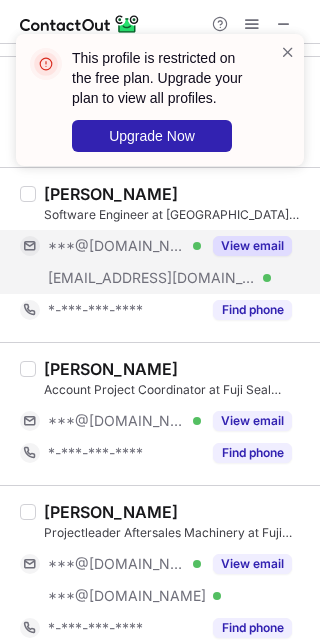 scroll, scrollTop: 2647, scrollLeft: 0, axis: vertical 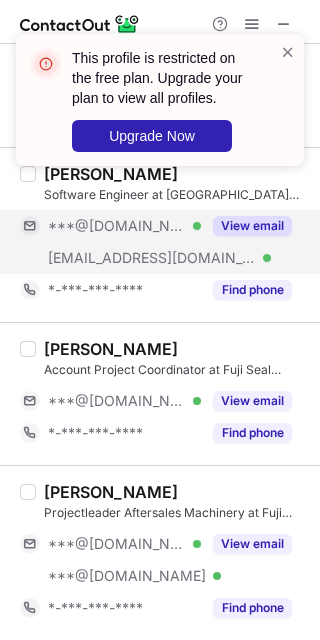 click on "View email" at bounding box center (252, 401) 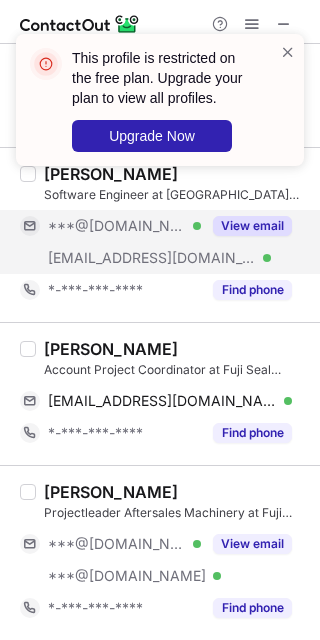 click on "Csenge Tóth" at bounding box center [111, 349] 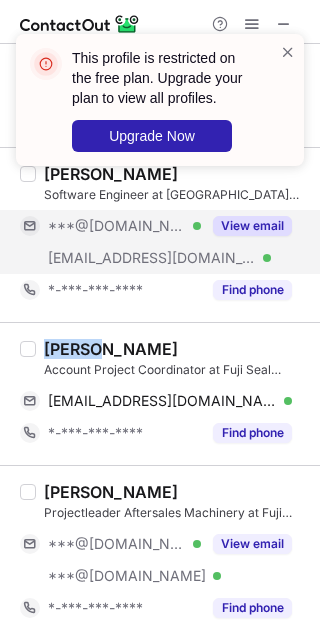 click on "Csenge Tóth" at bounding box center (111, 349) 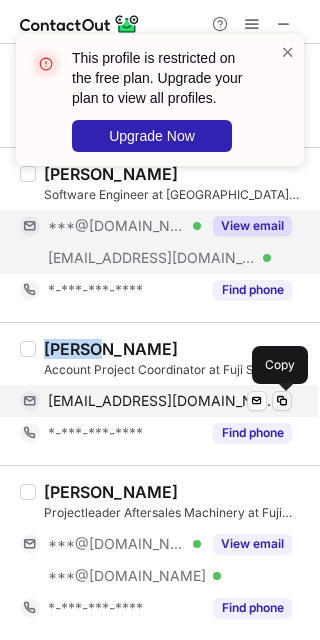 click at bounding box center (282, 401) 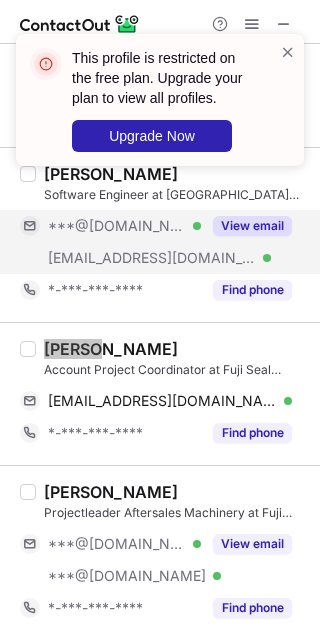 scroll, scrollTop: 2758, scrollLeft: 0, axis: vertical 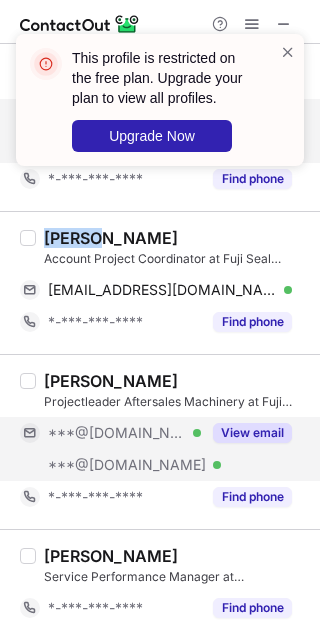 click on "View email" at bounding box center [252, 433] 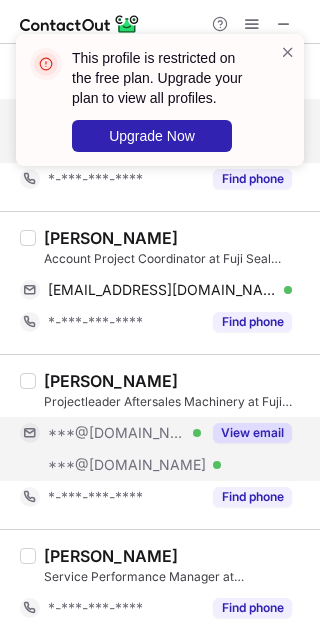 click on "View email" at bounding box center (246, 433) 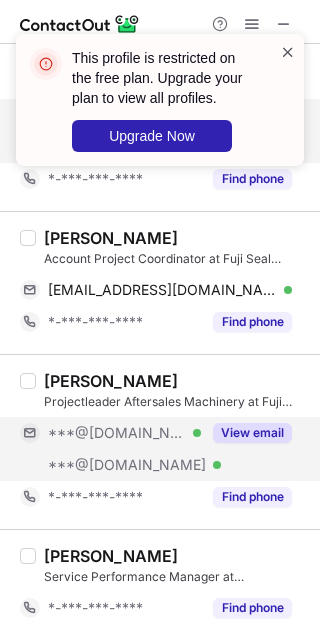 click at bounding box center (288, 52) 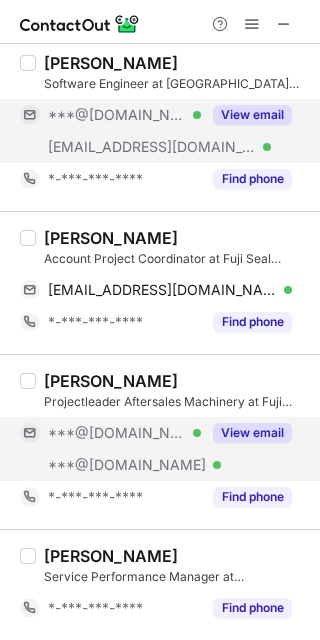 click at bounding box center [284, 24] 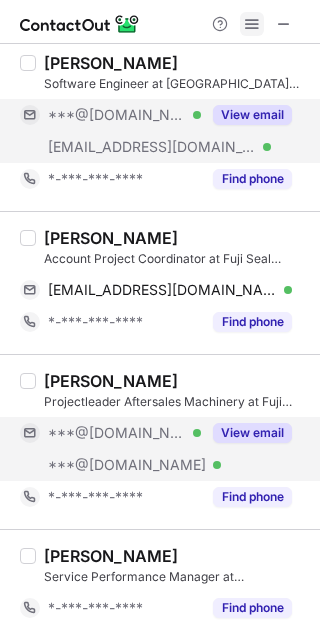 click at bounding box center [252, 24] 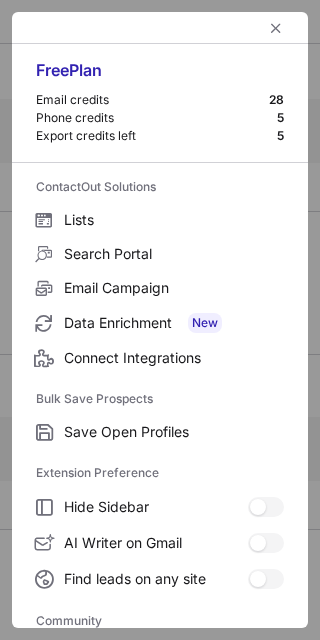 scroll, scrollTop: 2790, scrollLeft: 0, axis: vertical 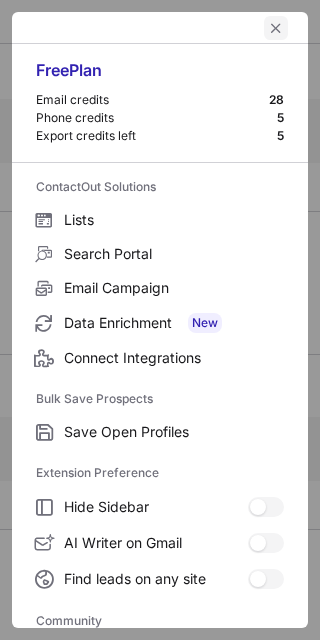 click at bounding box center (276, 28) 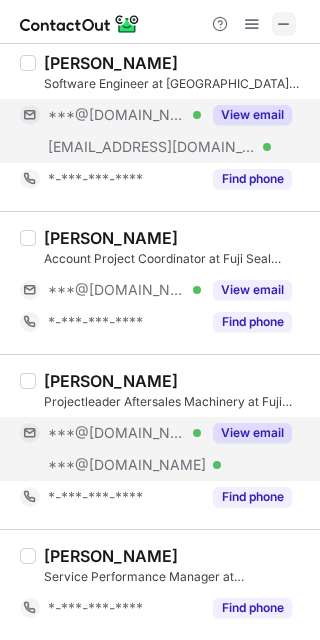 click at bounding box center (284, 24) 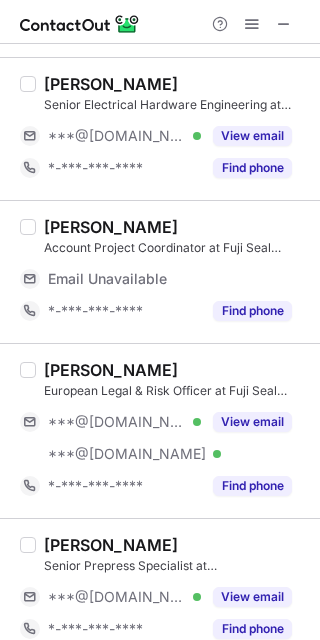 scroll, scrollTop: 0, scrollLeft: 0, axis: both 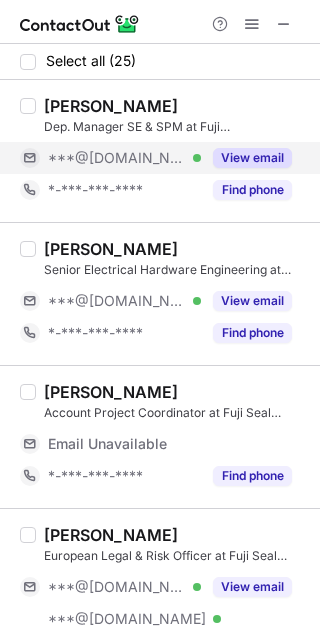 click on "View email" at bounding box center (252, 158) 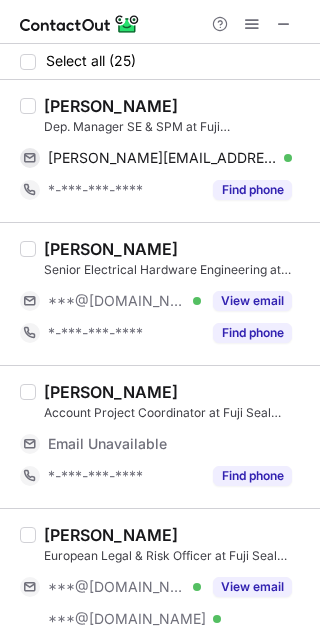 click on "Ramon Hendriks" at bounding box center (111, 106) 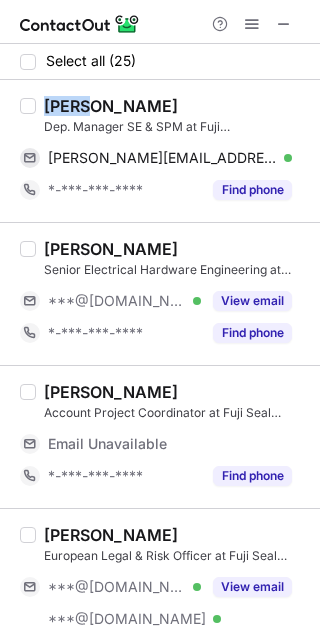 click on "Ramon Hendriks" at bounding box center [111, 106] 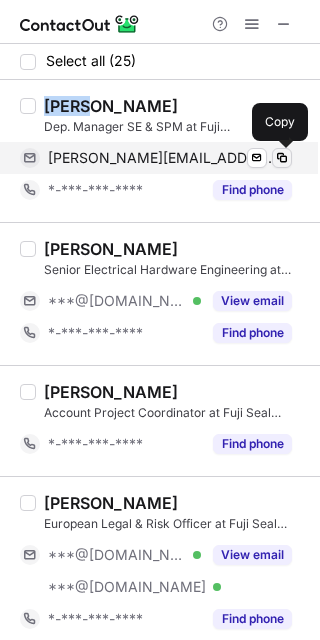 click at bounding box center (282, 158) 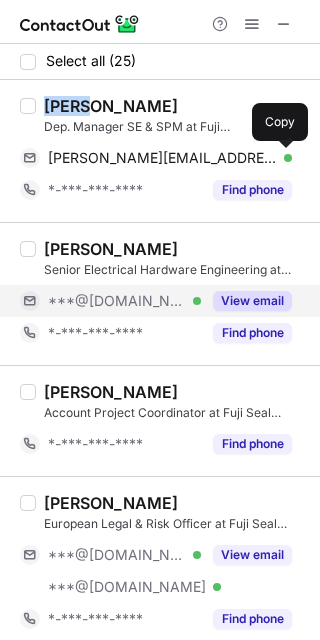 click on "View email" at bounding box center (252, 301) 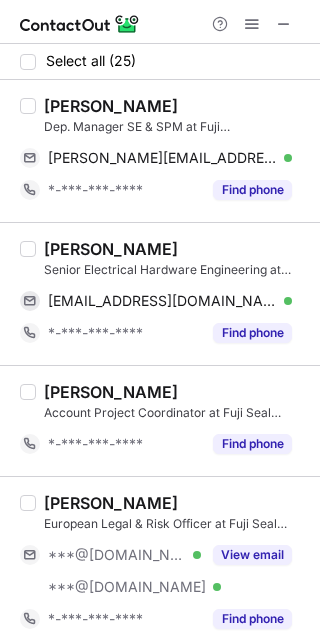 click on "Frits Leautaud" at bounding box center (111, 249) 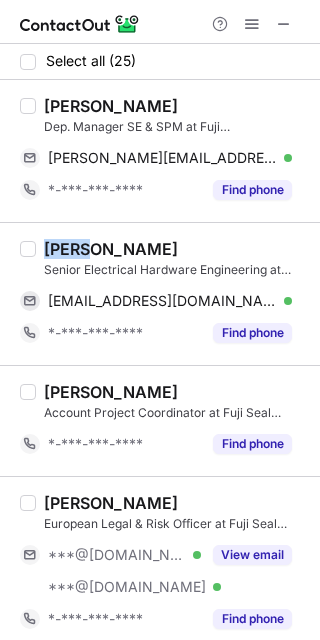 click on "Frits Leautaud" at bounding box center (111, 249) 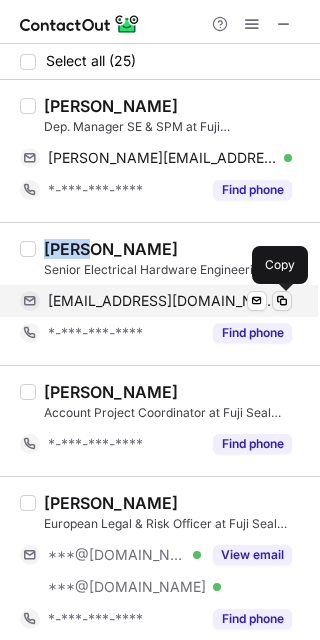 click at bounding box center [282, 301] 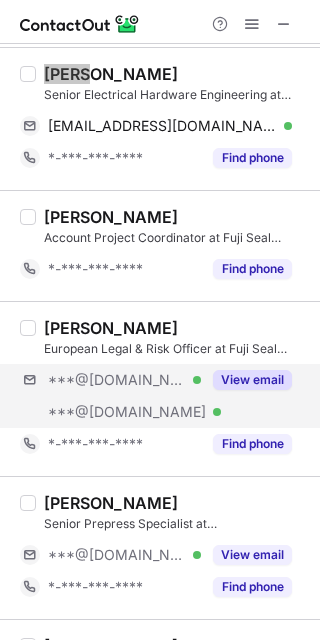 scroll, scrollTop: 176, scrollLeft: 0, axis: vertical 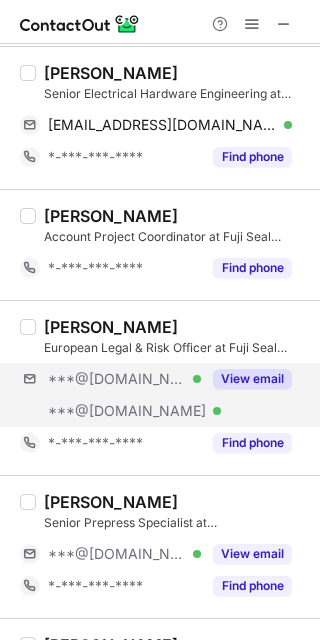 click on "***@gmail.com Verified ***@hotmail.com Verified View email" at bounding box center (164, 395) 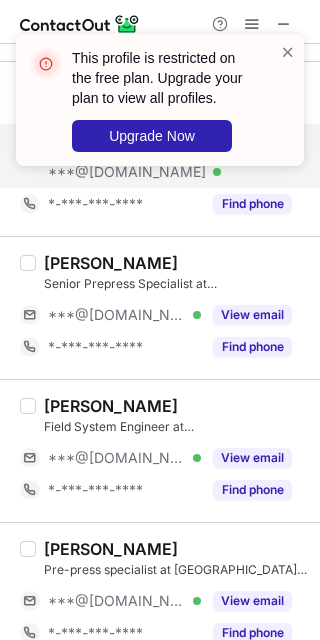scroll, scrollTop: 418, scrollLeft: 0, axis: vertical 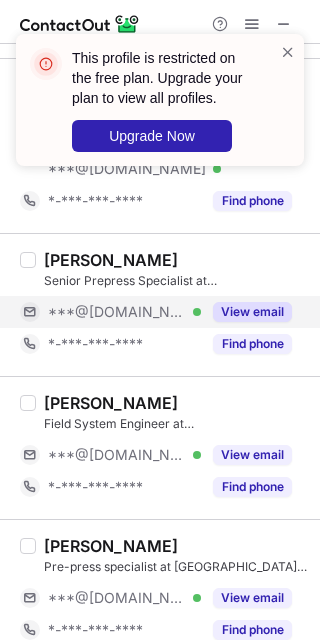 click on "View email" at bounding box center [246, 312] 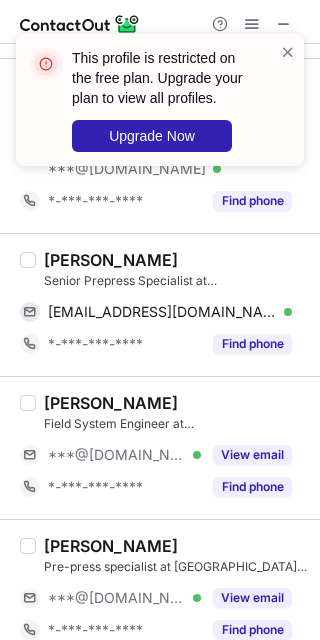 click on "Cindy Fokkinga-Broos" at bounding box center [111, 260] 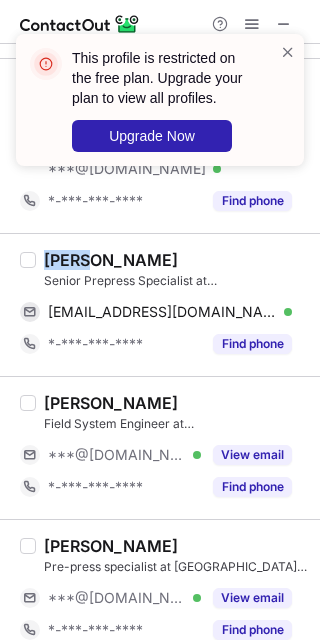 click on "Cindy Fokkinga-Broos" at bounding box center (111, 260) 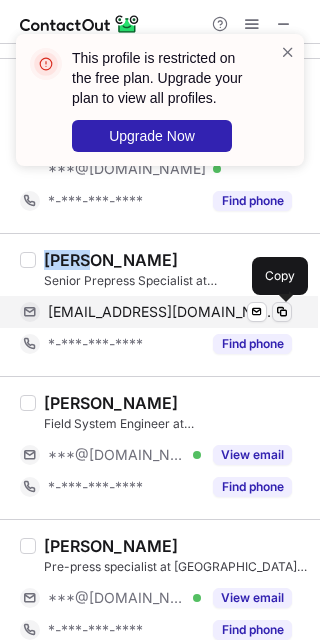 click at bounding box center (282, 312) 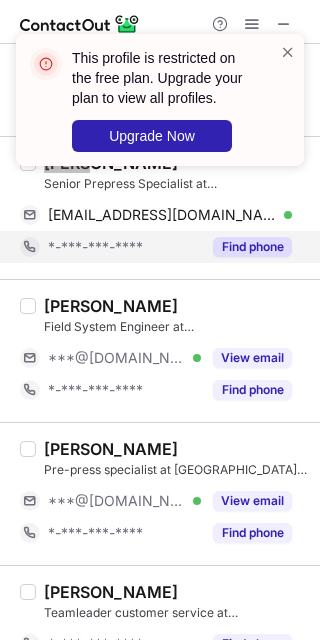 scroll, scrollTop: 530, scrollLeft: 0, axis: vertical 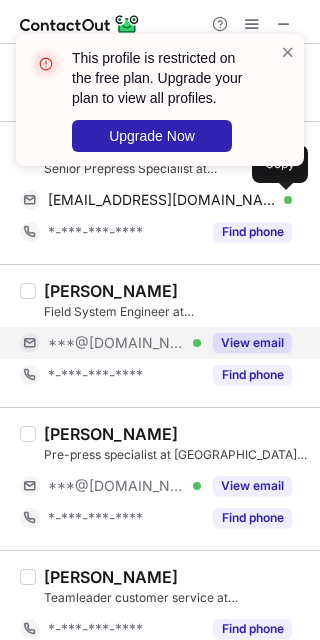 click on "View email" at bounding box center (252, 343) 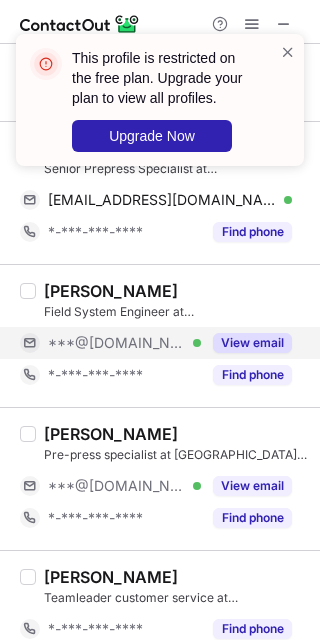 click on "View email" at bounding box center (252, 343) 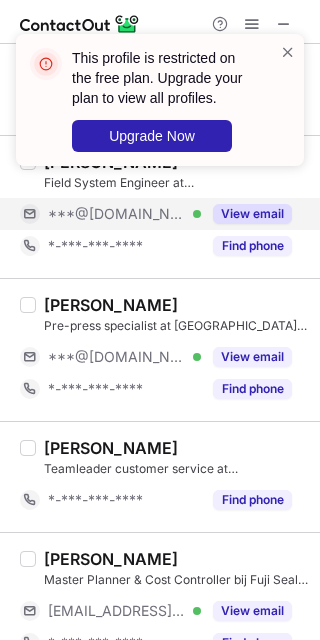 scroll, scrollTop: 712, scrollLeft: 0, axis: vertical 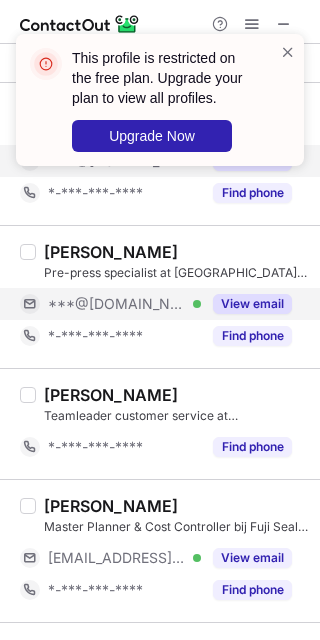 click on "View email" at bounding box center [252, 304] 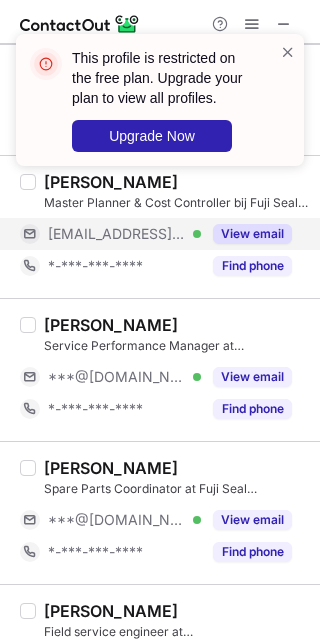 scroll, scrollTop: 1058, scrollLeft: 0, axis: vertical 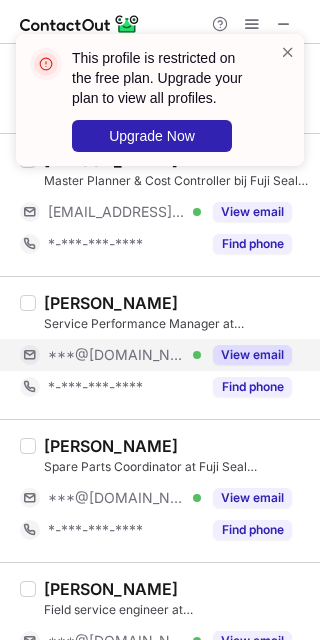 click on "View email" at bounding box center (252, 355) 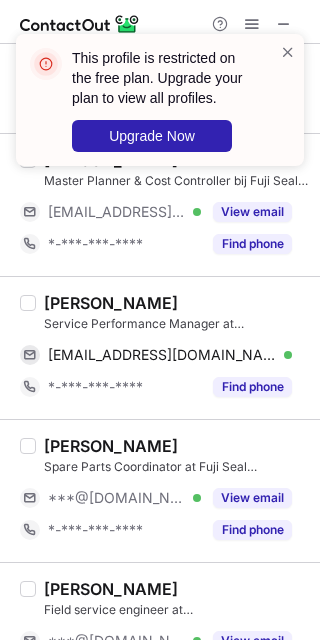 click on "Paul van den Broek Service Performance Manager at Fuji Seal Europe" at bounding box center (176, 313) 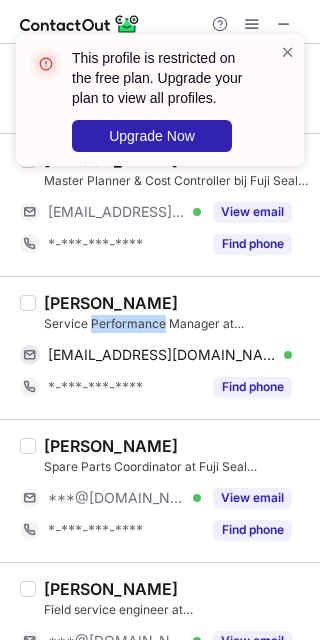 click on "Paul van den Broek Service Performance Manager at Fuji Seal Europe" at bounding box center (176, 313) 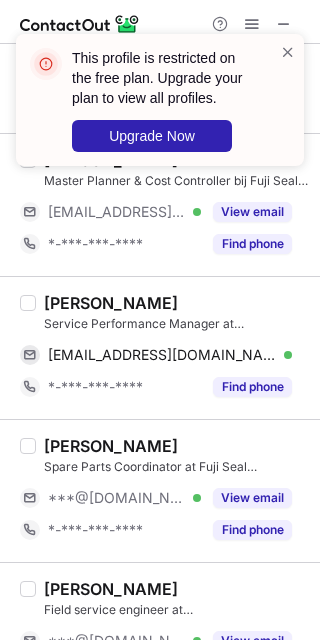 click on "Paul van den Broek" at bounding box center (111, 303) 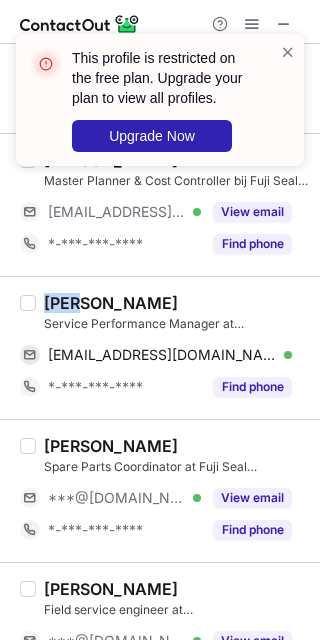 click on "Paul van den Broek" at bounding box center [111, 303] 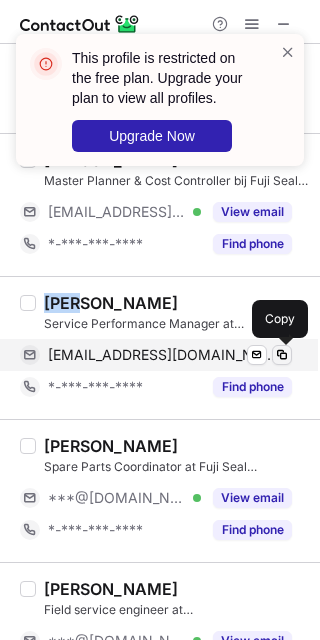 click at bounding box center (282, 355) 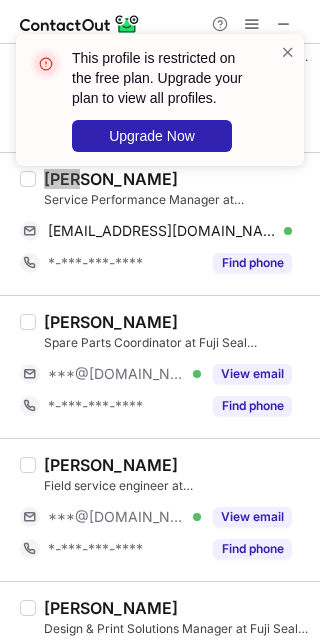 scroll, scrollTop: 1184, scrollLeft: 0, axis: vertical 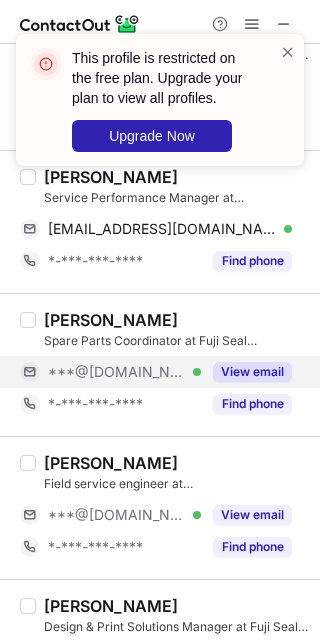 click on "View email" at bounding box center [246, 372] 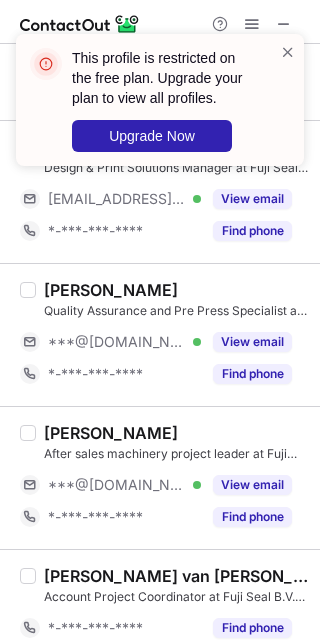 scroll, scrollTop: 1645, scrollLeft: 0, axis: vertical 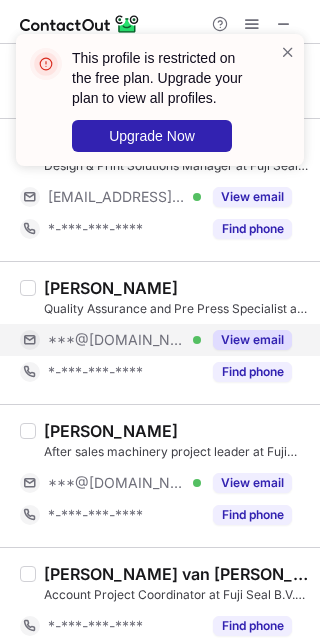 click on "View email" at bounding box center [252, 340] 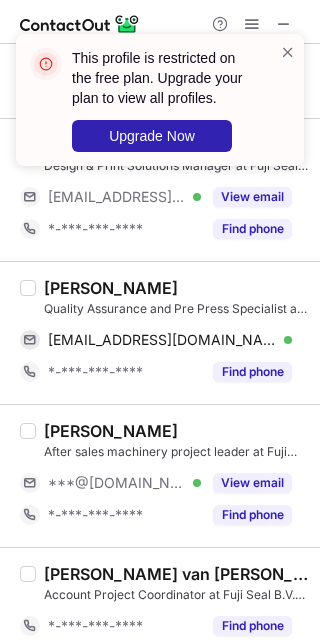 click on "Lesley H" at bounding box center [111, 288] 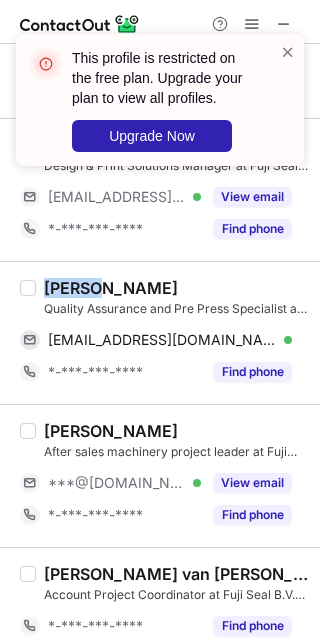 click on "Lesley H" at bounding box center (111, 288) 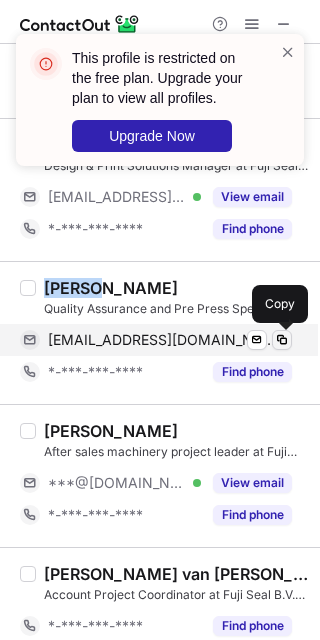 click at bounding box center [282, 340] 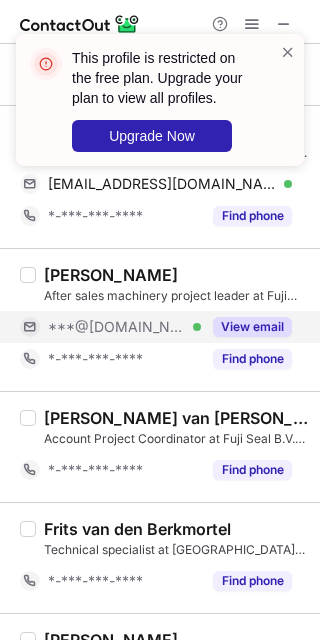 scroll, scrollTop: 1802, scrollLeft: 0, axis: vertical 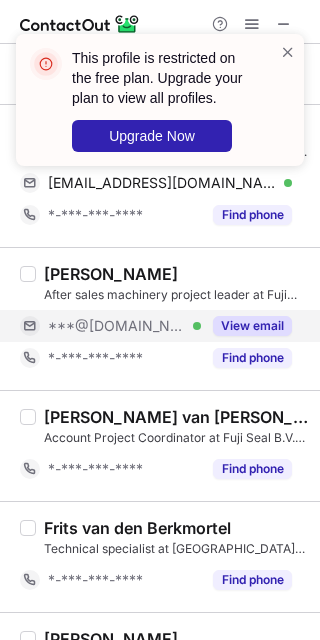 click on "View email" at bounding box center (252, 326) 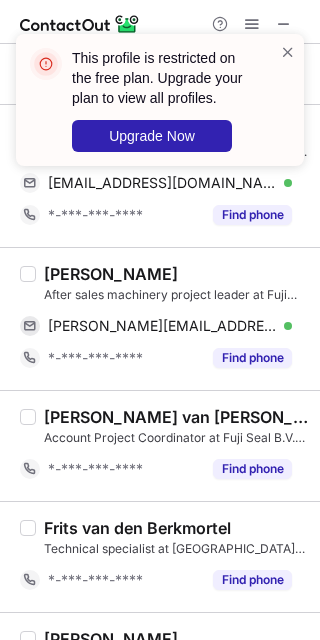 click on "Kevin van den Broek" at bounding box center [111, 274] 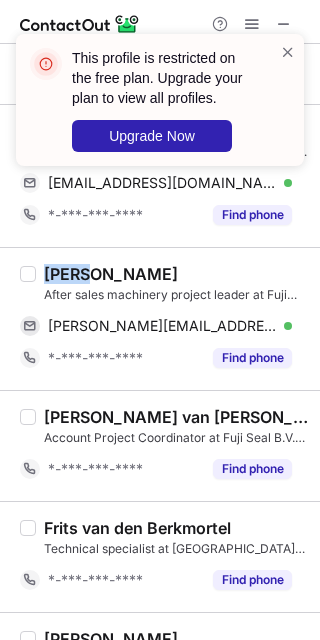click on "Kevin van den Broek" at bounding box center (111, 274) 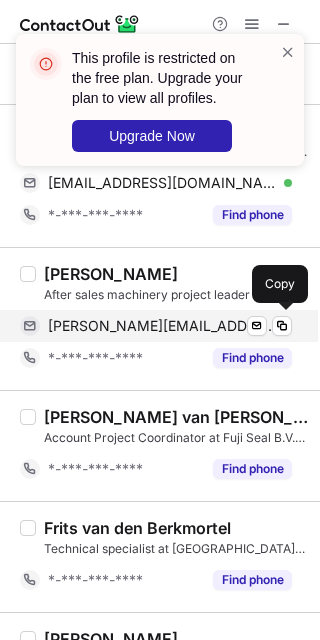 click on "kevin_broek@hotmail.com Verified Send email Copy" at bounding box center [156, 326] 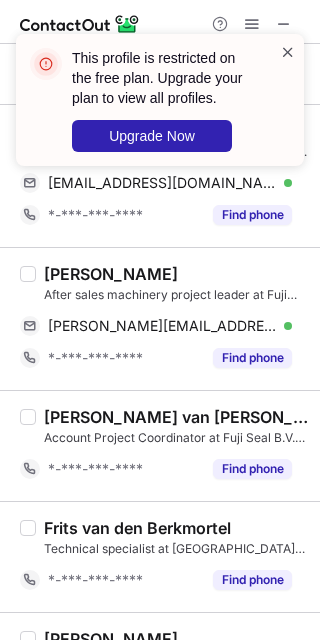 click at bounding box center (288, 52) 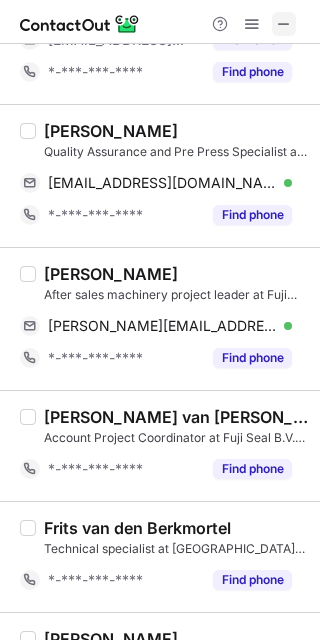 click at bounding box center [284, 24] 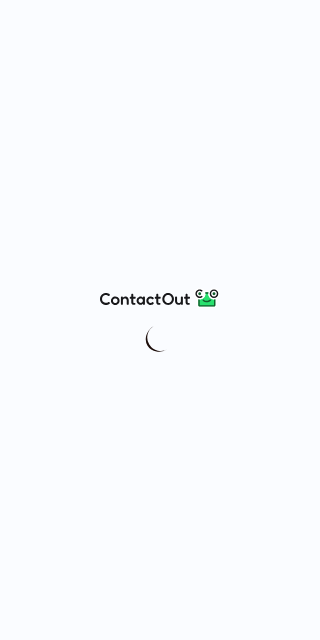 scroll, scrollTop: 0, scrollLeft: 0, axis: both 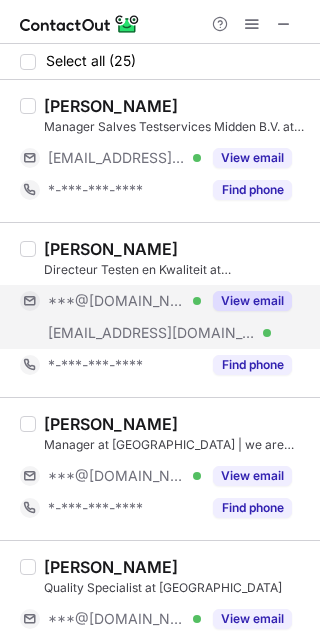 click on "View email" at bounding box center (252, 301) 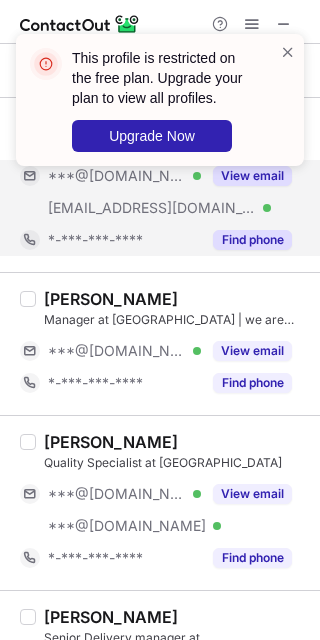scroll, scrollTop: 134, scrollLeft: 0, axis: vertical 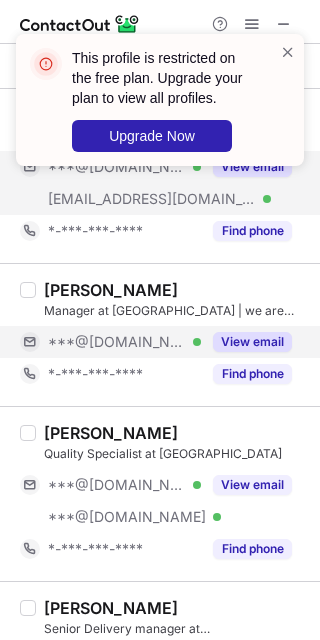 click on "View email" at bounding box center [246, 342] 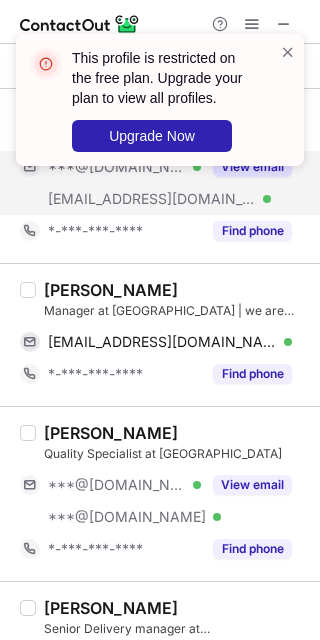 click on "Steven de Bruin" at bounding box center (111, 290) 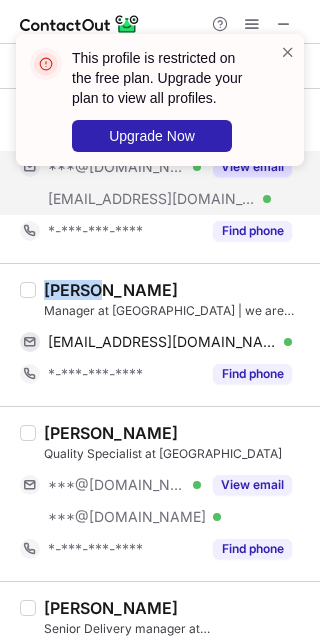 click on "Steven de Bruin" at bounding box center [111, 290] 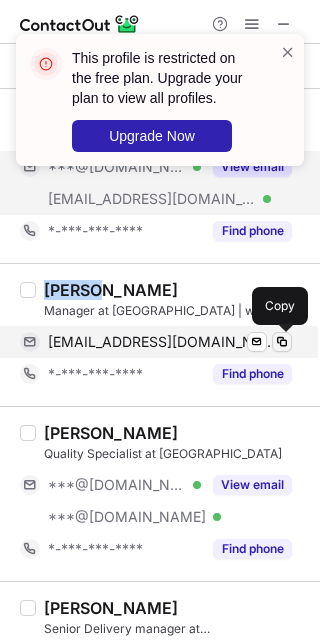 click at bounding box center (282, 342) 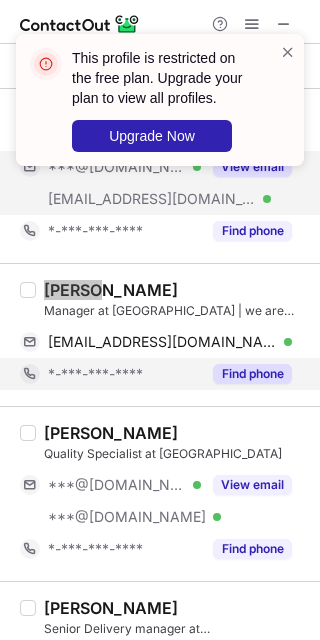 scroll, scrollTop: 322, scrollLeft: 0, axis: vertical 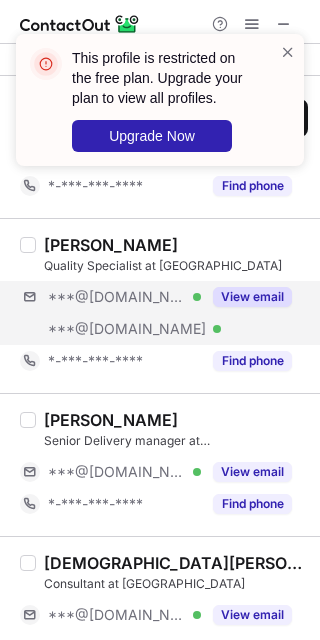click on "***@gmail.com Verified ***@msn.com Verified View email" at bounding box center [164, 313] 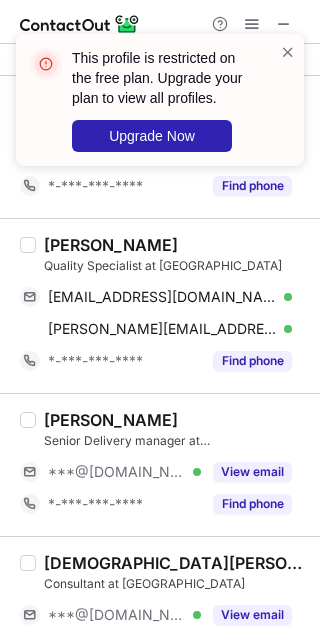 click on "Stuart Yates" at bounding box center [111, 245] 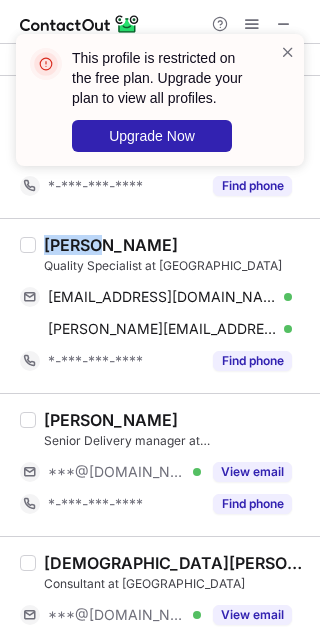 click on "Stuart Yates" at bounding box center [111, 245] 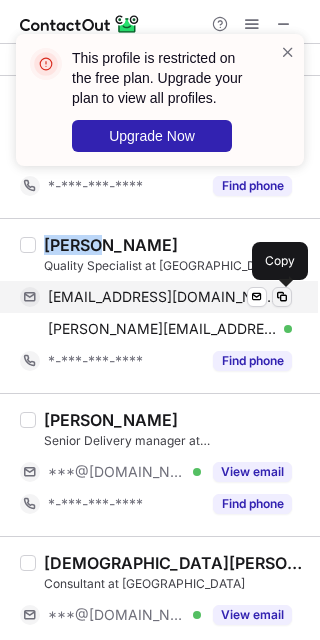 click at bounding box center (282, 297) 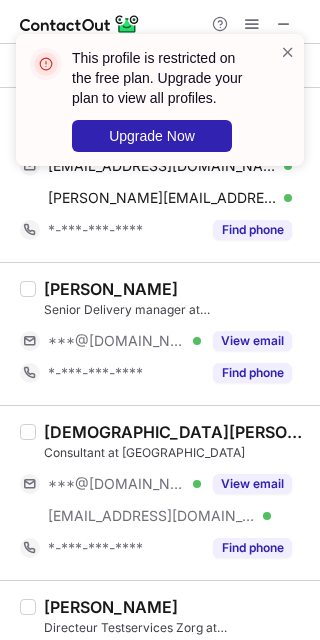 scroll, scrollTop: 462, scrollLeft: 0, axis: vertical 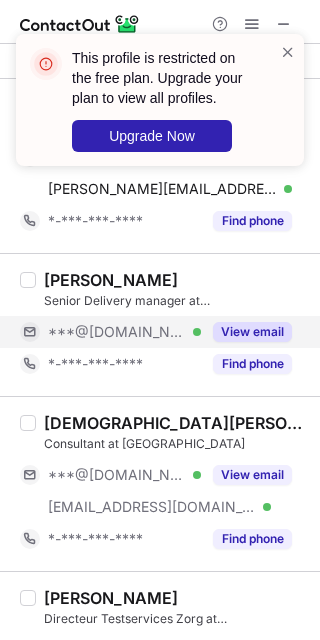 click on "View email" at bounding box center [246, 332] 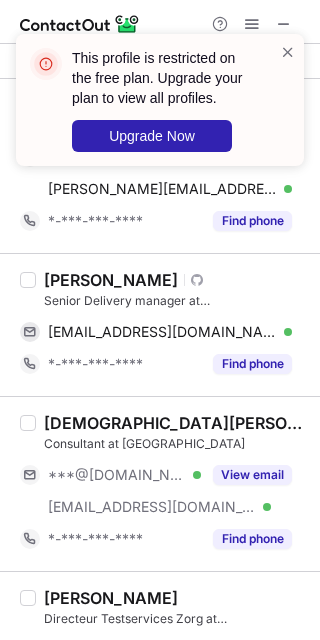 click on "Luke Wagener" at bounding box center (111, 280) 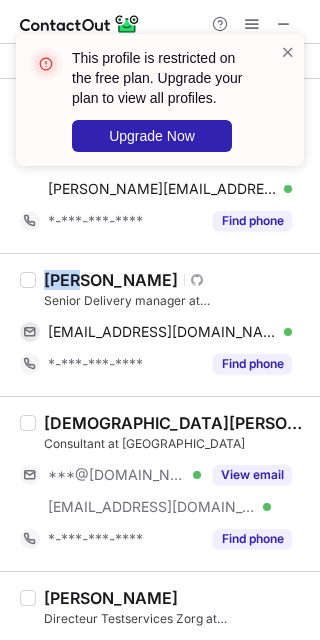 click on "Luke Wagener" at bounding box center [111, 280] 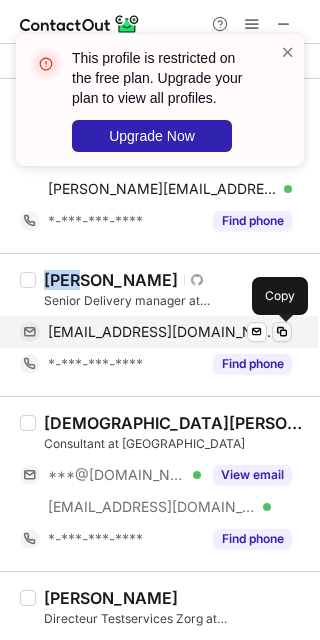 click at bounding box center [282, 332] 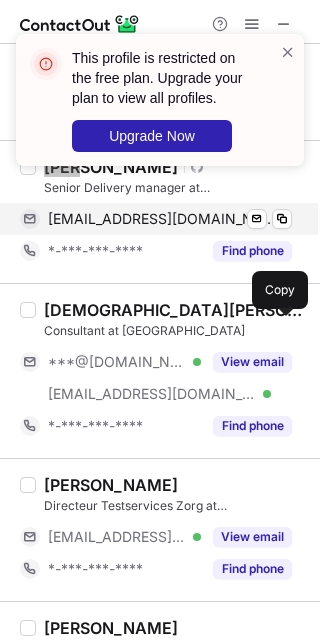 scroll, scrollTop: 587, scrollLeft: 0, axis: vertical 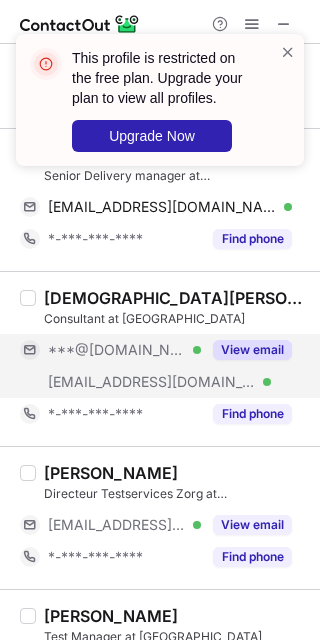click on "View email" at bounding box center (252, 350) 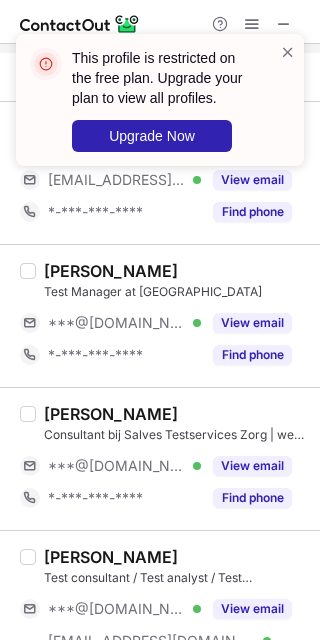 scroll, scrollTop: 948, scrollLeft: 0, axis: vertical 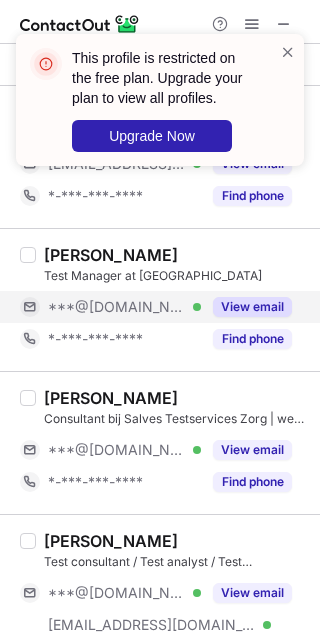 click on "View email" at bounding box center [246, 307] 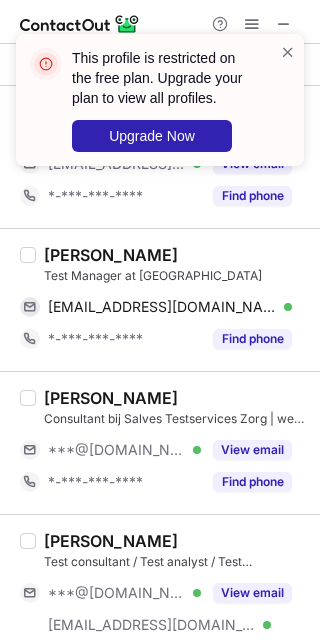 click on "Sebastiaan van Ginneken" at bounding box center [111, 255] 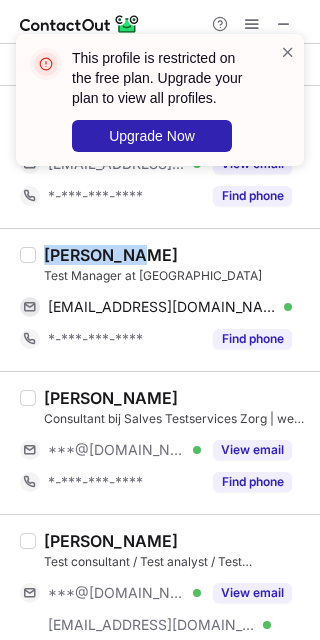 click on "Sebastiaan van Ginneken" at bounding box center (111, 255) 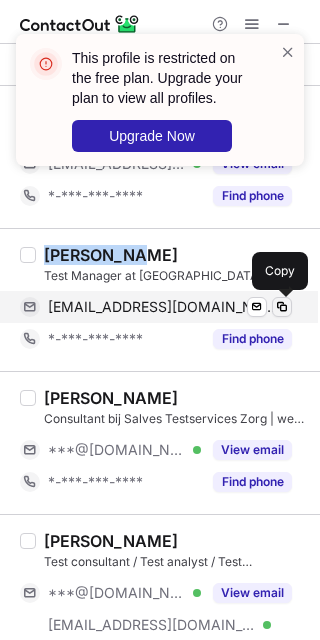 click at bounding box center (282, 307) 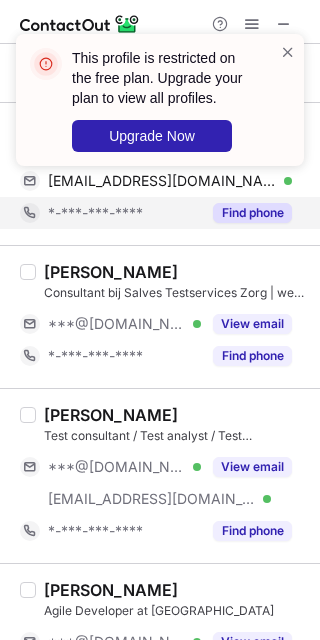 scroll, scrollTop: 1078, scrollLeft: 0, axis: vertical 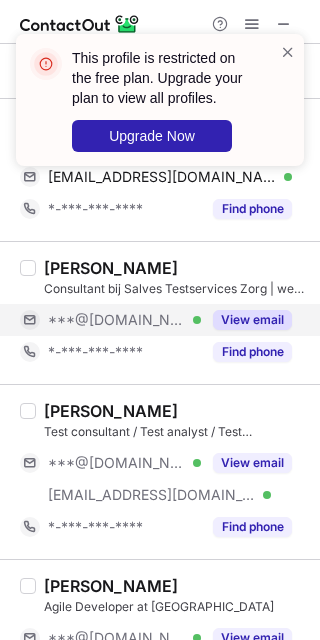 click on "View email" at bounding box center (252, 320) 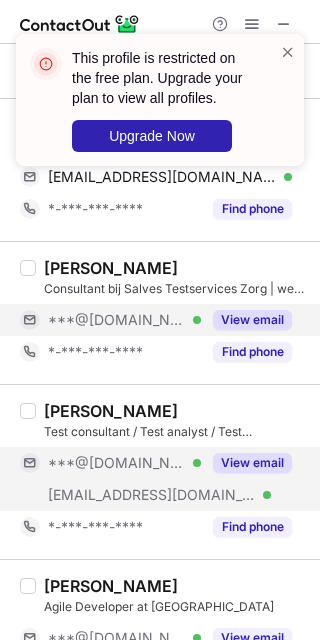 click on "View email" at bounding box center [246, 463] 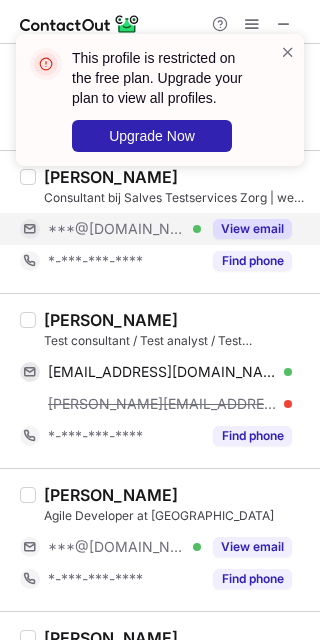 scroll, scrollTop: 1200, scrollLeft: 0, axis: vertical 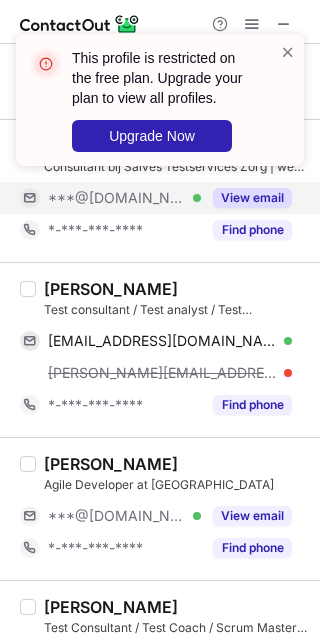 click on "Paul Klaasesz" at bounding box center [111, 289] 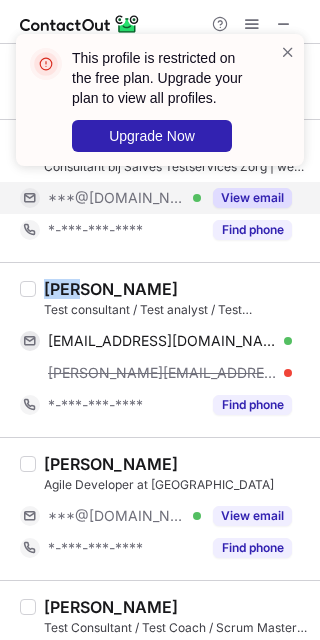 click on "Paul Klaasesz" at bounding box center (111, 289) 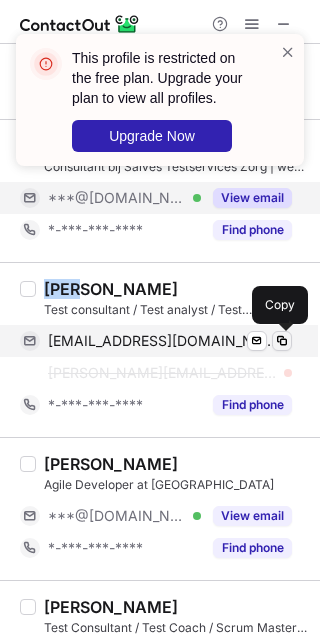 click at bounding box center [282, 341] 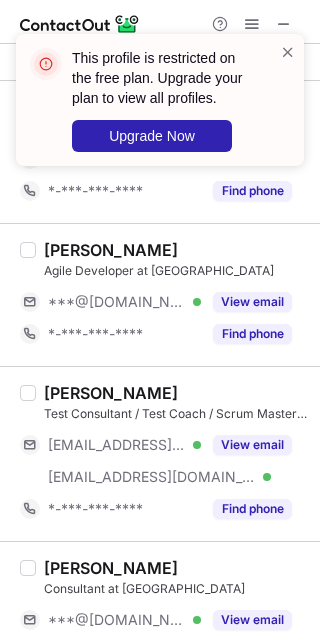 scroll, scrollTop: 1384, scrollLeft: 0, axis: vertical 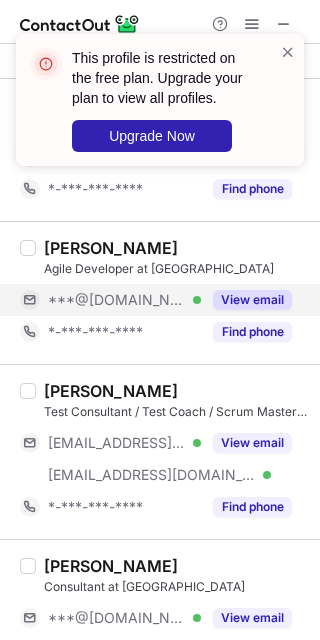 click on "View email" at bounding box center [252, 300] 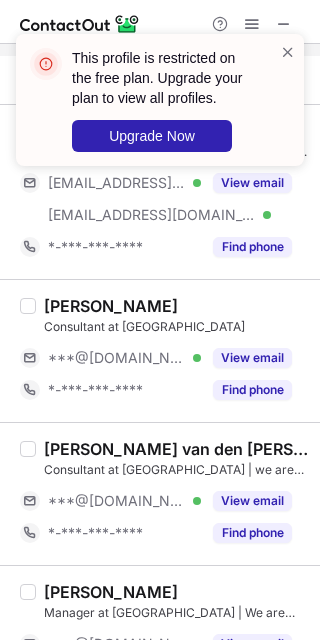 scroll, scrollTop: 1646, scrollLeft: 0, axis: vertical 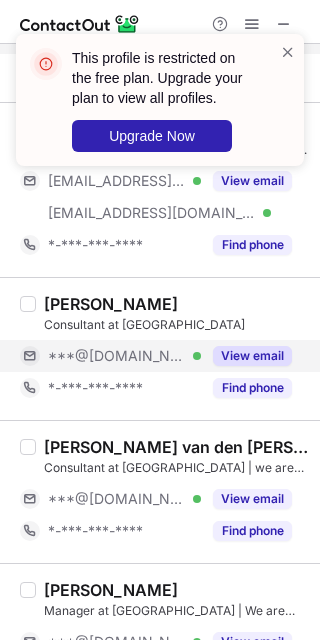 click on "View email" at bounding box center (252, 356) 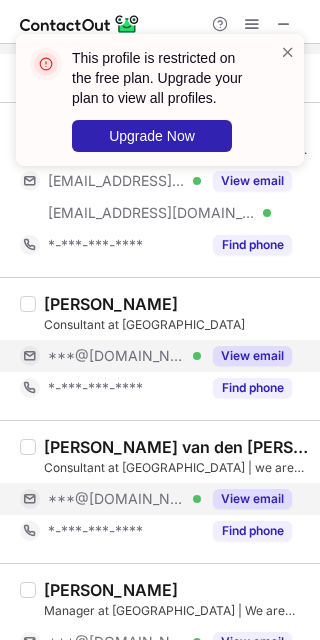 click on "View email" at bounding box center (252, 499) 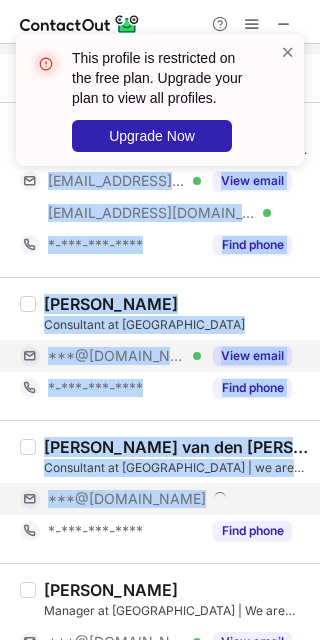 click on "***@[DOMAIN_NAME]" at bounding box center [156, 499] 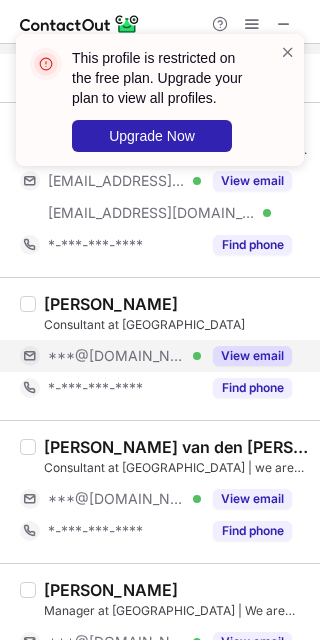 click on "Otto van den Adel Consultant at Salves | we are Cerios ***@gmail.com Verified View email *-***-***-**** Find phone" at bounding box center [172, 492] 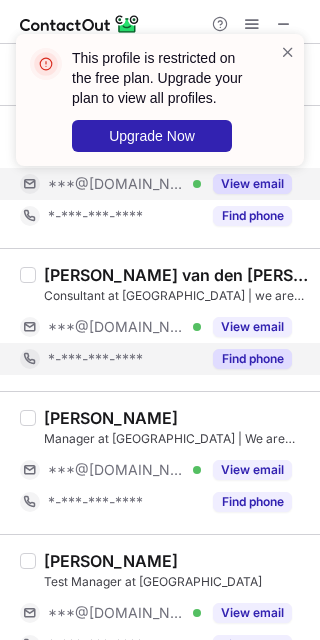 scroll, scrollTop: 1836, scrollLeft: 0, axis: vertical 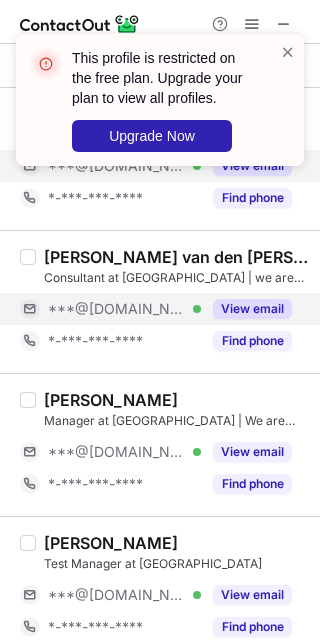 click on "View email" at bounding box center (252, 309) 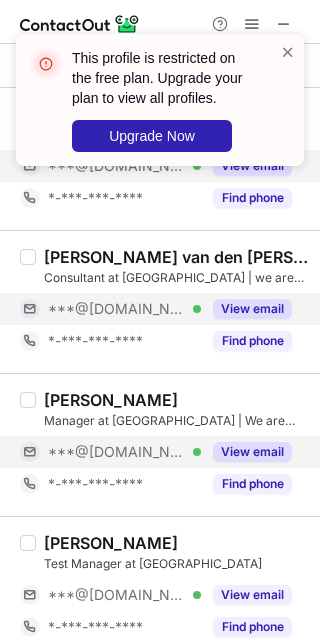 click on "View email" at bounding box center (252, 452) 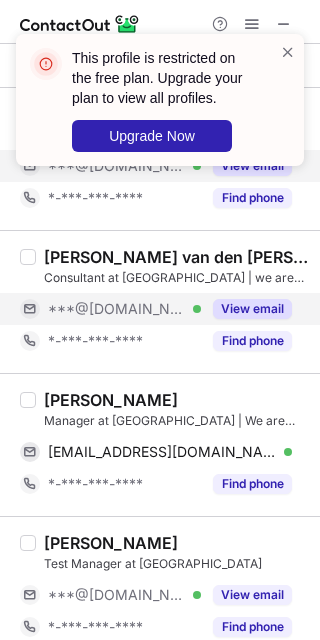 click on "Boris de Hingh" at bounding box center [111, 400] 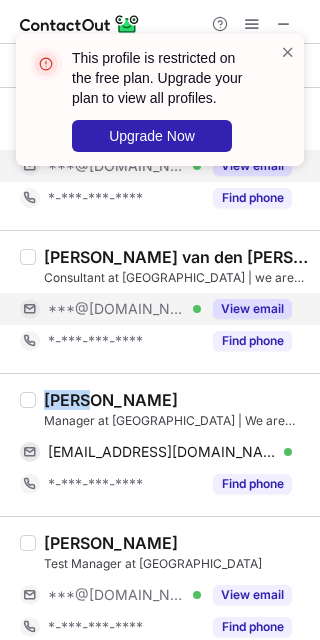 click on "Boris de Hingh" at bounding box center [111, 400] 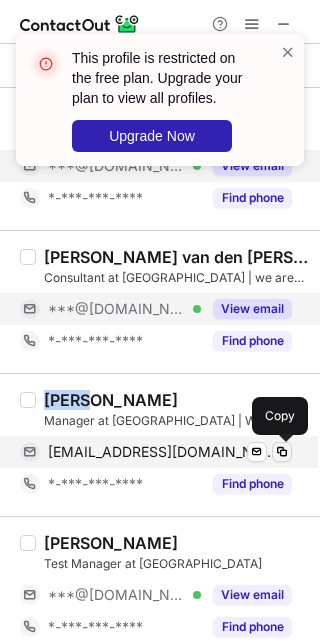 click at bounding box center (282, 452) 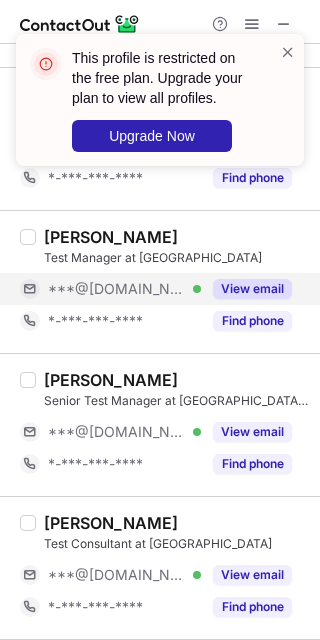 scroll, scrollTop: 2143, scrollLeft: 0, axis: vertical 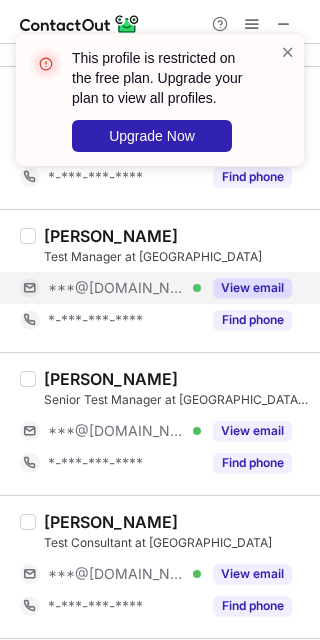 click on "View email" at bounding box center [246, 288] 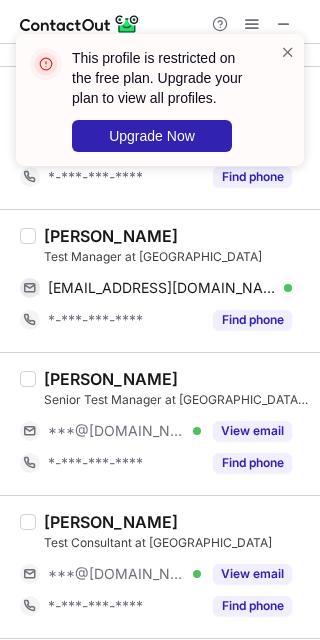 click on "Jesse Mijnster" at bounding box center (111, 236) 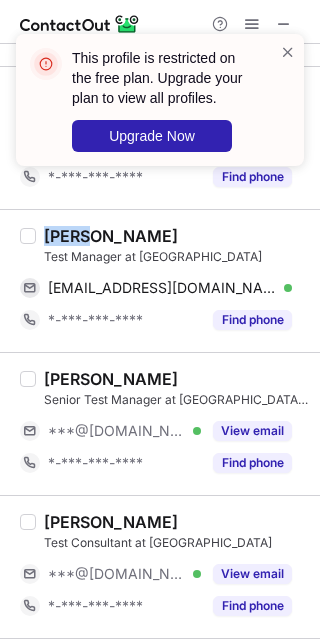 click on "Jesse Mijnster" at bounding box center (111, 236) 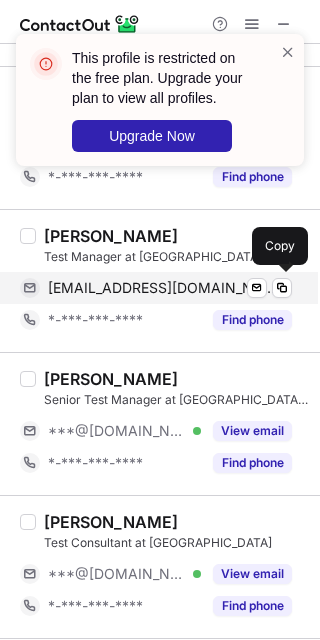 click on "jmijnster@hotmail.com Verified" at bounding box center [170, 288] 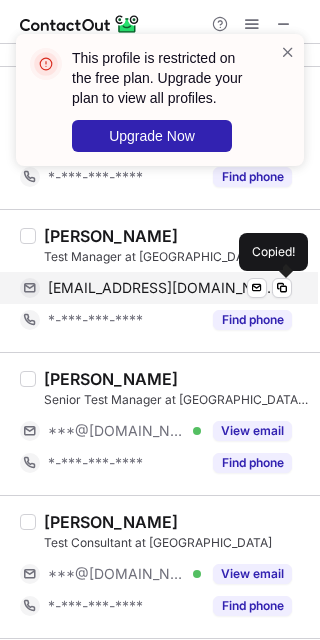 click on "jmijnster@hotmail.com Verified" at bounding box center (170, 288) 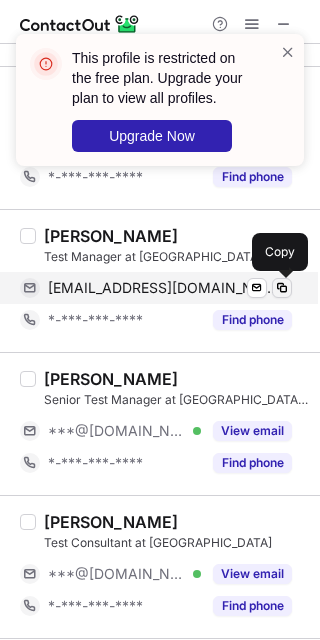 click at bounding box center (282, 288) 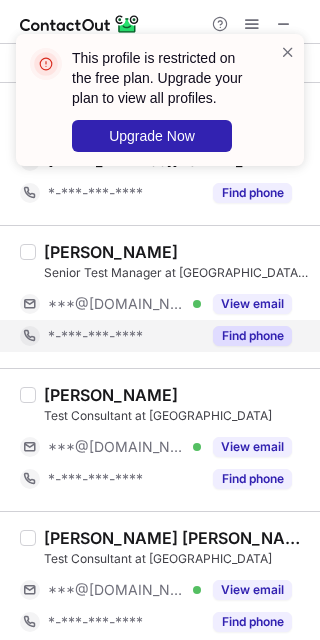 scroll, scrollTop: 2296, scrollLeft: 0, axis: vertical 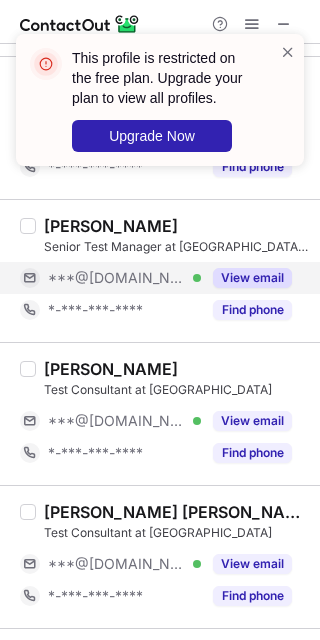 click on "View email" at bounding box center (252, 278) 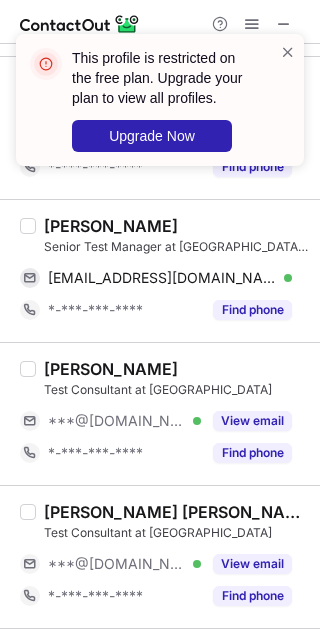 click on "Jarno• Van Wijk" at bounding box center [111, 226] 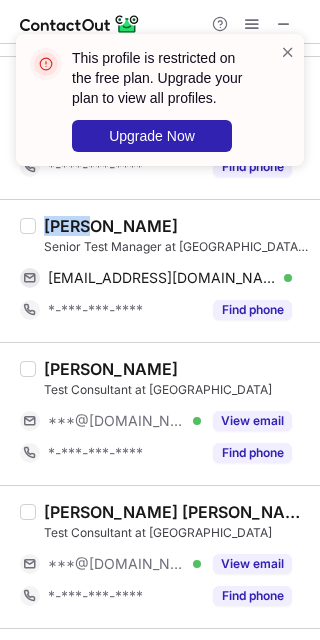 click on "Jarno• Van Wijk" at bounding box center [111, 226] 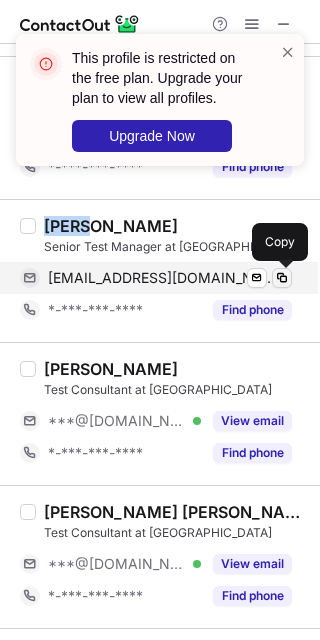 click at bounding box center (282, 278) 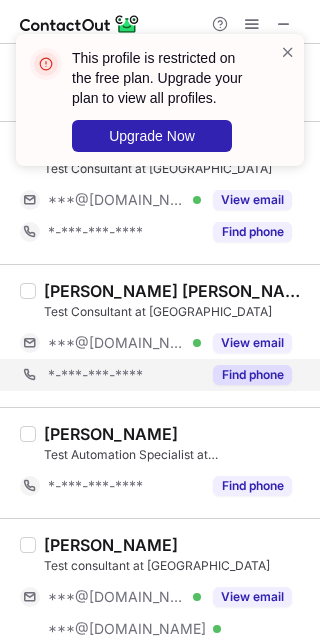 scroll, scrollTop: 2518, scrollLeft: 0, axis: vertical 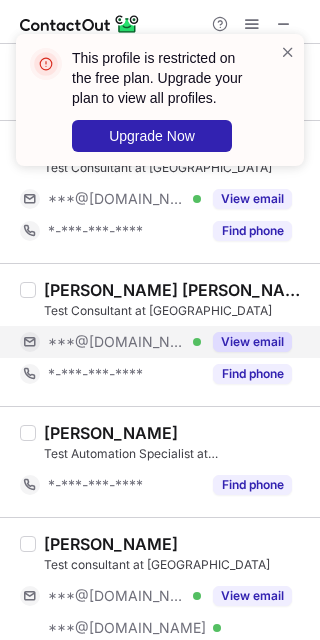 click on "View email" at bounding box center (252, 342) 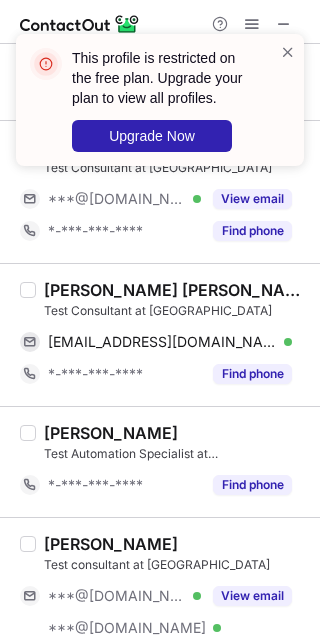 click on "Ka Wing Tse" at bounding box center [176, 290] 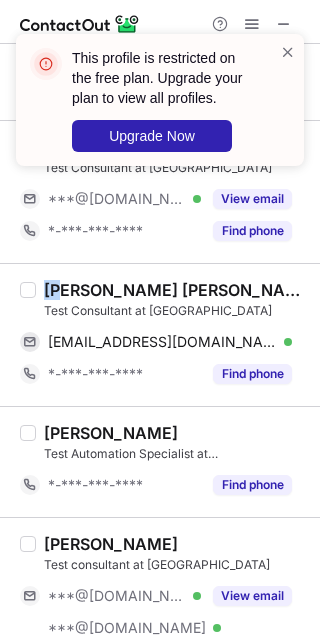 click on "Ka Wing Tse" at bounding box center [176, 290] 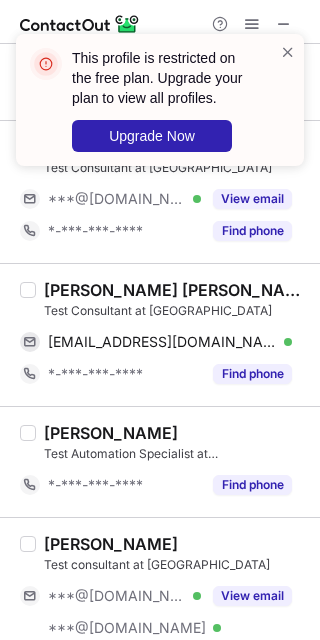 click on "Ka Wing Tse" at bounding box center [176, 290] 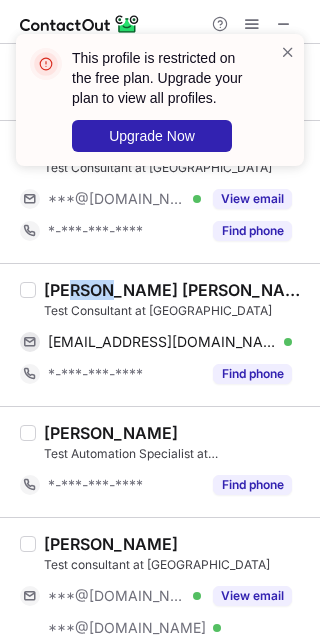 click on "Ka Wing Tse" at bounding box center [176, 290] 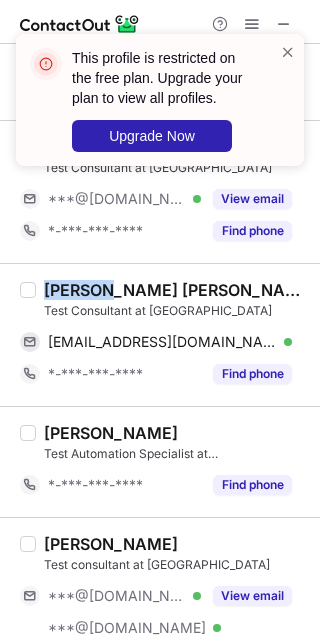 drag, startPoint x: 108, startPoint y: 291, endPoint x: 43, endPoint y: 291, distance: 65 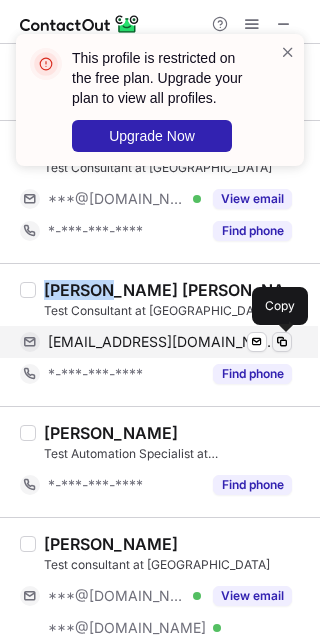 click at bounding box center (282, 342) 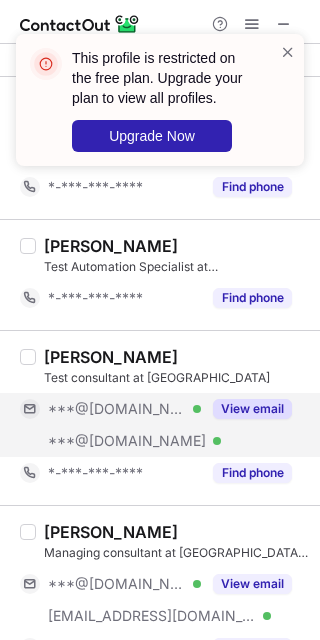 scroll, scrollTop: 2706, scrollLeft: 0, axis: vertical 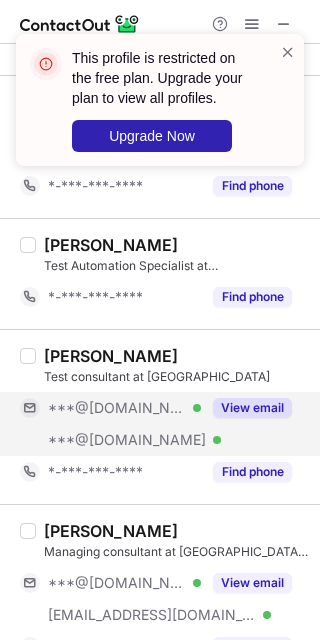 click on "View email" at bounding box center [246, 408] 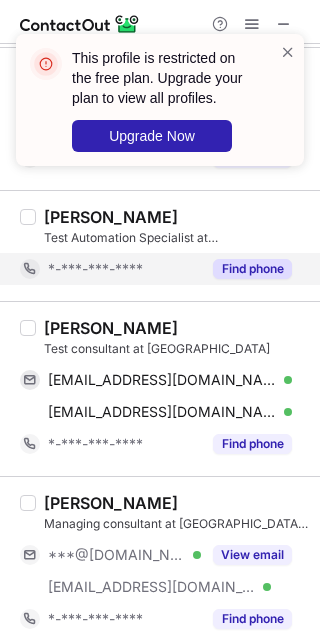 scroll, scrollTop: 2742, scrollLeft: 0, axis: vertical 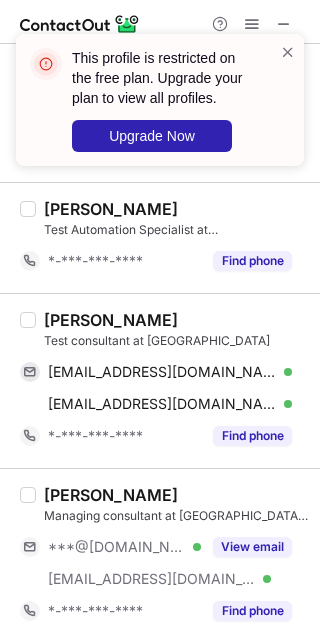 click on "Bart Vissers" at bounding box center (111, 320) 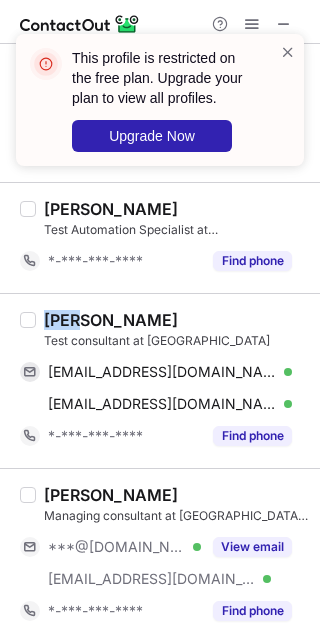 click on "Bart Vissers" at bounding box center [111, 320] 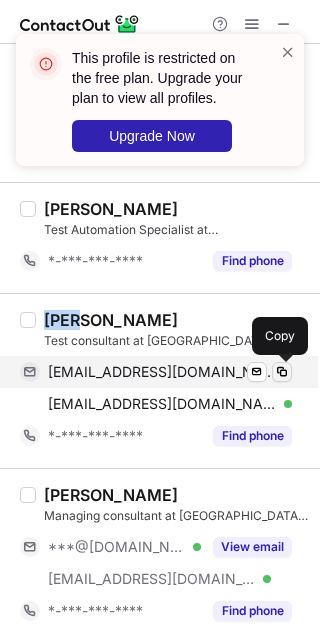 click at bounding box center [282, 372] 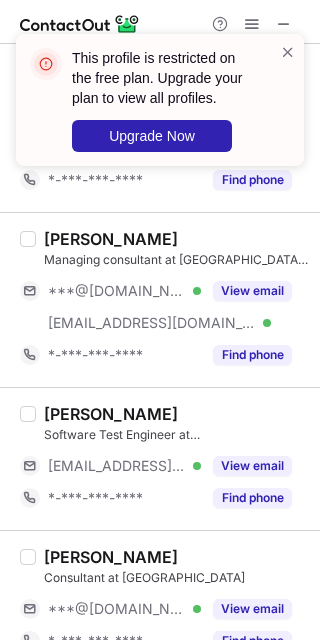 scroll, scrollTop: 3000, scrollLeft: 0, axis: vertical 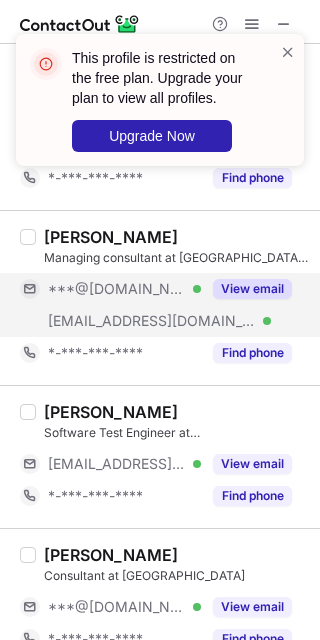 click on "View email" at bounding box center (246, 289) 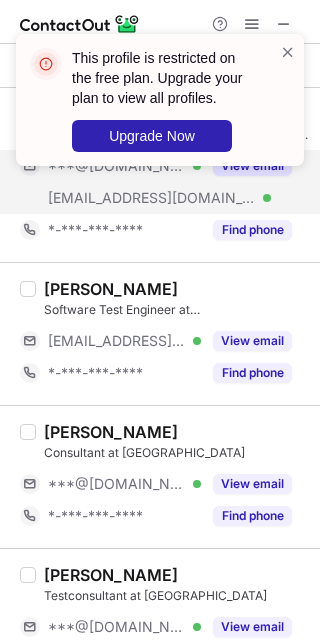 scroll, scrollTop: 3174, scrollLeft: 0, axis: vertical 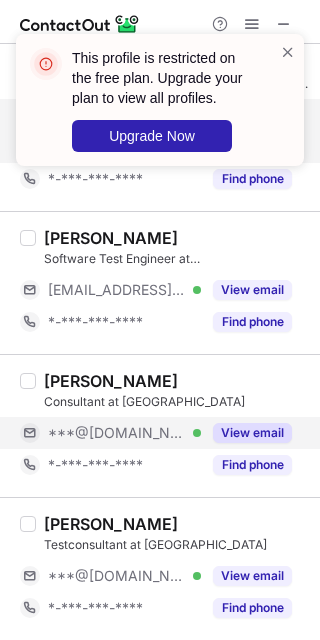 click on "View email" at bounding box center [252, 433] 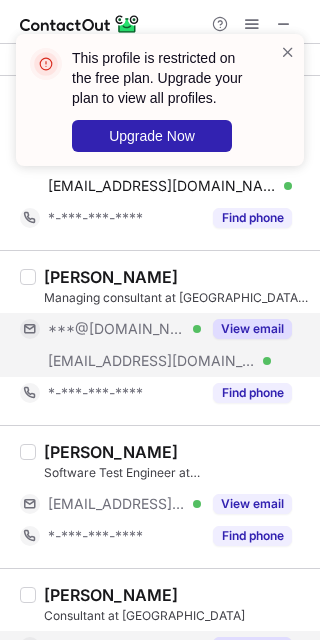 scroll, scrollTop: 3174, scrollLeft: 0, axis: vertical 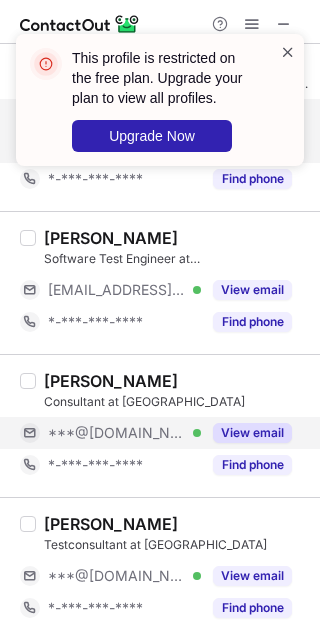 click at bounding box center (288, 52) 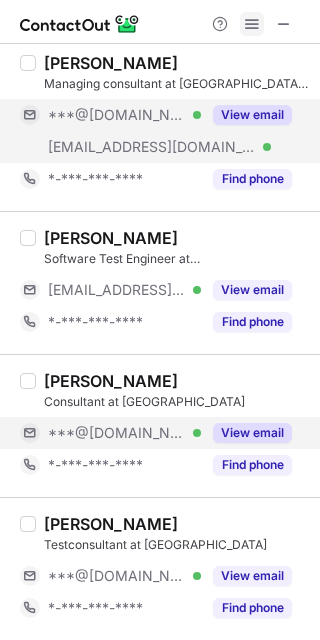 click at bounding box center [252, 24] 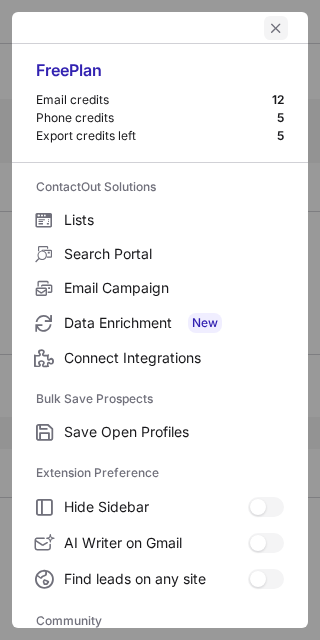 click at bounding box center (276, 28) 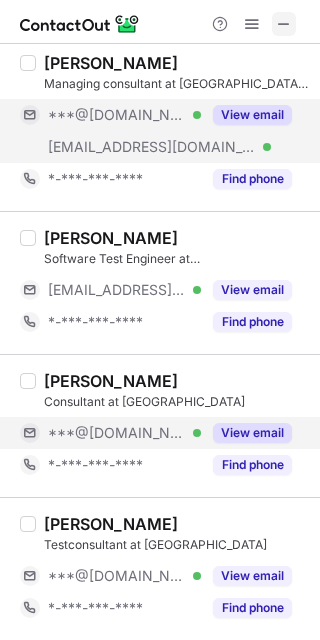 click at bounding box center [284, 24] 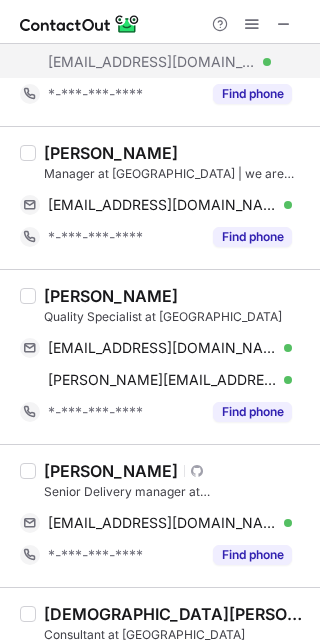scroll, scrollTop: 0, scrollLeft: 0, axis: both 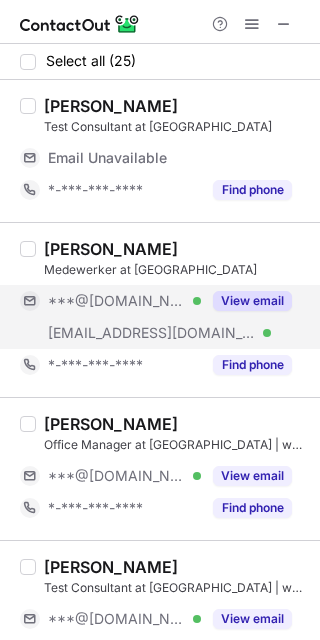 click on "View email" at bounding box center (252, 301) 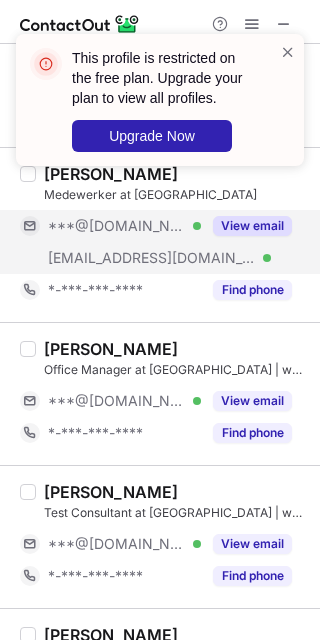scroll, scrollTop: 77, scrollLeft: 0, axis: vertical 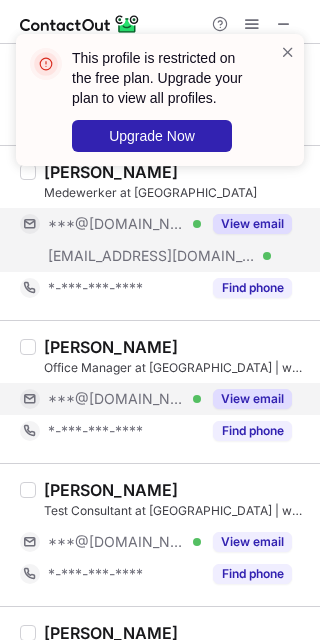 click on "View email" at bounding box center (252, 399) 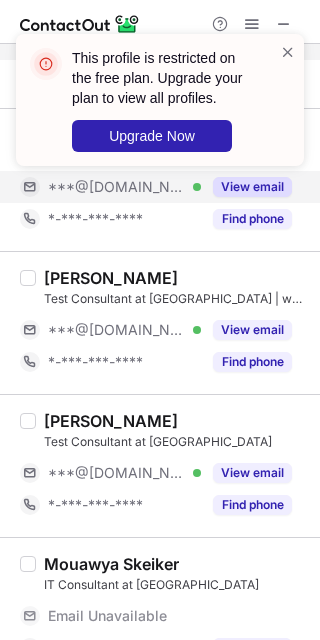 scroll, scrollTop: 299, scrollLeft: 0, axis: vertical 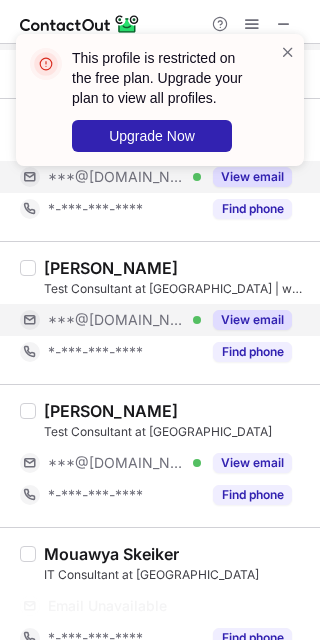 click on "View email" at bounding box center (252, 320) 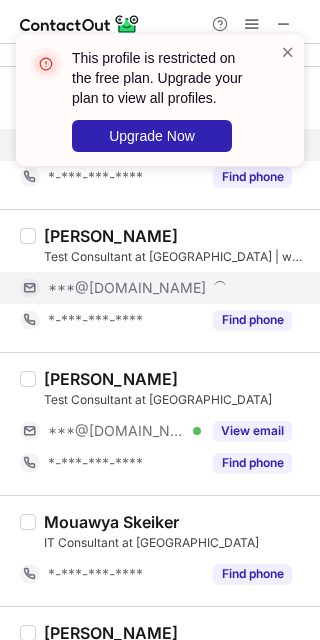 scroll, scrollTop: 267, scrollLeft: 0, axis: vertical 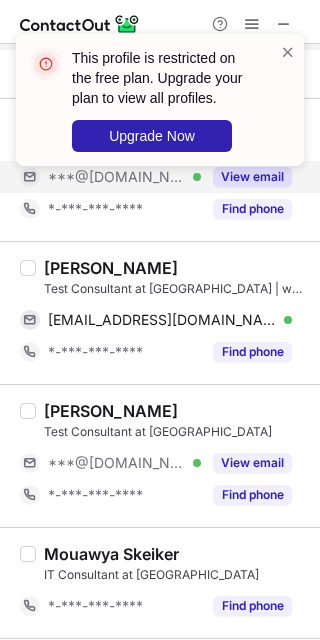 click on "Samir Boujloud" at bounding box center [111, 268] 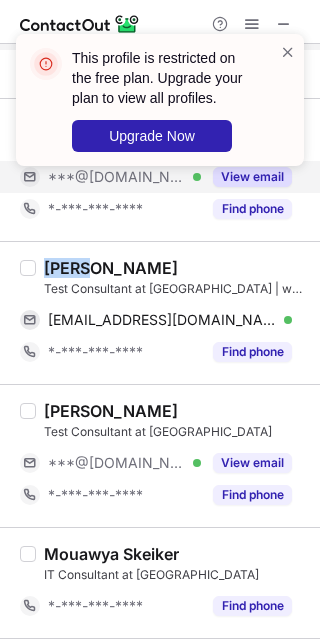 click on "Samir Boujloud" at bounding box center [111, 268] 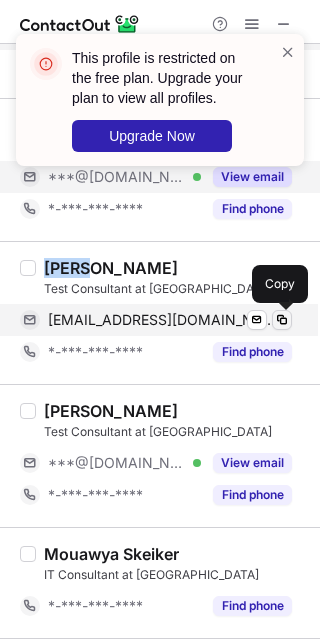 click at bounding box center [282, 320] 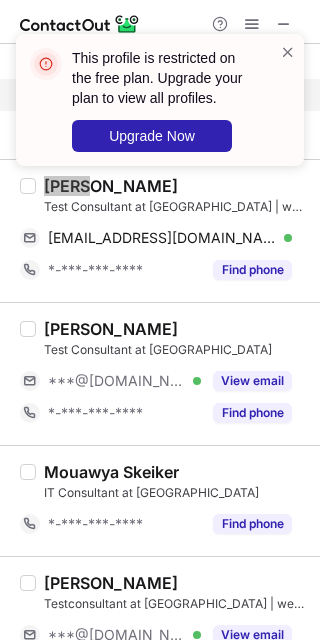 scroll, scrollTop: 353, scrollLeft: 0, axis: vertical 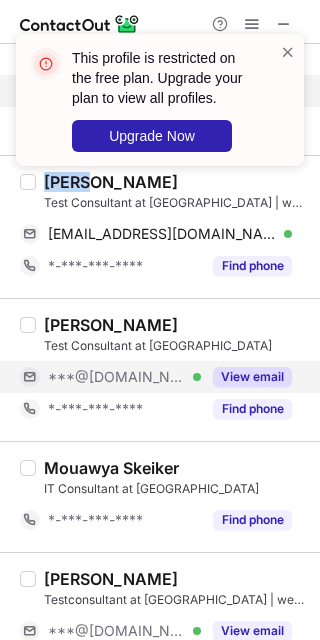 click on "View email" at bounding box center (252, 377) 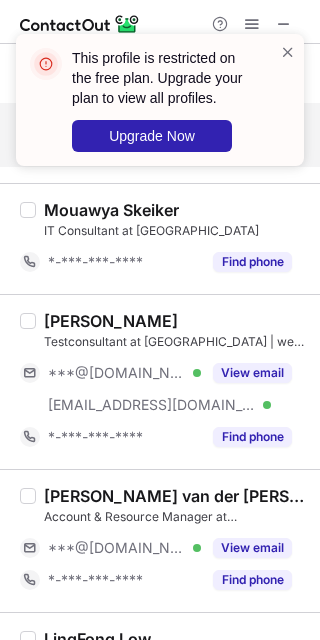 scroll, scrollTop: 642, scrollLeft: 0, axis: vertical 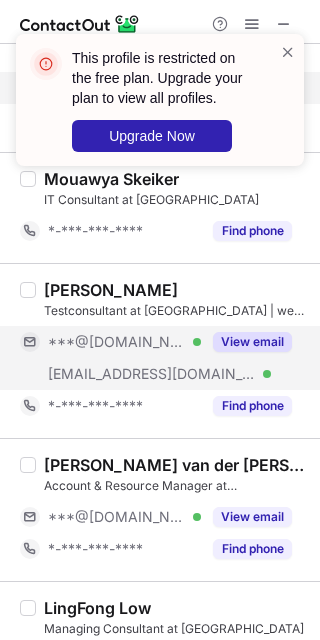 click on "View email" at bounding box center [246, 342] 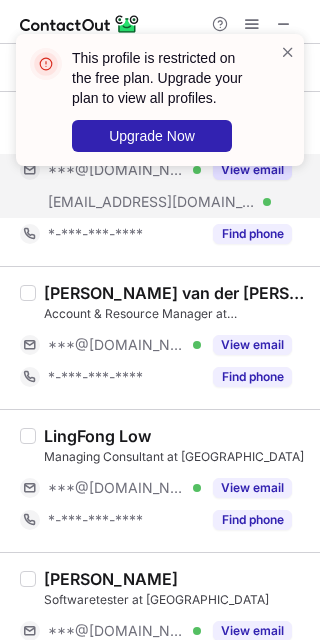 scroll, scrollTop: 843, scrollLeft: 0, axis: vertical 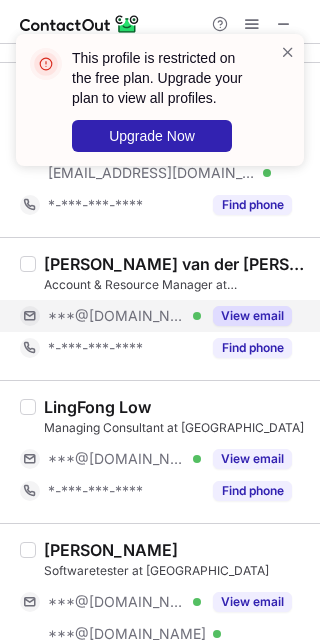 click on "View email" at bounding box center (246, 316) 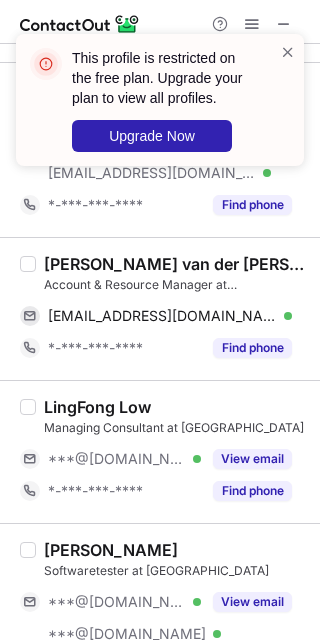 click on "Anne van der Burg" at bounding box center [176, 264] 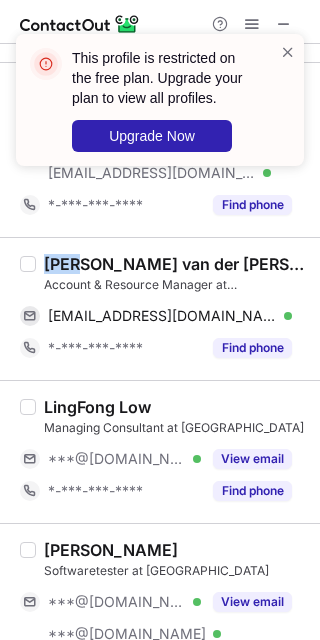 click on "Anne van der Burg" at bounding box center [176, 264] 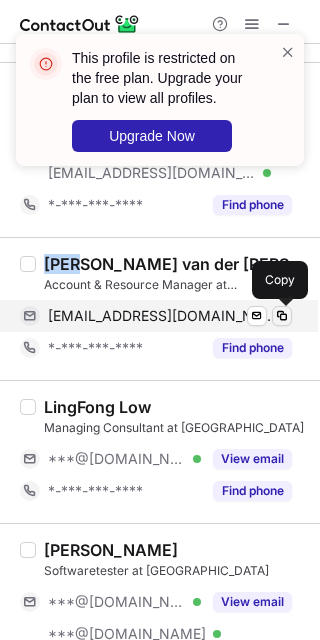 click at bounding box center (282, 316) 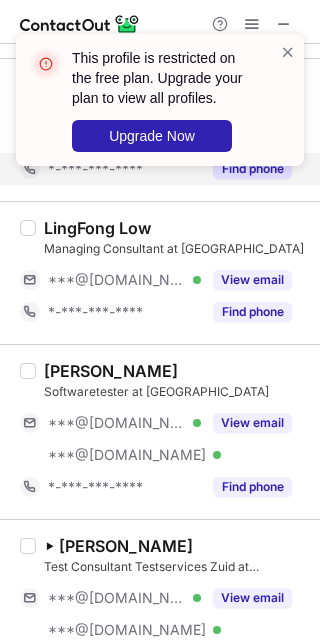 scroll, scrollTop: 1028, scrollLeft: 0, axis: vertical 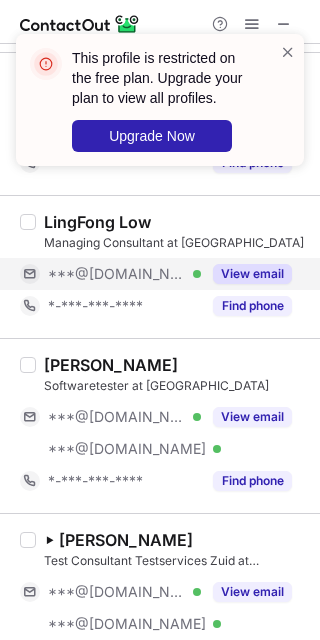 click on "View email" at bounding box center (252, 274) 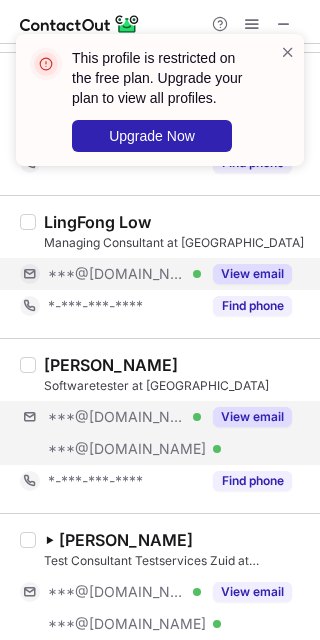 click on "***@gmail.com Verified ***@hotmail.com Verified View email" at bounding box center [164, 433] 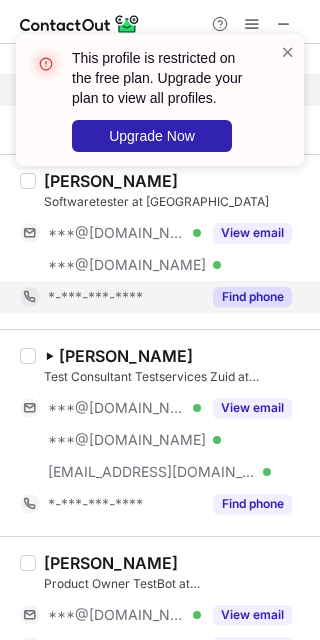 scroll, scrollTop: 1233, scrollLeft: 0, axis: vertical 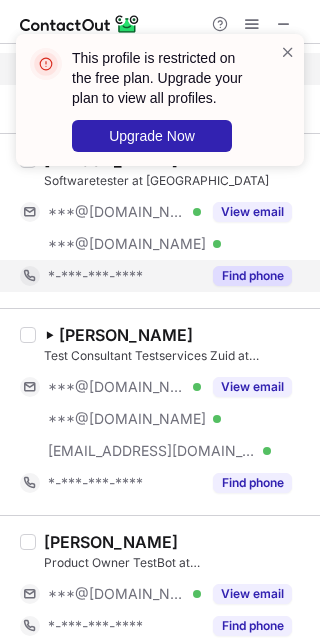 click on "View email" at bounding box center (246, 387) 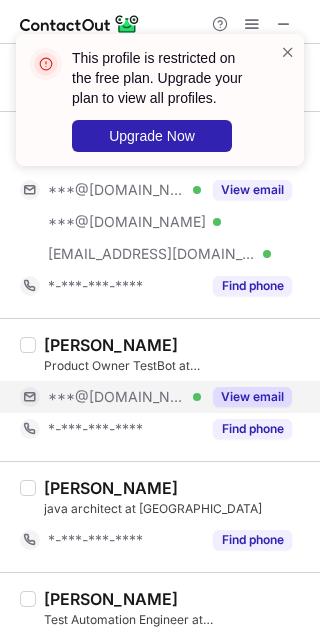 scroll, scrollTop: 1431, scrollLeft: 0, axis: vertical 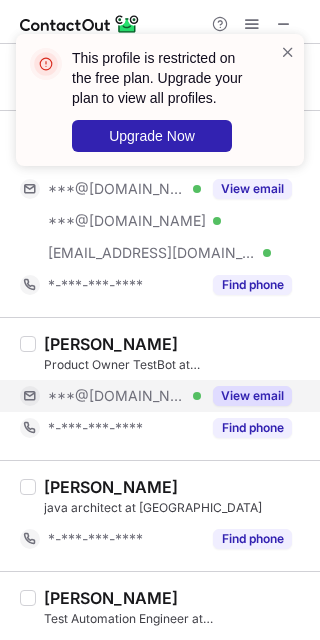 click on "View email" at bounding box center [252, 396] 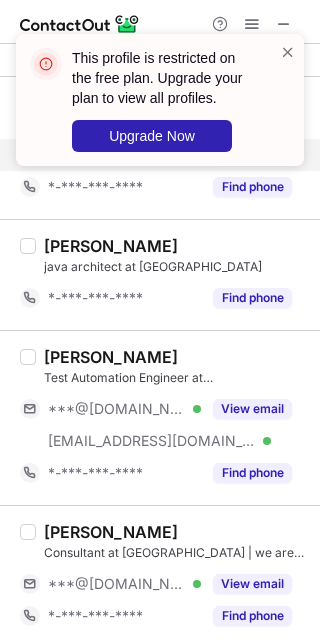 scroll, scrollTop: 1694, scrollLeft: 0, axis: vertical 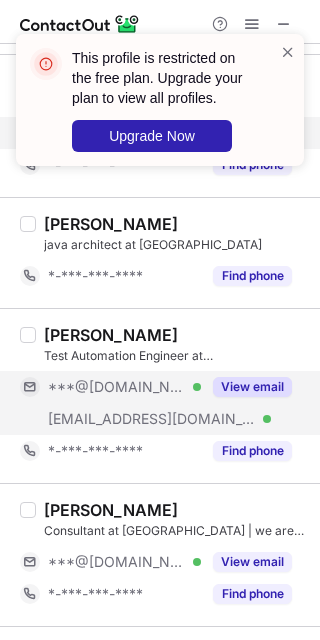 click on "View email" at bounding box center [246, 387] 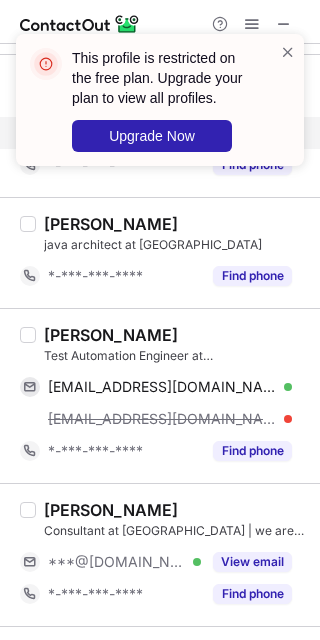 click on "Remco Van Bergem" at bounding box center [111, 335] 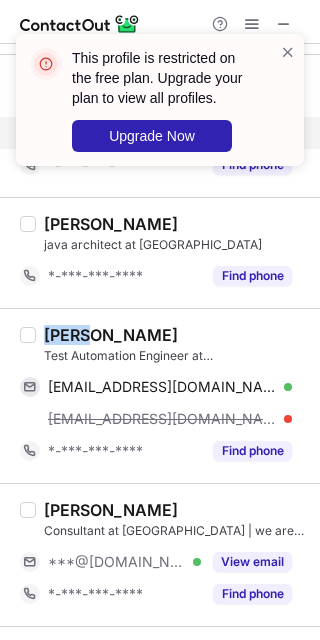 click on "Remco Van Bergem" at bounding box center (111, 335) 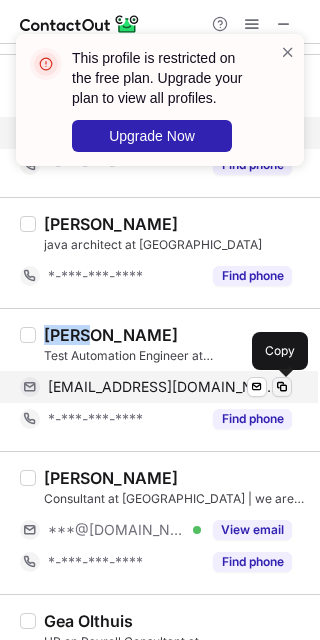click at bounding box center [282, 387] 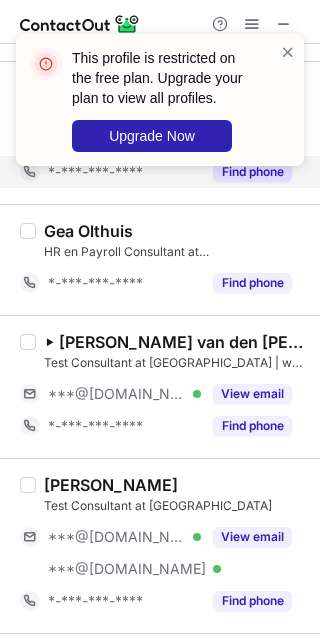 scroll, scrollTop: 2089, scrollLeft: 0, axis: vertical 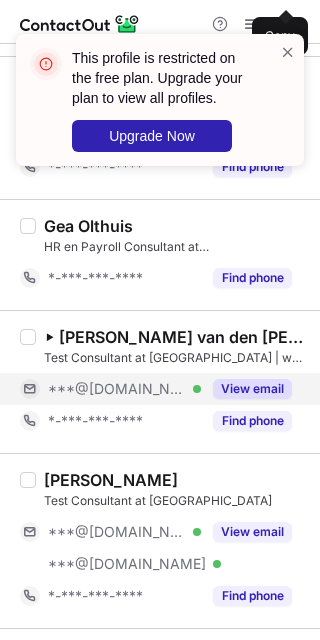 click on "View email" at bounding box center [252, 389] 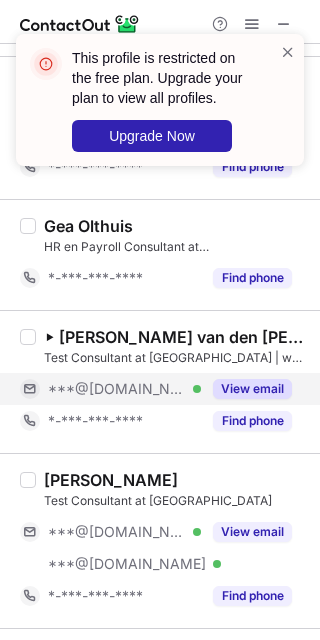 click on "View email" at bounding box center (252, 389) 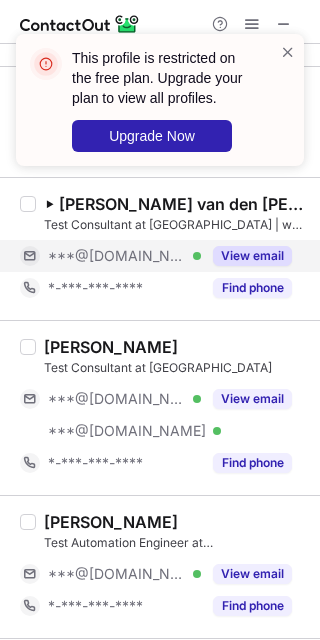 scroll, scrollTop: 2248, scrollLeft: 0, axis: vertical 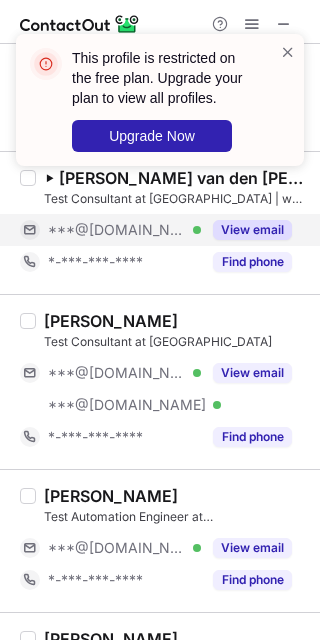 click on "View email" at bounding box center [246, 373] 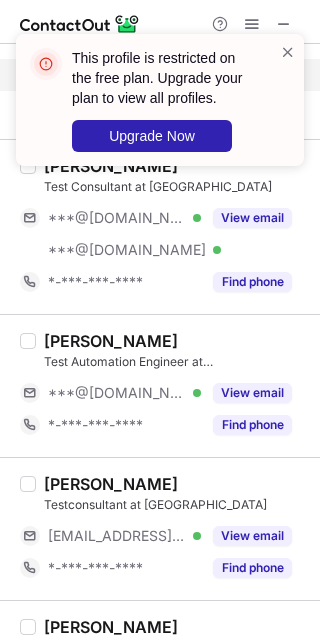 scroll, scrollTop: 2430, scrollLeft: 0, axis: vertical 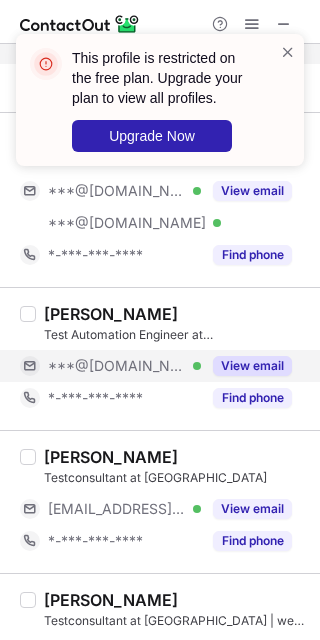 click on "View email" at bounding box center [246, 366] 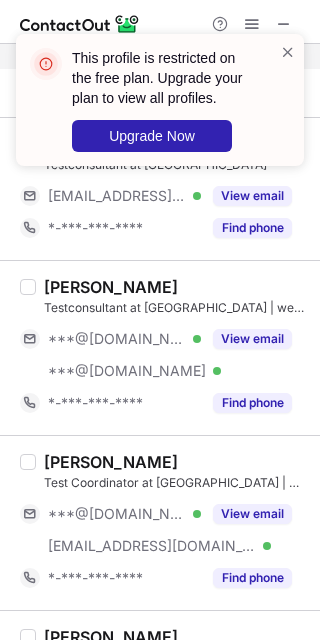 scroll, scrollTop: 2793, scrollLeft: 0, axis: vertical 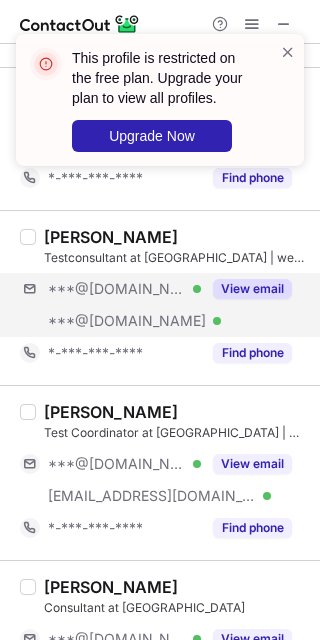 click on "***@gmail.com Verified ***@hotmail.com Verified View email" at bounding box center [164, 305] 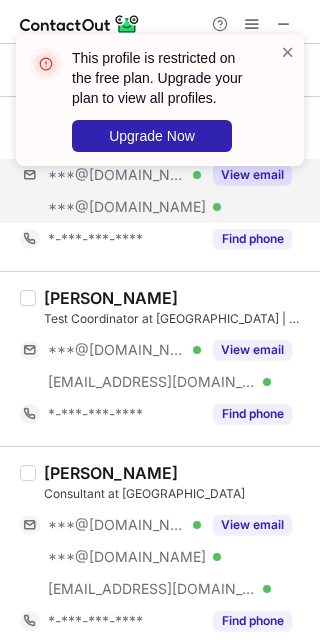 scroll, scrollTop: 2910, scrollLeft: 0, axis: vertical 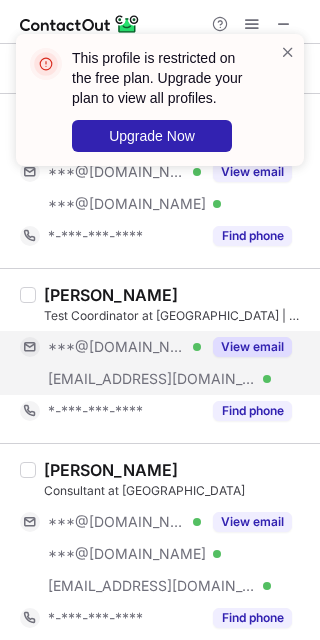click on "View email" at bounding box center (252, 347) 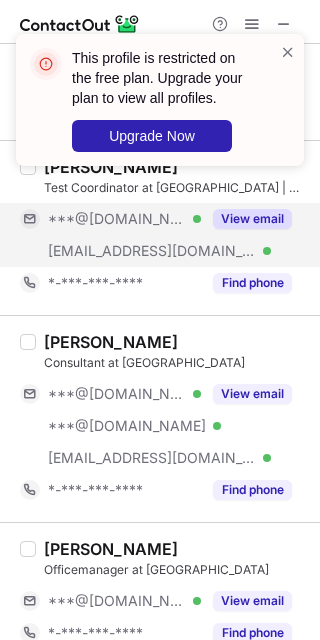 scroll, scrollTop: 3068, scrollLeft: 0, axis: vertical 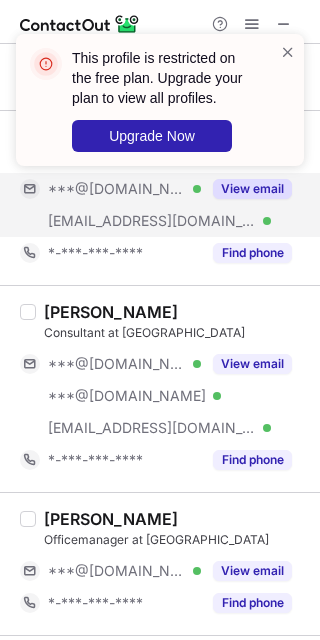 click on "Ashwien Badal Consultant at Salves ***@gmail.com Verified ***@hotmail.com Verified ***@werkenbijsalves.nl Verified View email *-***-***-**** Find phone" at bounding box center [172, 389] 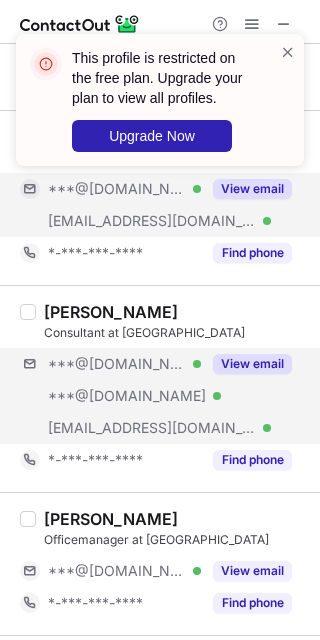 click on "***@gmail.com Verified ***@hotmail.com Verified ***@werkenbijsalves.nl Verified View email" at bounding box center (164, 396) 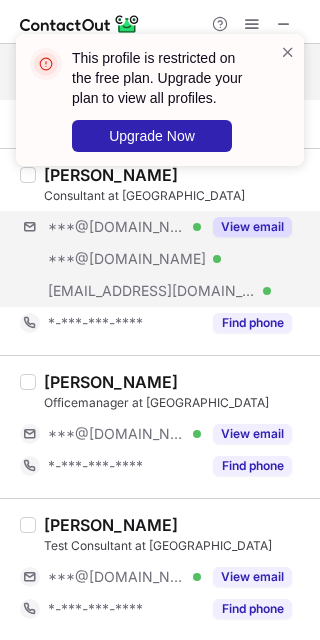 scroll, scrollTop: 3206, scrollLeft: 0, axis: vertical 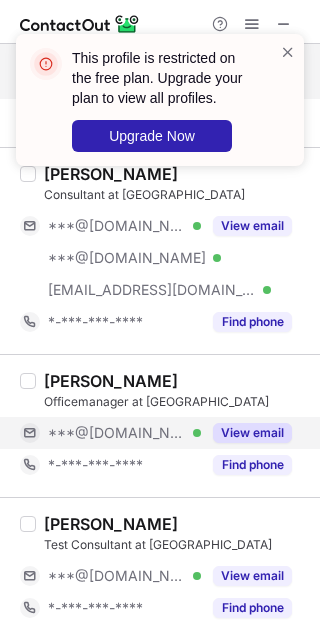 click on "View email" at bounding box center (252, 433) 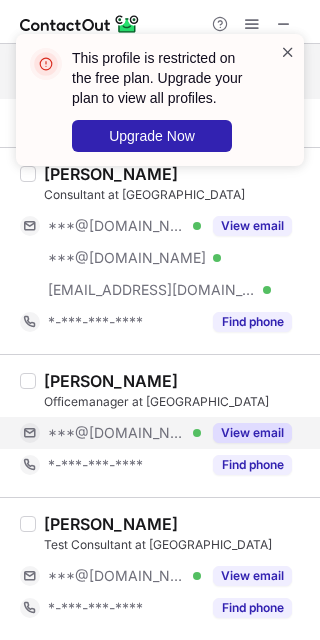 click at bounding box center [288, 52] 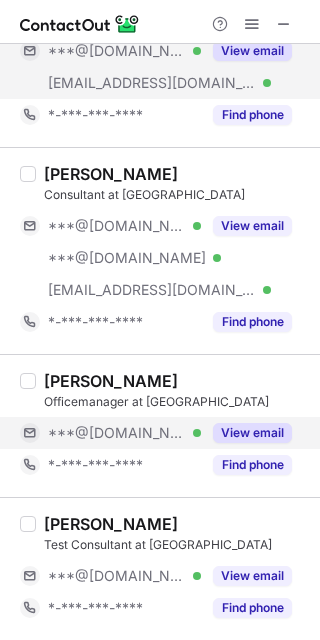 click on "This profile is restricted on the free plan. Upgrade your plan to view all profiles. Upgrade Now" at bounding box center [160, 34] 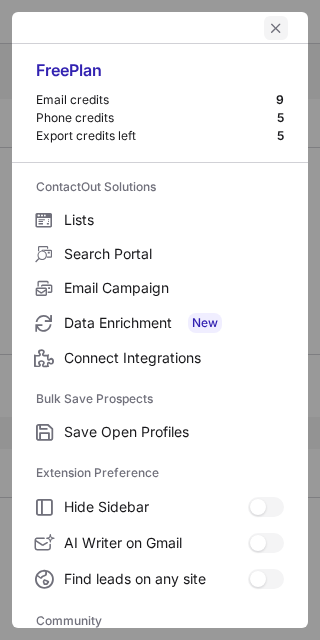 click at bounding box center [276, 28] 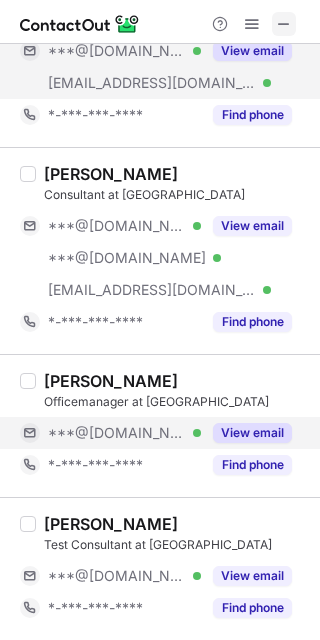 click at bounding box center [284, 24] 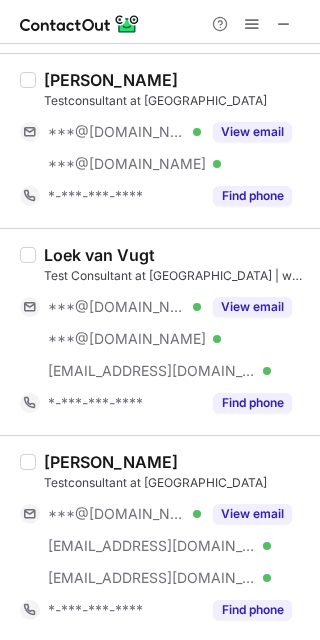 scroll, scrollTop: 0, scrollLeft: 0, axis: both 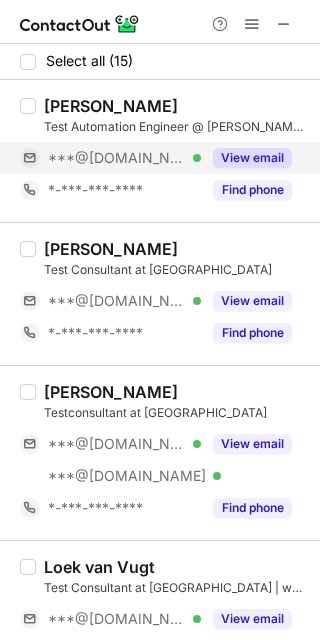 click on "View email" at bounding box center (252, 158) 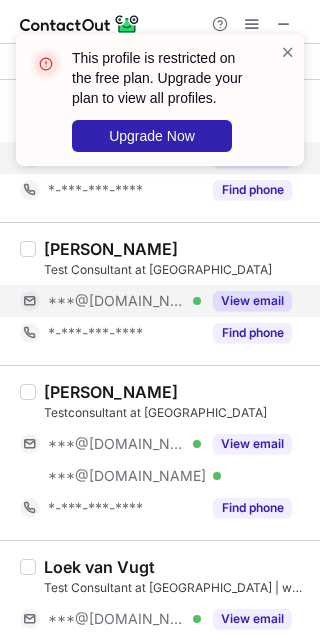 click on "View email" at bounding box center (252, 301) 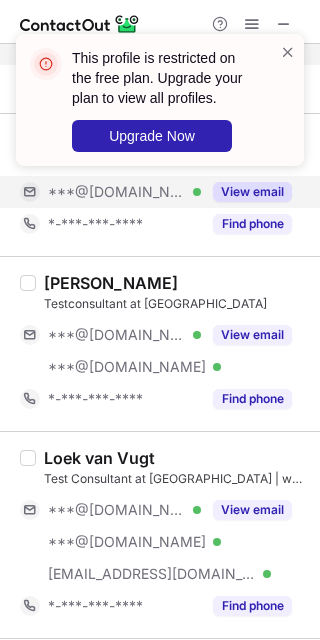 scroll, scrollTop: 112, scrollLeft: 0, axis: vertical 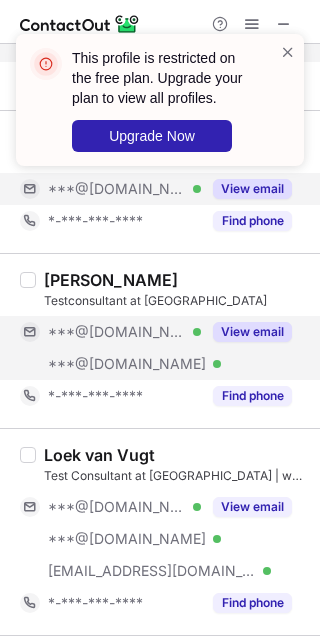 click on "View email" at bounding box center [252, 332] 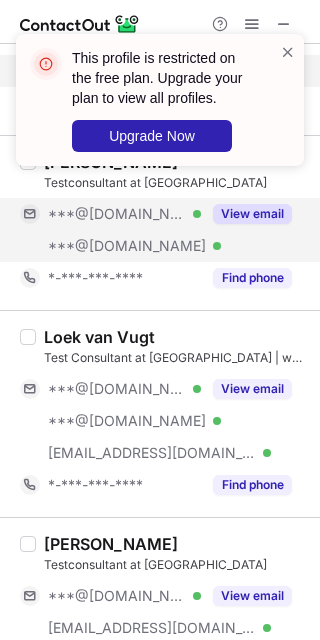 scroll, scrollTop: 252, scrollLeft: 0, axis: vertical 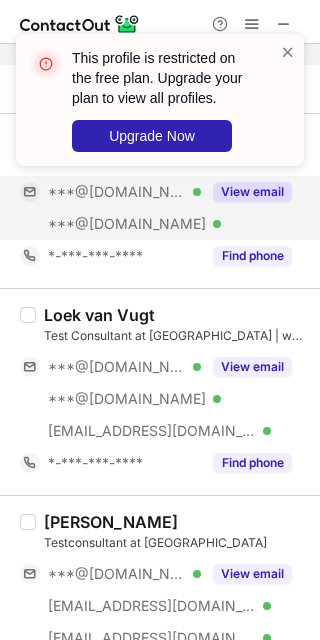 click on "View email" at bounding box center (252, 367) 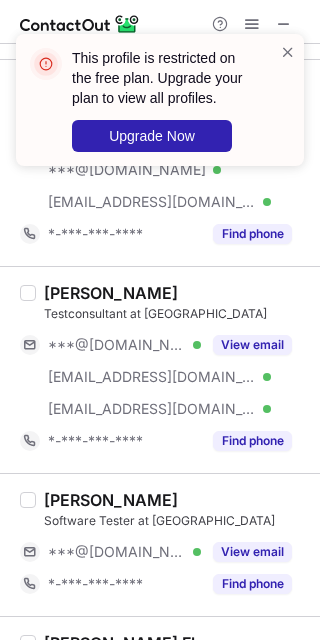 scroll, scrollTop: 507, scrollLeft: 0, axis: vertical 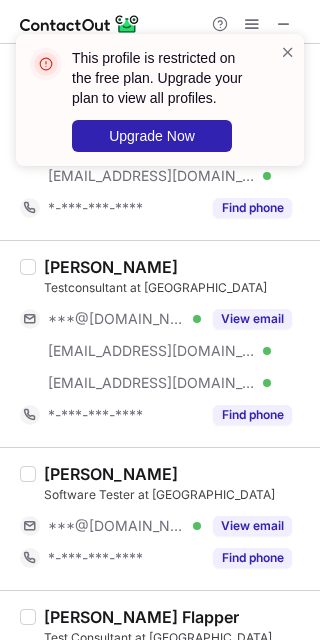 click on "***@gmail.com Verified ***@gmx.com Verified ***@werkenbijsalves.nl Verified View email" at bounding box center [164, 351] 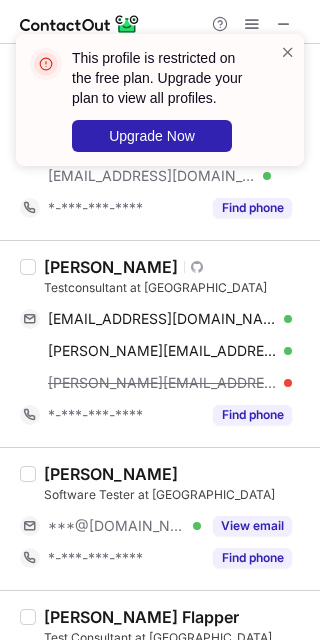 click on "Daniël Ramlakhan Visit Github profile Testconsultant at Salves dramlakhan@gmail.com Verified Send email Copy d.ramlakhan@gmx.com Verified Send email Copy daniel.ramlakhan@werkenbijsalves.nl *-***-***-**** Find phone" at bounding box center [160, 343] 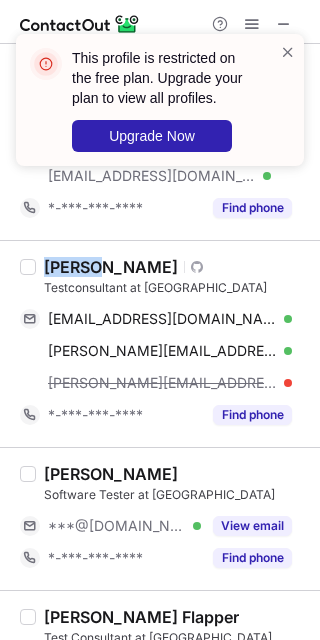 click on "Daniël Ramlakhan Visit Github profile Testconsultant at Salves dramlakhan@gmail.com Verified Send email Copy d.ramlakhan@gmx.com Verified Send email Copy daniel.ramlakhan@werkenbijsalves.nl *-***-***-**** Find phone" at bounding box center (160, 343) 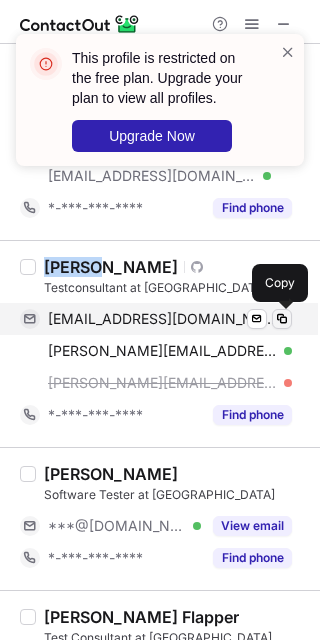 click at bounding box center (282, 319) 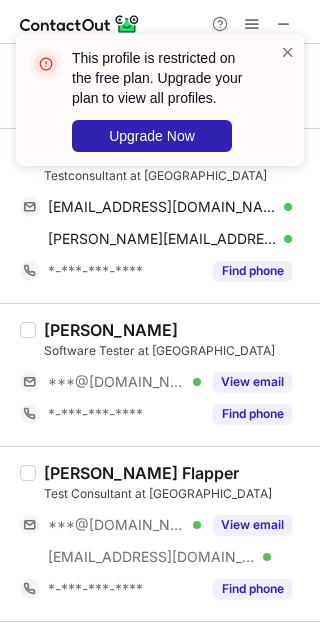 scroll, scrollTop: 683, scrollLeft: 0, axis: vertical 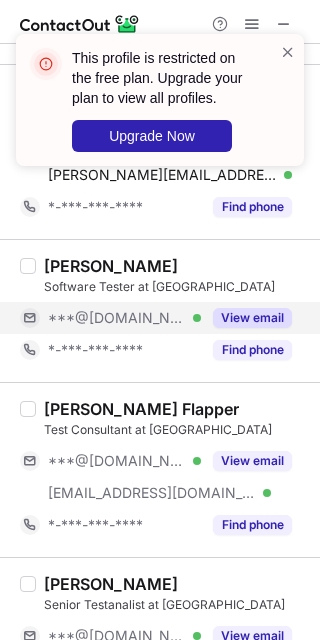 click on "View email" at bounding box center (246, 318) 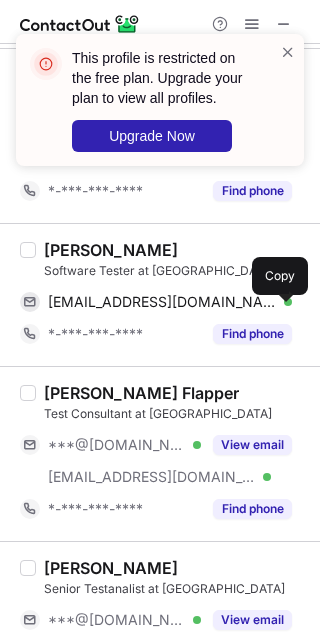 scroll, scrollTop: 704, scrollLeft: 0, axis: vertical 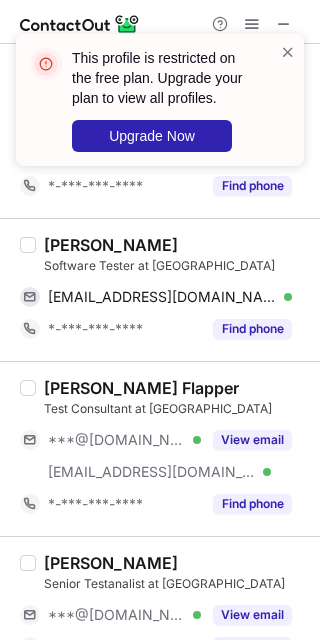 click on "Eddy Everaerts" at bounding box center (111, 245) 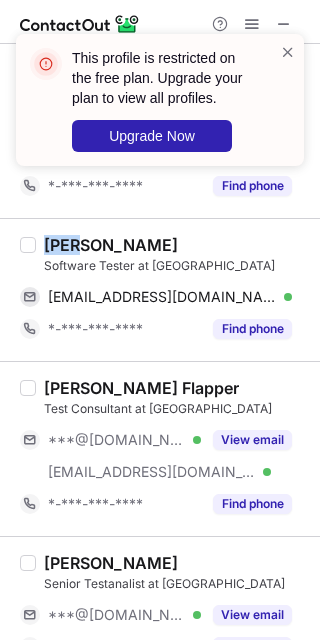 click on "Eddy Everaerts" at bounding box center [111, 245] 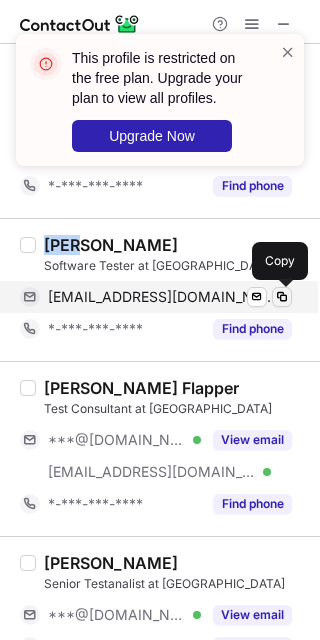 click at bounding box center [282, 297] 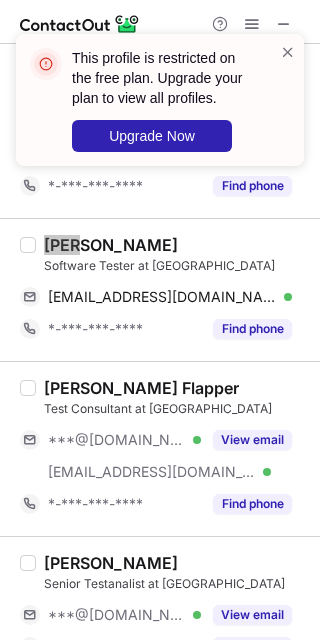 scroll, scrollTop: 817, scrollLeft: 0, axis: vertical 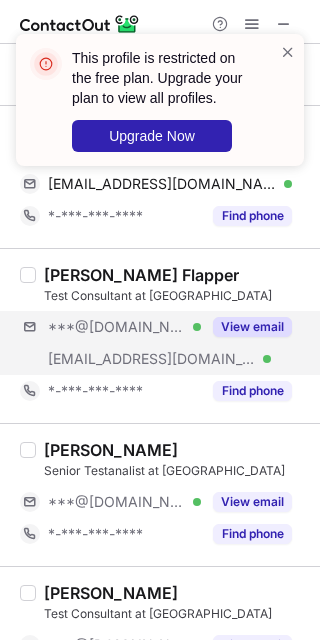 click on "***@hotmail.com Verified ***@student.tue.nl Verified View email" at bounding box center (164, 343) 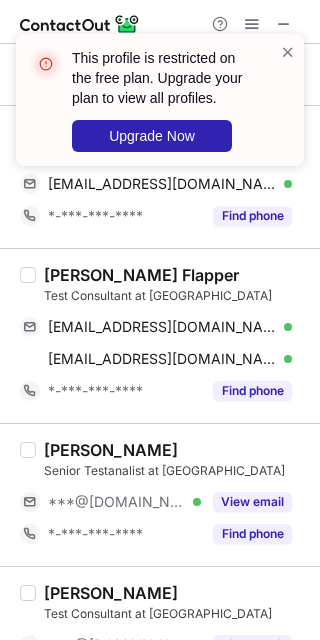 click on "Roos Flapper Test Consultant at Salves roos001@hotmail.com Verified Send email Copy r.flapper@student.tue.nl Verified Send email Copy *-***-***-**** Find phone" at bounding box center [160, 335] 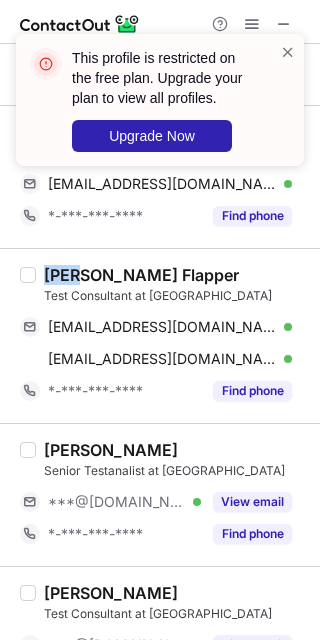 click on "Roos Flapper Test Consultant at Salves roos001@hotmail.com Verified Send email Copy r.flapper@student.tue.nl Verified Send email Copy *-***-***-**** Find phone" at bounding box center [160, 335] 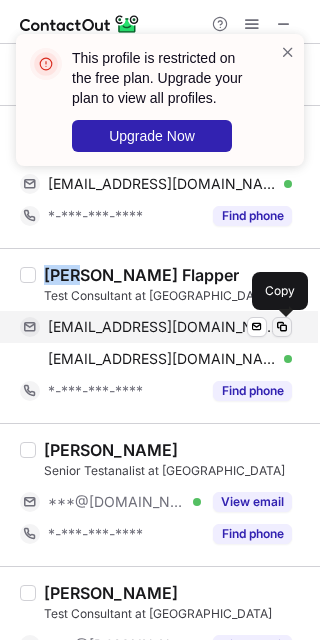 click at bounding box center [282, 327] 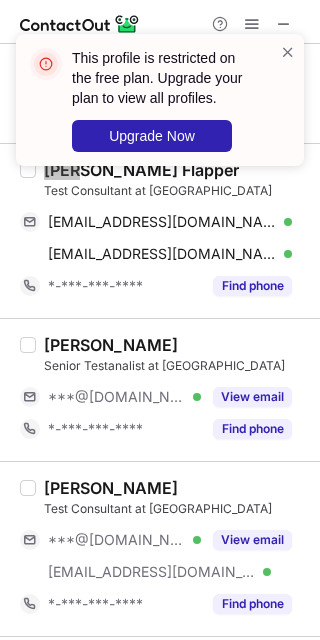 scroll, scrollTop: 967, scrollLeft: 0, axis: vertical 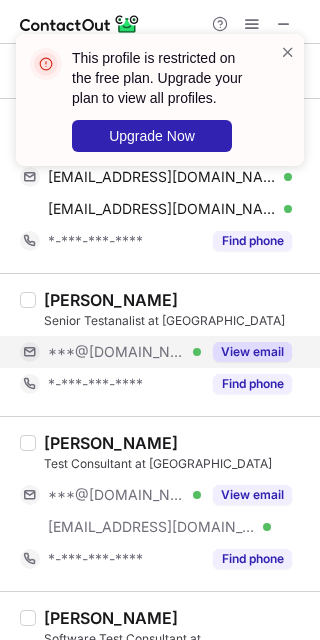 click on "View email" at bounding box center [252, 352] 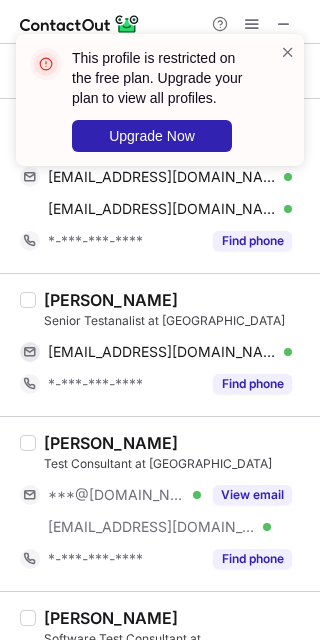click on "Arnoldus Scharft" at bounding box center [111, 300] 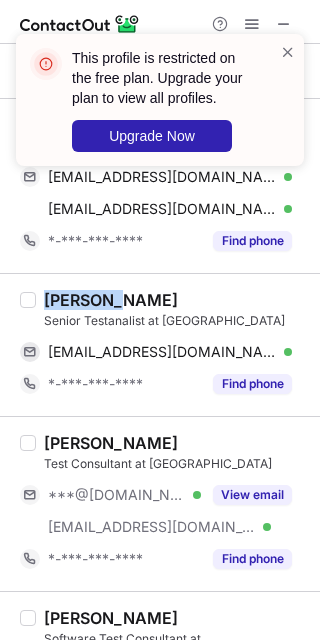 click on "Arnoldus Scharft" at bounding box center [111, 300] 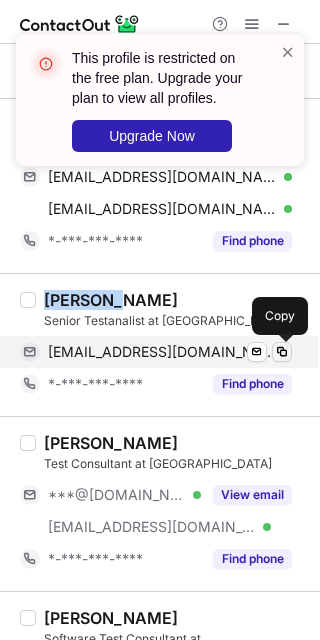click at bounding box center (282, 352) 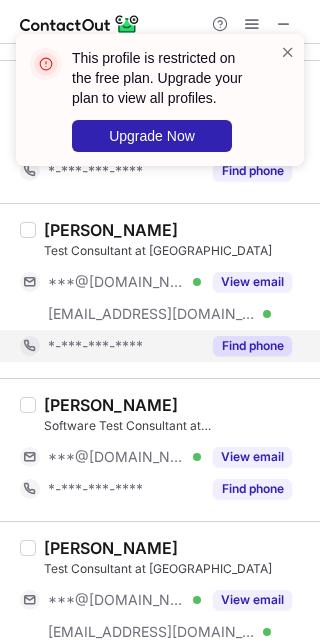 scroll, scrollTop: 1181, scrollLeft: 0, axis: vertical 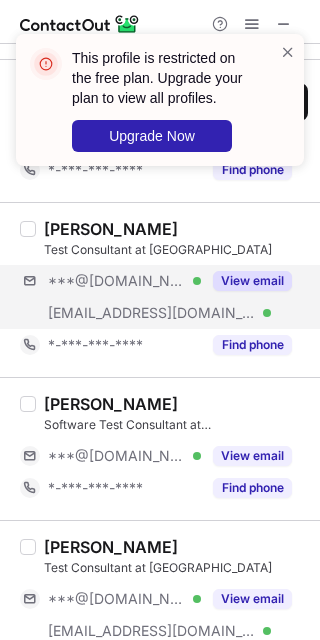 click on "***@hotmail.com Verified ***@salves.nl Verified View email" at bounding box center [164, 297] 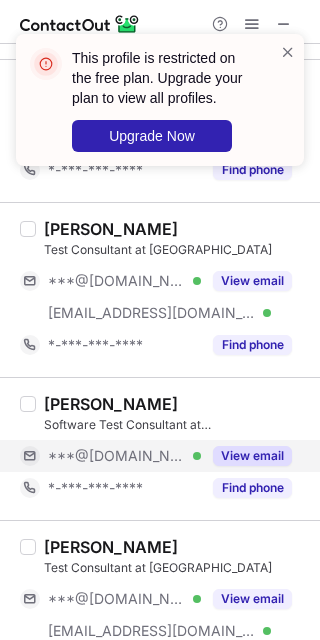 click on "View email" at bounding box center [246, 456] 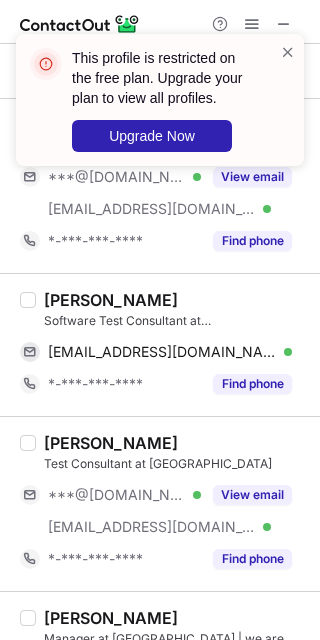 scroll, scrollTop: 1286, scrollLeft: 0, axis: vertical 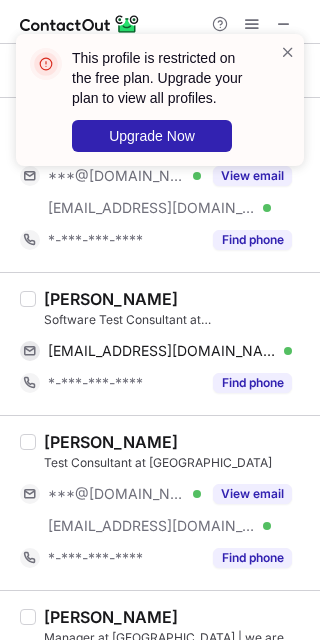 click on "Martijn Hurkmans" at bounding box center (111, 299) 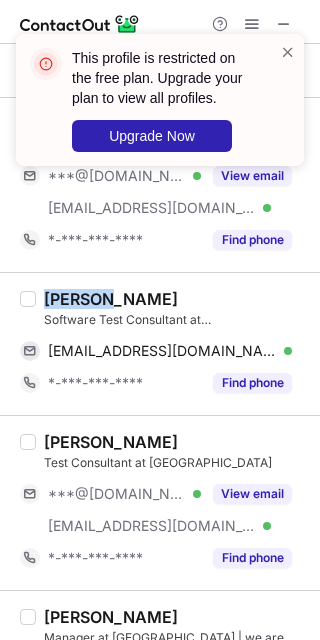 click on "Martijn Hurkmans" at bounding box center (111, 299) 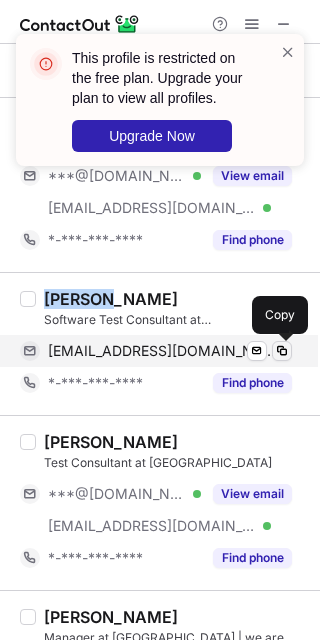 click at bounding box center [282, 351] 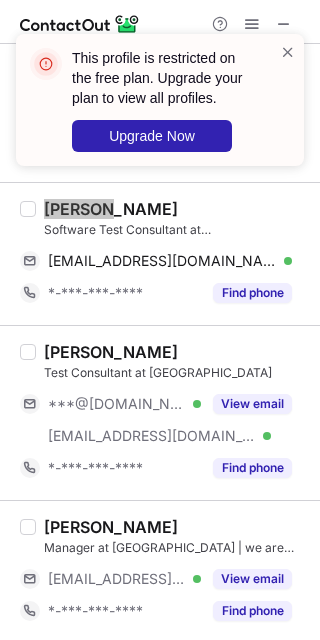 scroll, scrollTop: 1384, scrollLeft: 0, axis: vertical 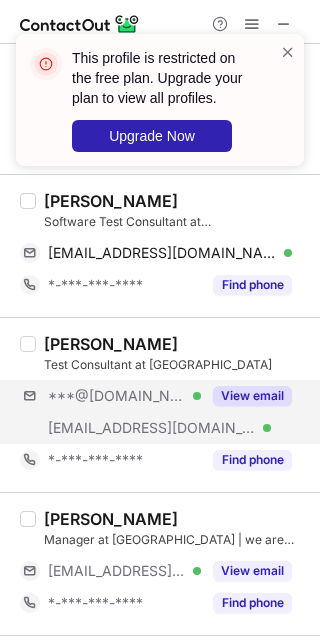 click on "***@gmail.com Verified ***@werkenbijsalves.nl Verified View email" at bounding box center (164, 412) 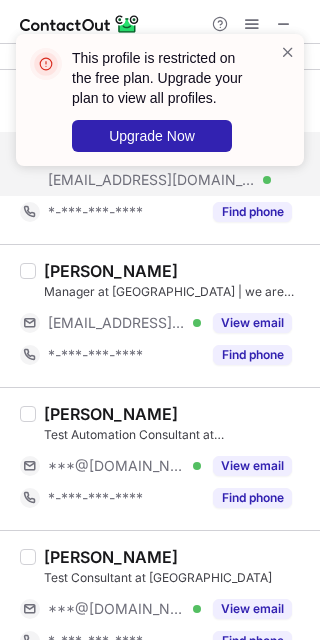 scroll, scrollTop: 1698, scrollLeft: 0, axis: vertical 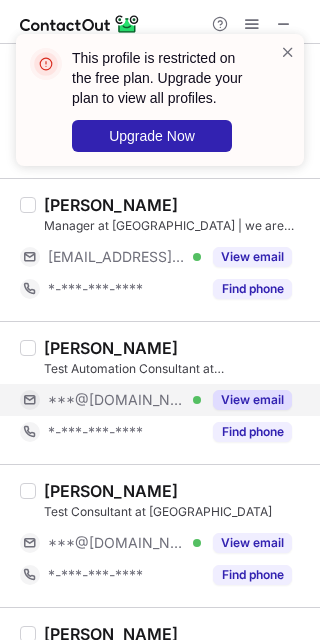 click on "View email" at bounding box center [252, 400] 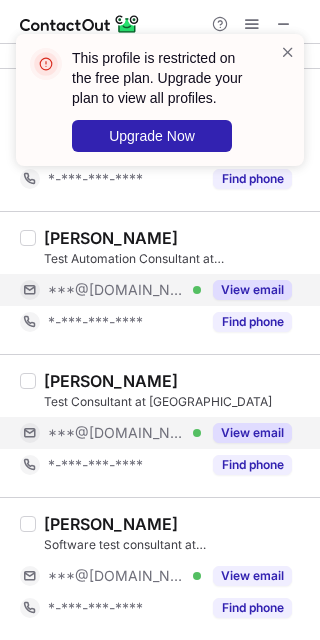 click on "View email" at bounding box center [252, 433] 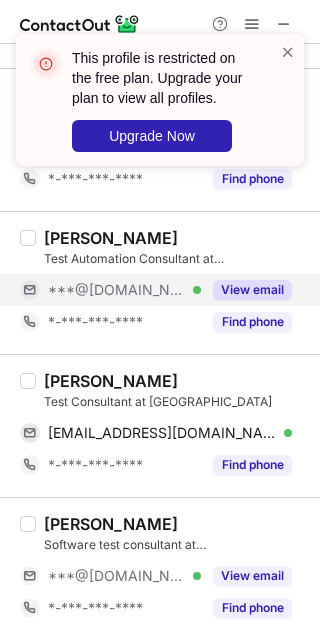click on "Richard van Beersum" at bounding box center (111, 381) 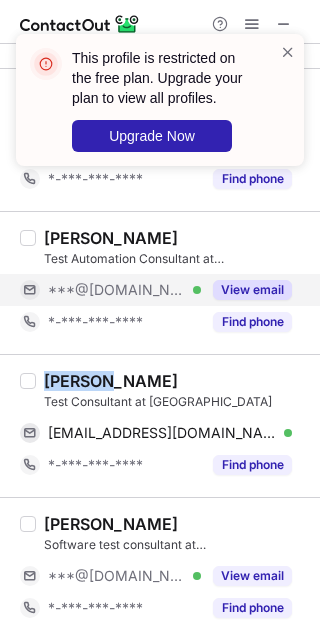 click on "Richard van Beersum" at bounding box center [111, 381] 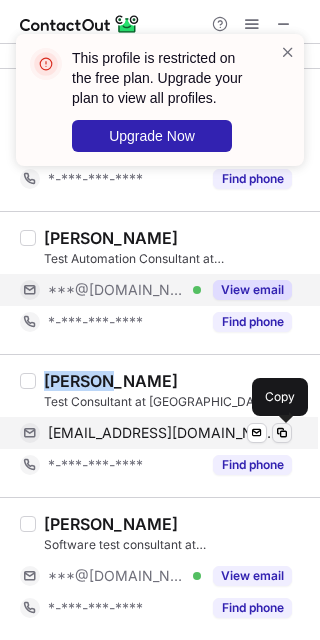 click at bounding box center [282, 433] 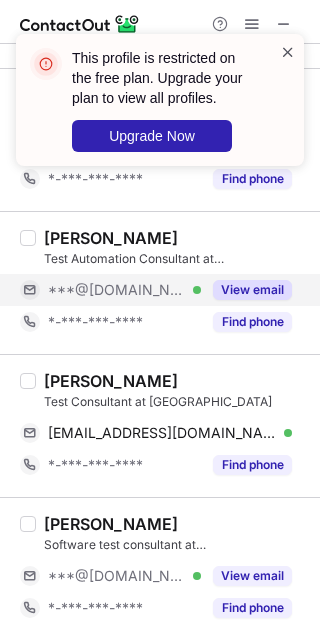 click at bounding box center (288, 52) 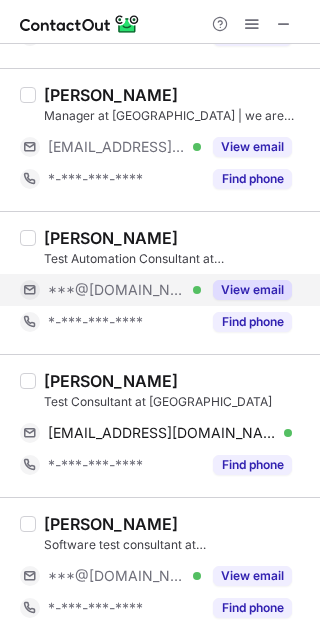 click at bounding box center (252, 24) 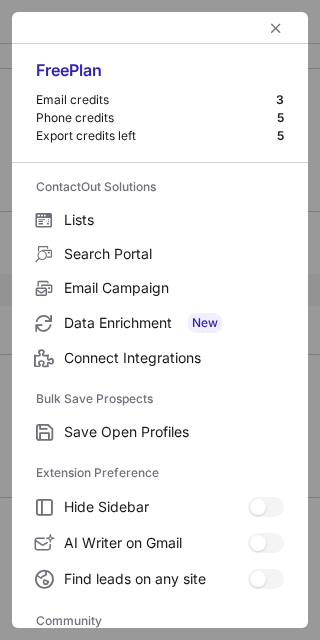 click at bounding box center [160, 28] 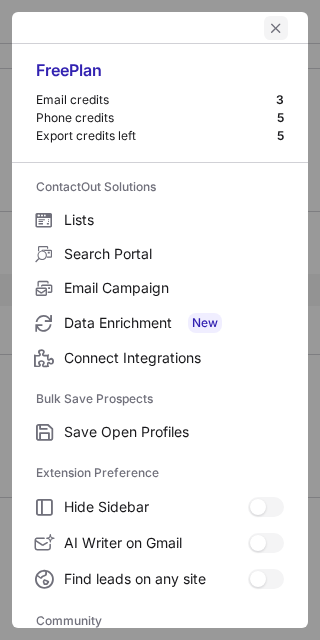 click at bounding box center (276, 28) 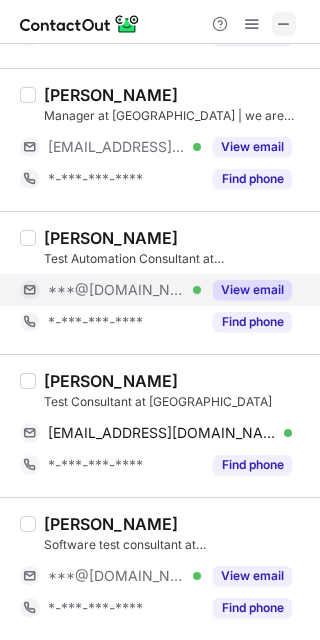 click at bounding box center [284, 24] 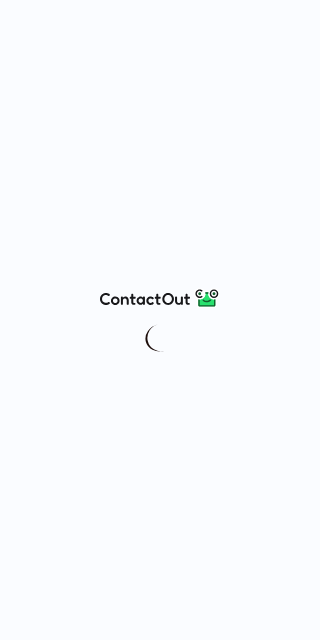 scroll, scrollTop: 0, scrollLeft: 0, axis: both 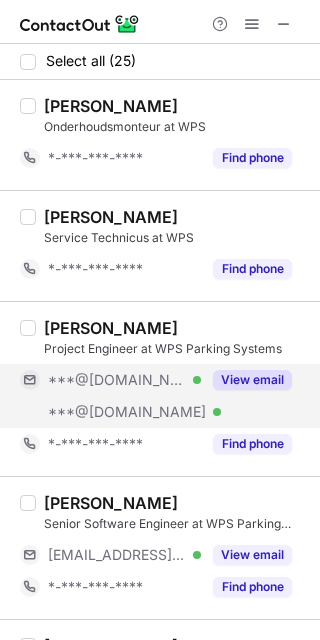 click on "View email" at bounding box center [252, 380] 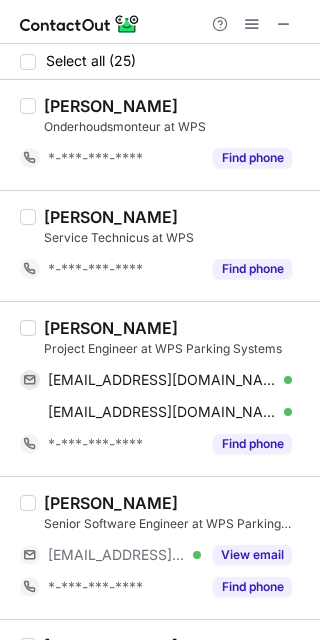 click on "[PERSON_NAME]" at bounding box center [111, 328] 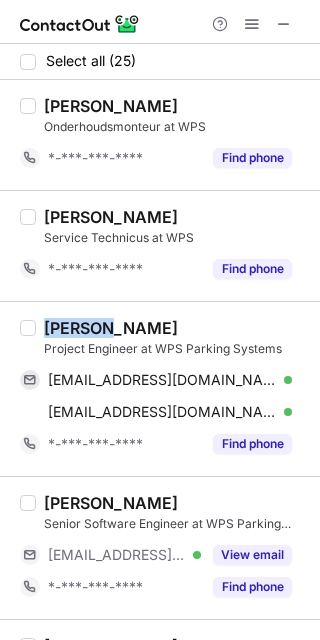 click on "[PERSON_NAME]" at bounding box center (111, 328) 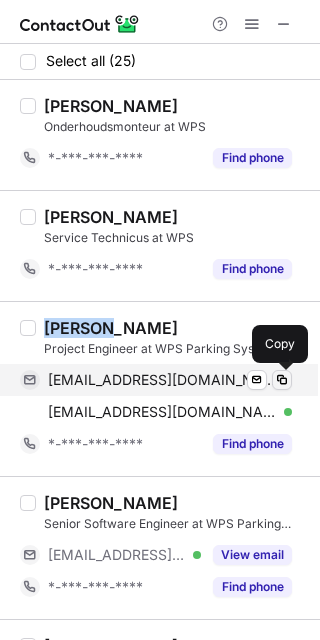 click at bounding box center (282, 380) 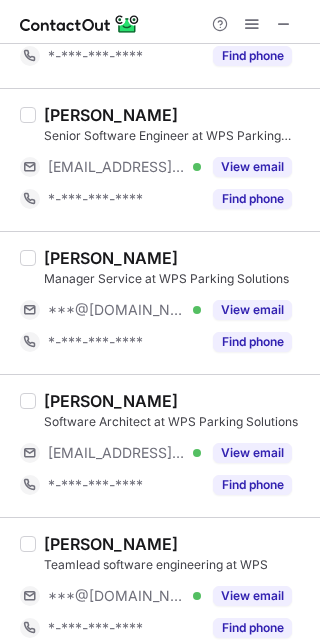 scroll, scrollTop: 389, scrollLeft: 0, axis: vertical 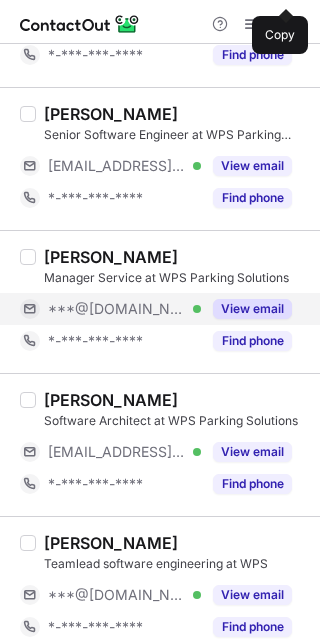 click on "View email" at bounding box center (252, 309) 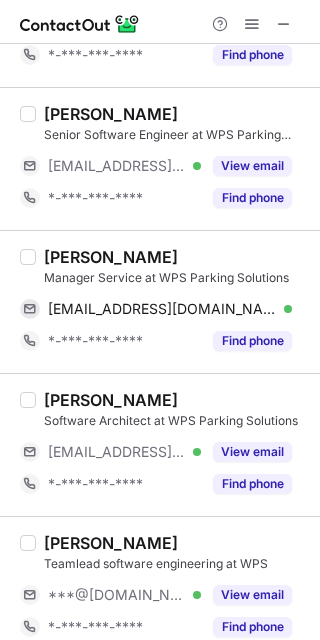 click on "[PERSON_NAME]" at bounding box center [111, 257] 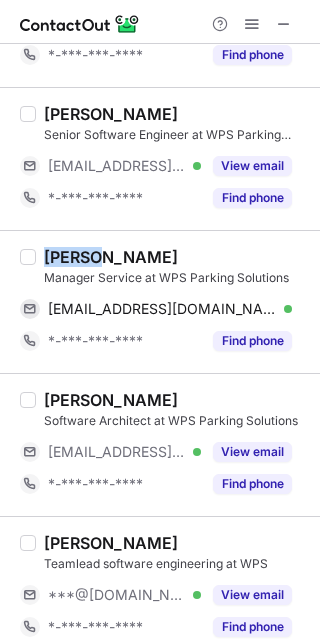 click on "[PERSON_NAME]" at bounding box center [111, 257] 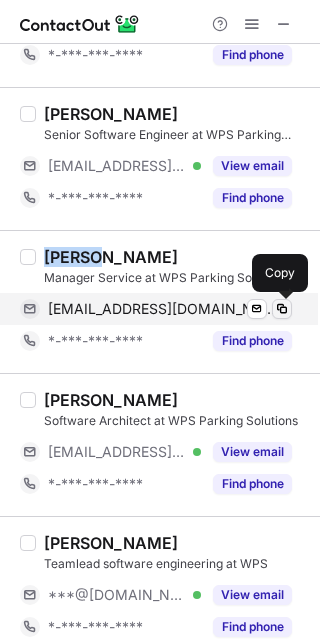click at bounding box center (282, 309) 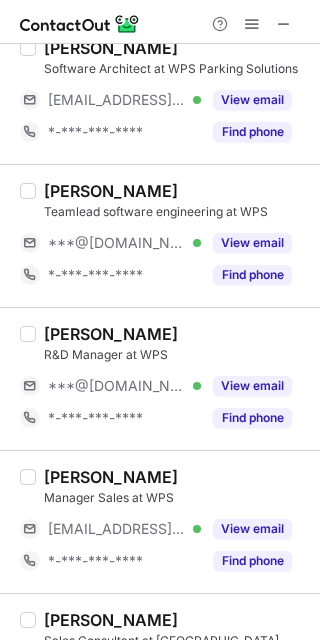 scroll, scrollTop: 743, scrollLeft: 0, axis: vertical 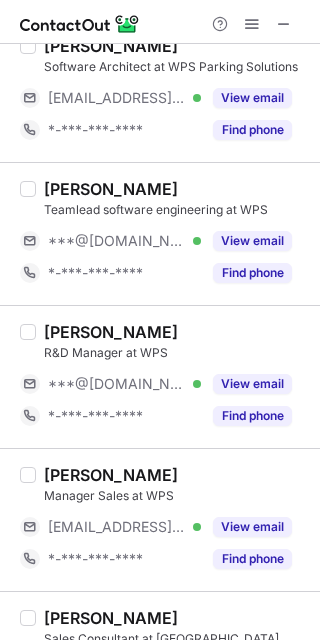 click on "[PERSON_NAME] Teamlead software engineering at WPS ***@[DOMAIN_NAME] Verified View email *-***-***-**** Find phone" at bounding box center [172, 234] 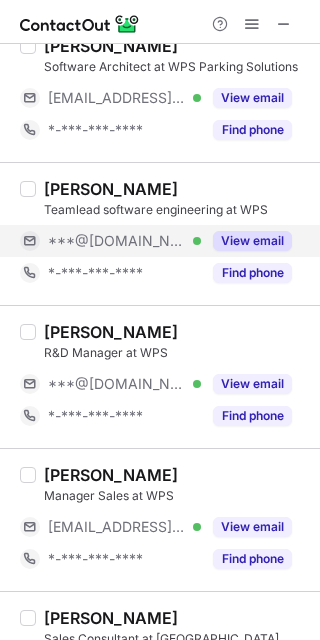 click on "View email" at bounding box center [246, 241] 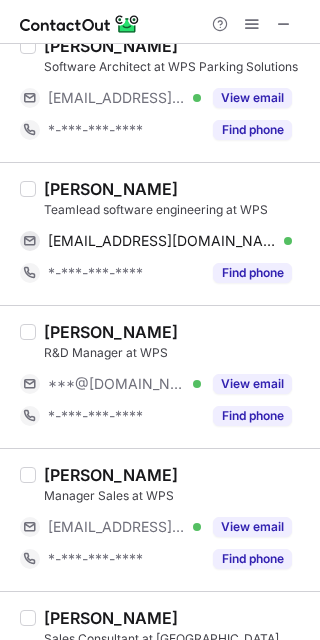click on "[PERSON_NAME]" at bounding box center (111, 189) 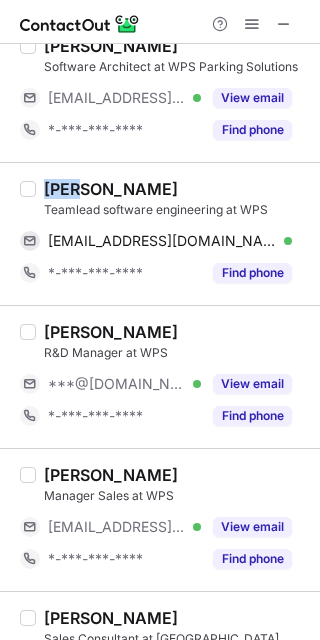 click on "[PERSON_NAME]" at bounding box center (111, 189) 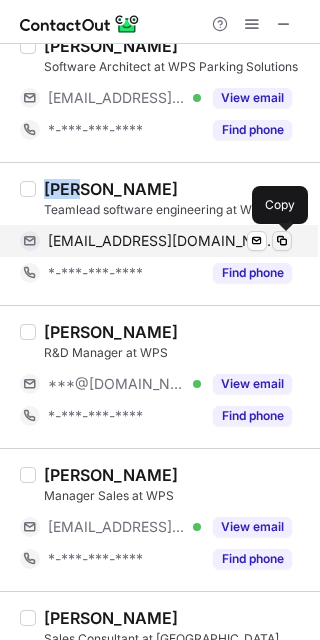 click at bounding box center (282, 241) 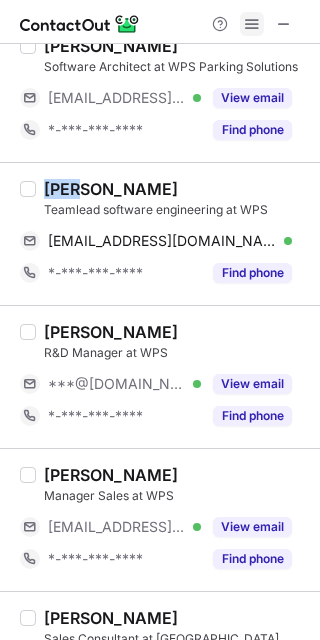 click at bounding box center (252, 24) 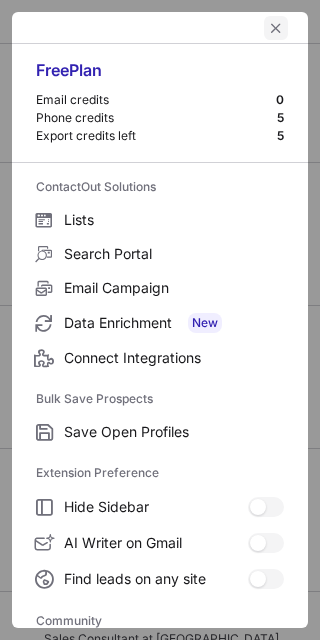 click at bounding box center (276, 28) 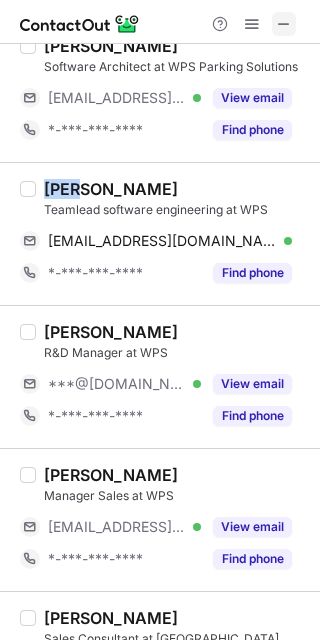 click at bounding box center [284, 24] 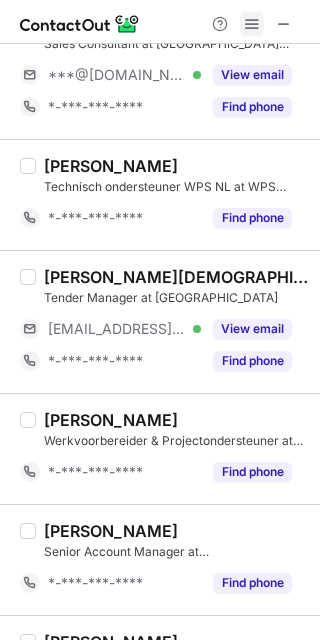 scroll, scrollTop: 743, scrollLeft: 0, axis: vertical 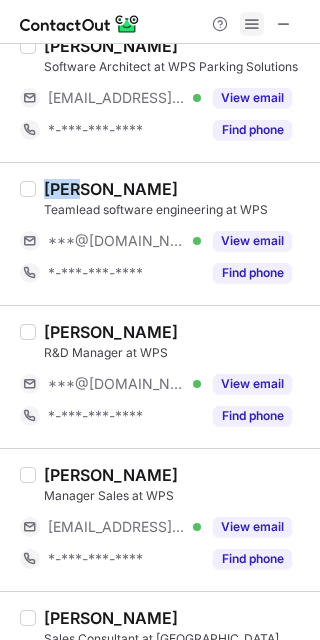 click at bounding box center [252, 24] 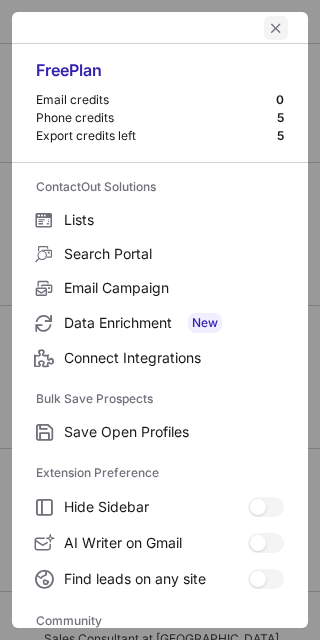 click at bounding box center (276, 28) 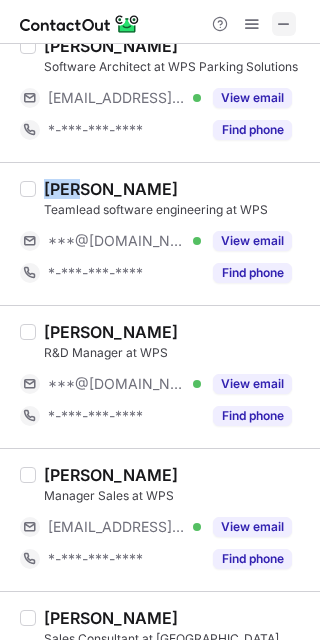 click at bounding box center [284, 24] 